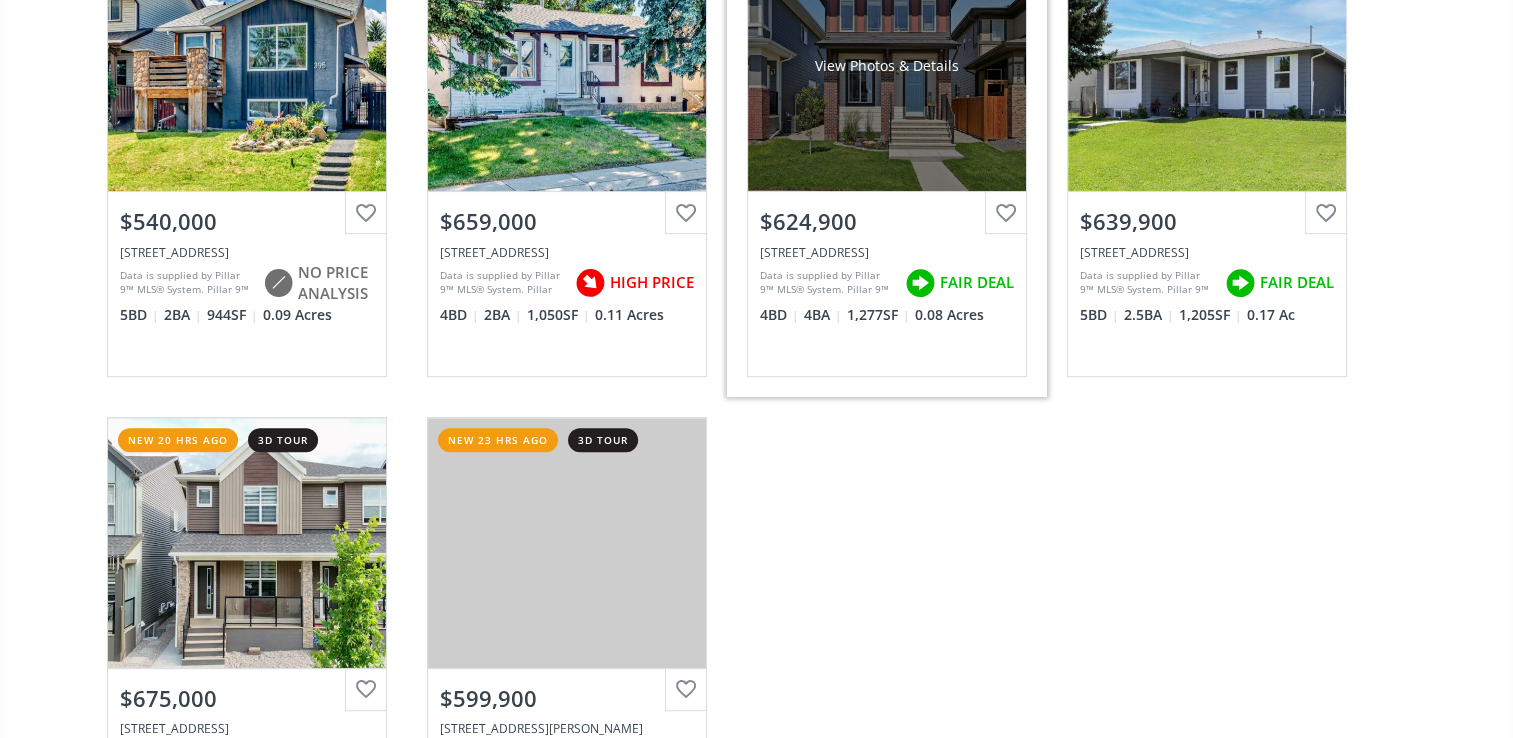 scroll, scrollTop: 800, scrollLeft: 0, axis: vertical 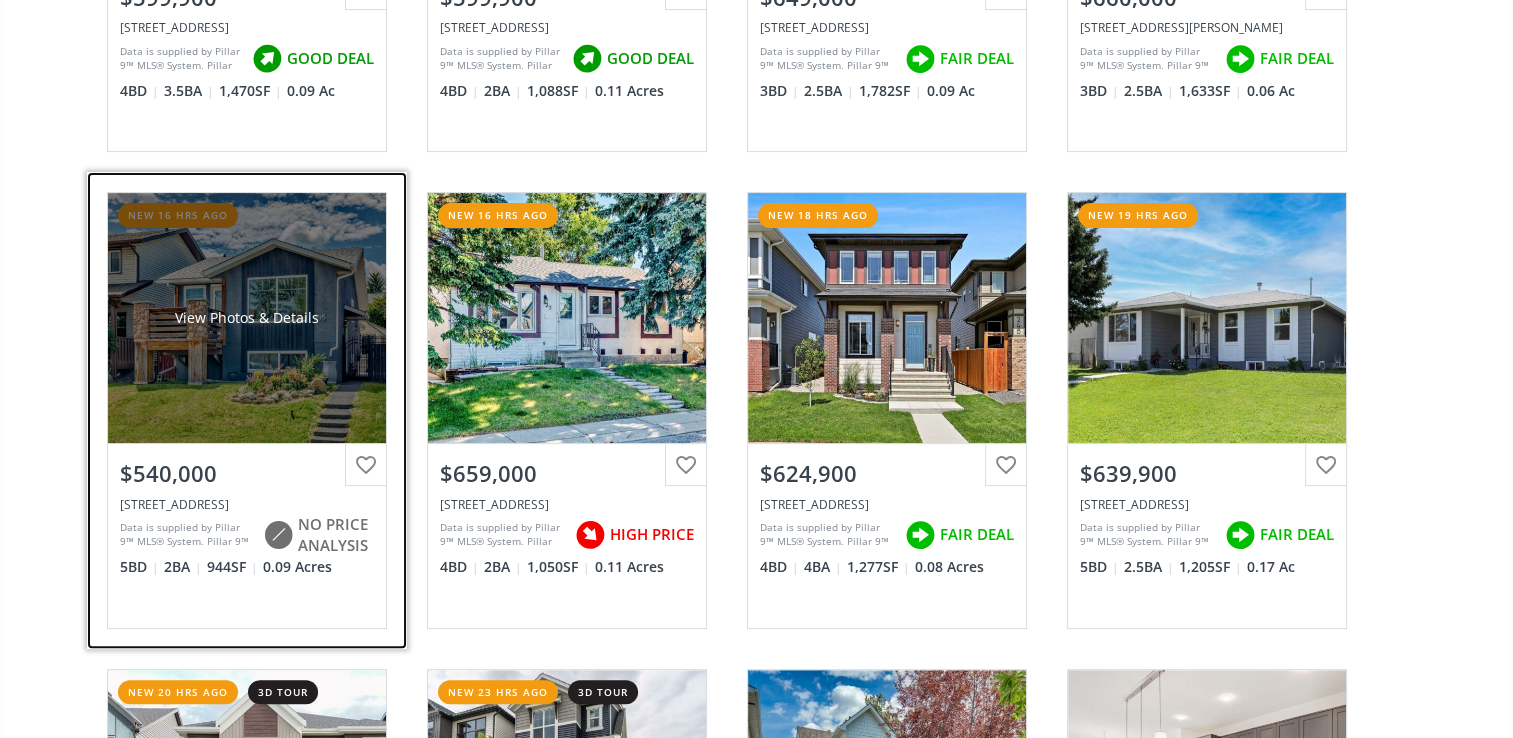 click on "View Photos & Details" at bounding box center (247, 318) 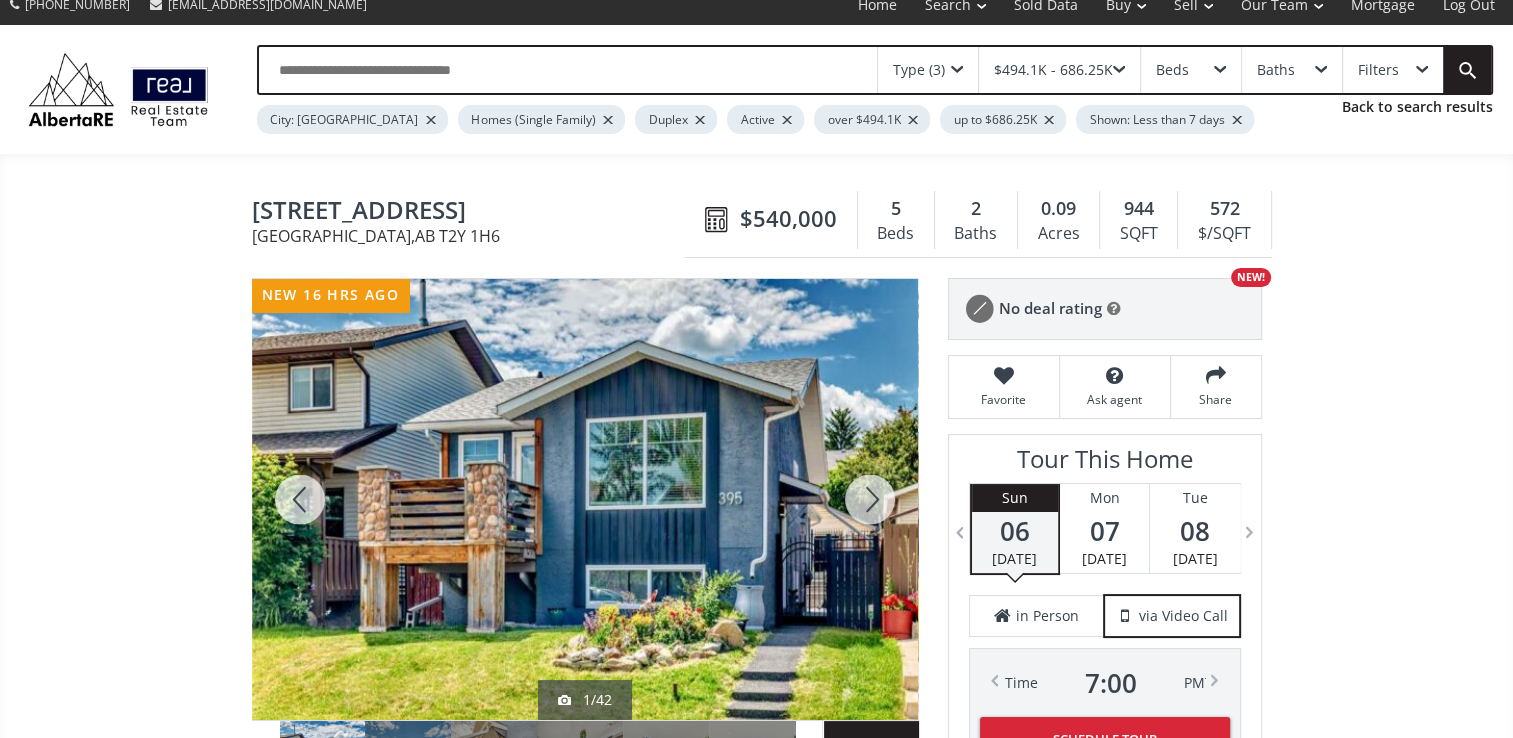 scroll, scrollTop: 0, scrollLeft: 0, axis: both 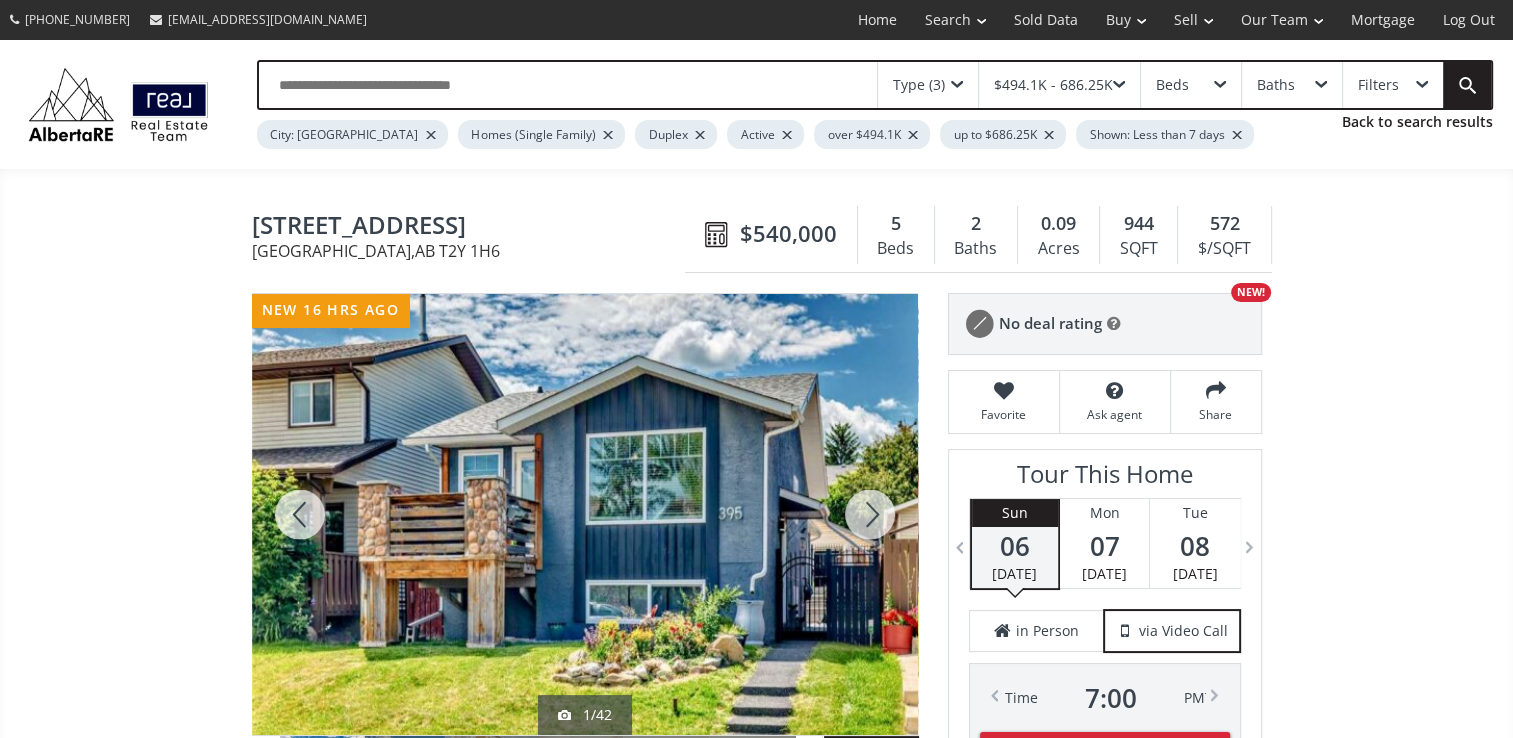 click at bounding box center [870, 514] 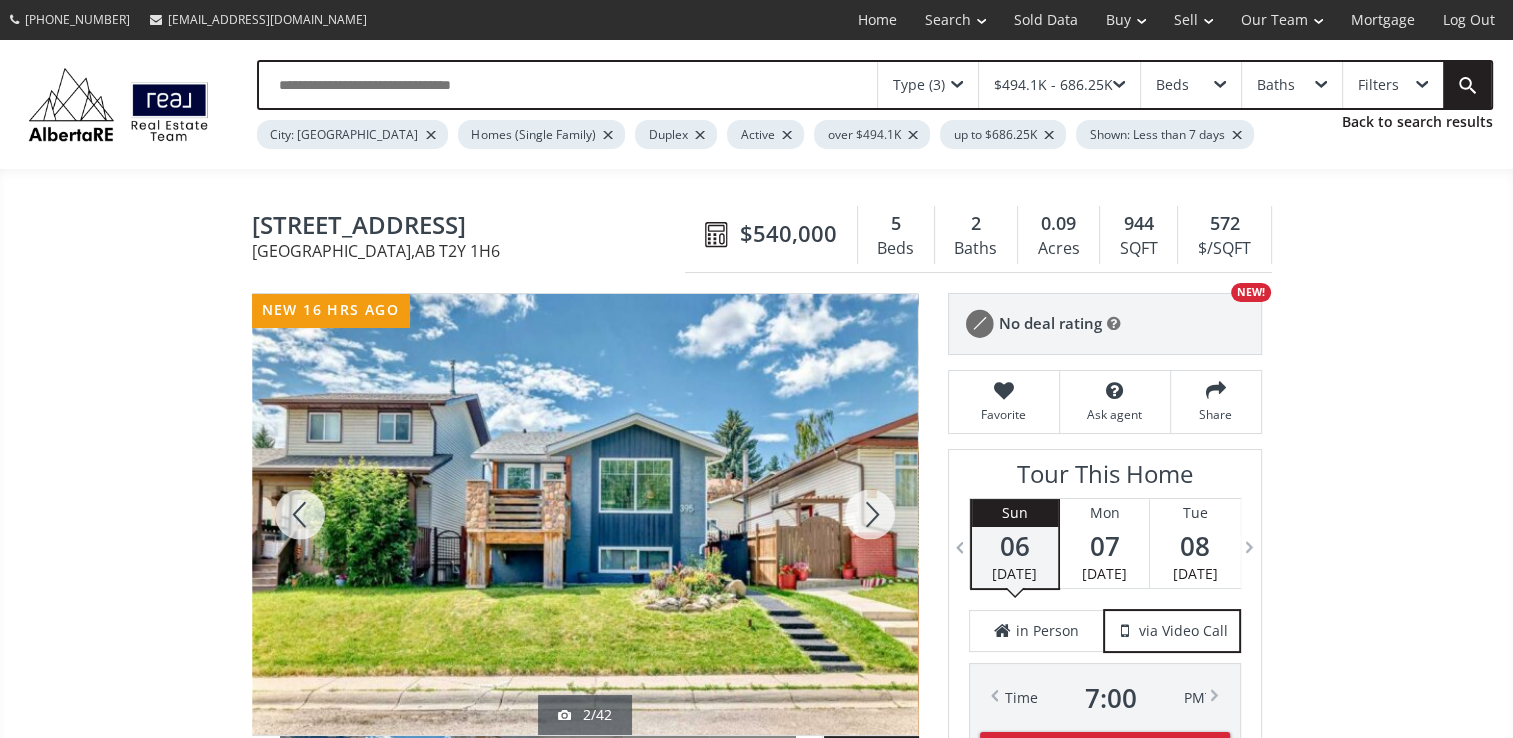 click at bounding box center (870, 514) 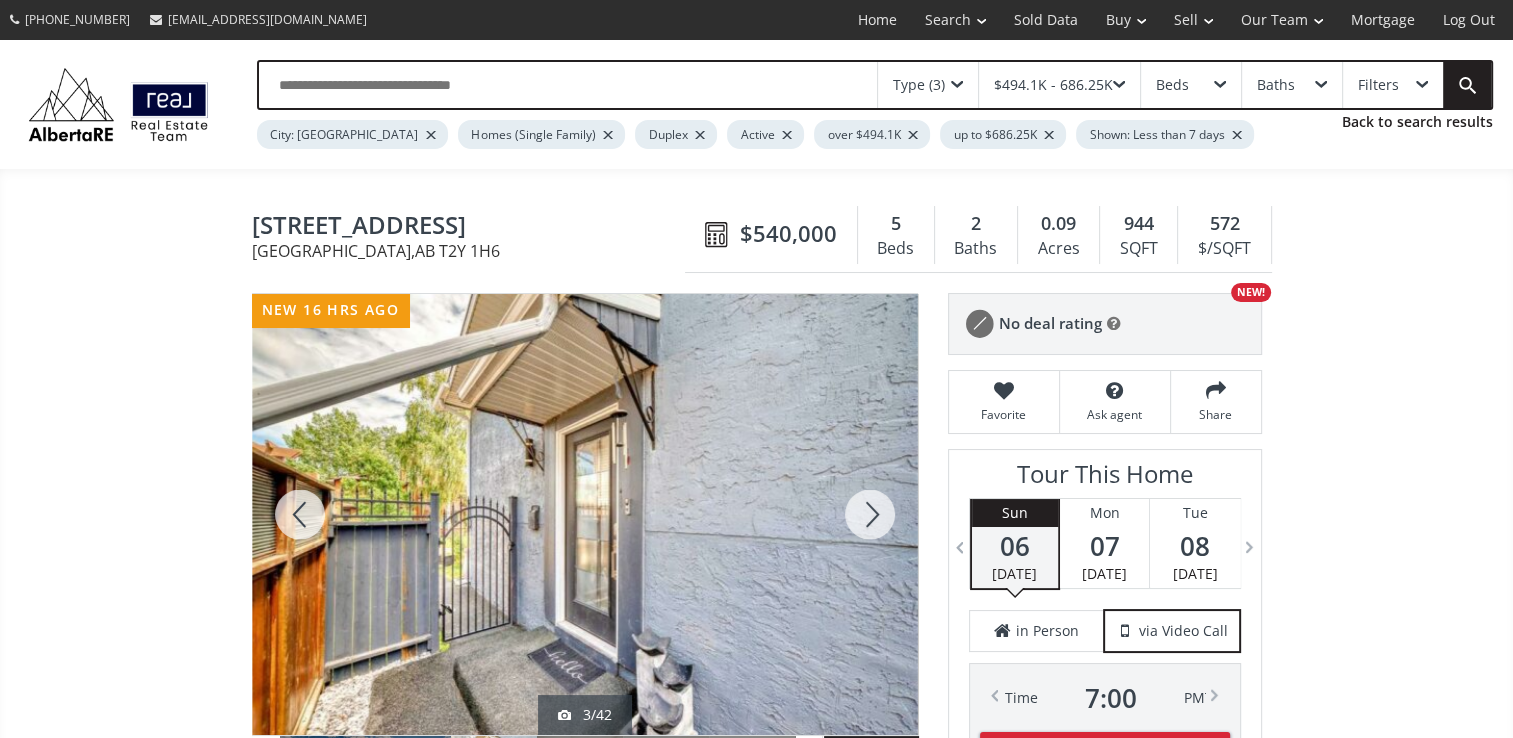 click at bounding box center [870, 514] 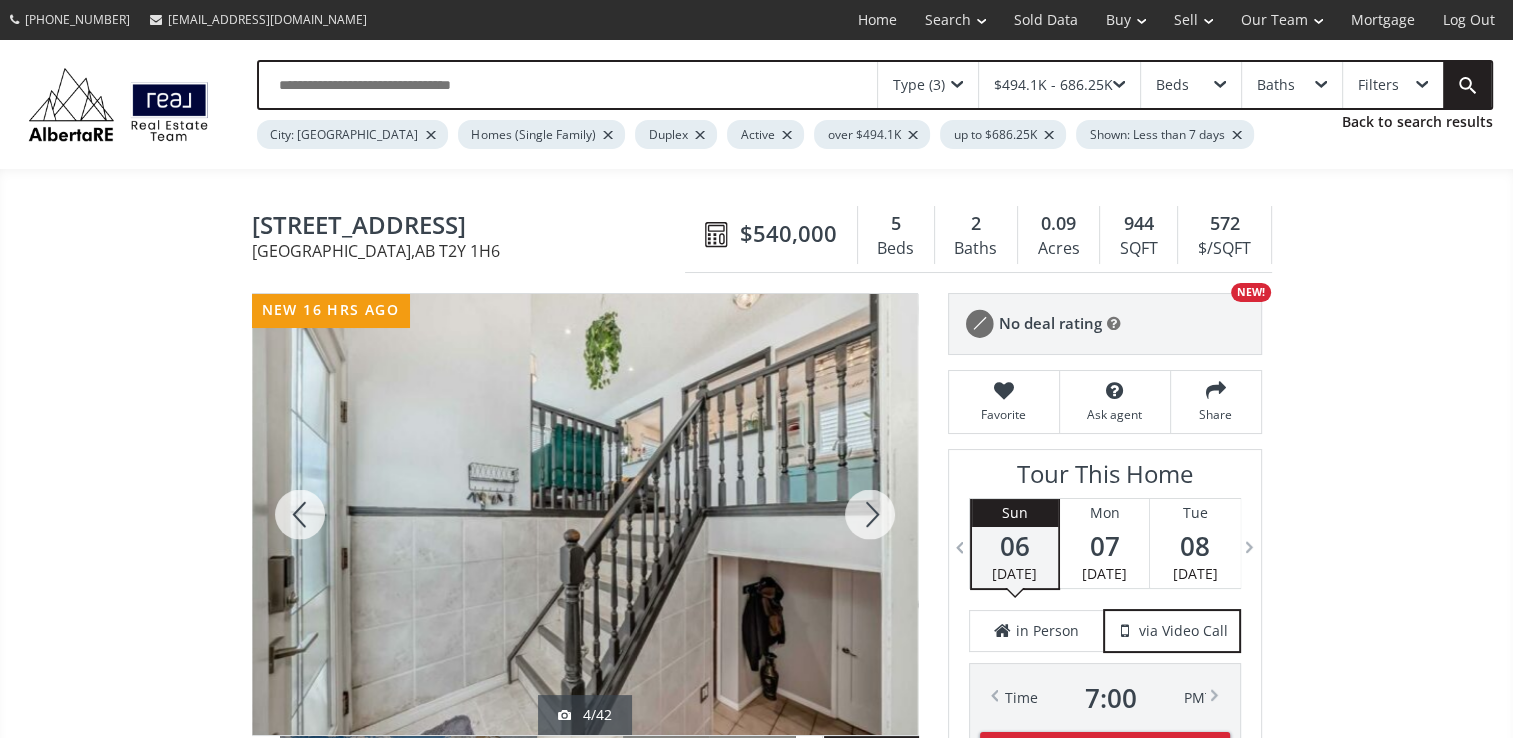 click at bounding box center [870, 514] 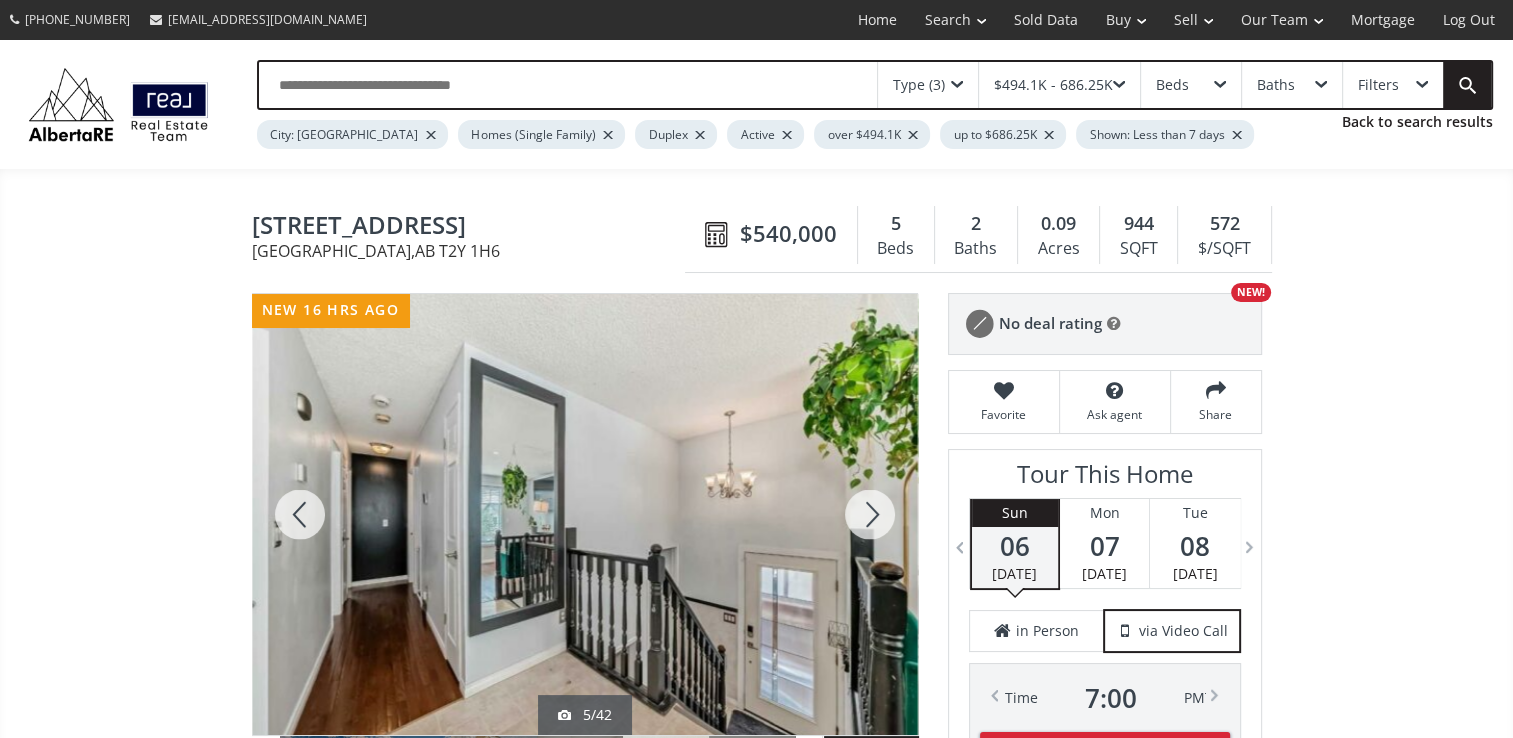 click at bounding box center [870, 514] 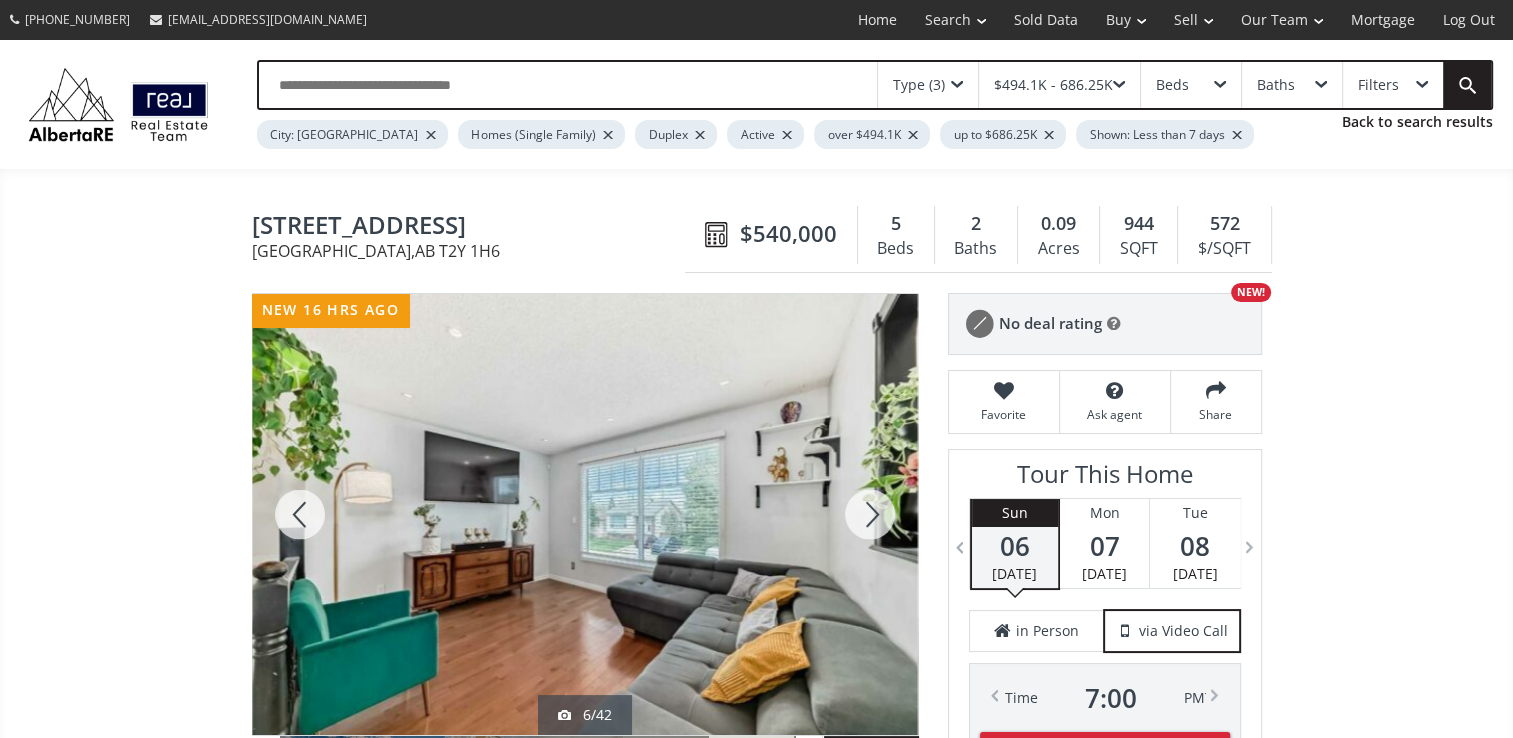 click at bounding box center (870, 514) 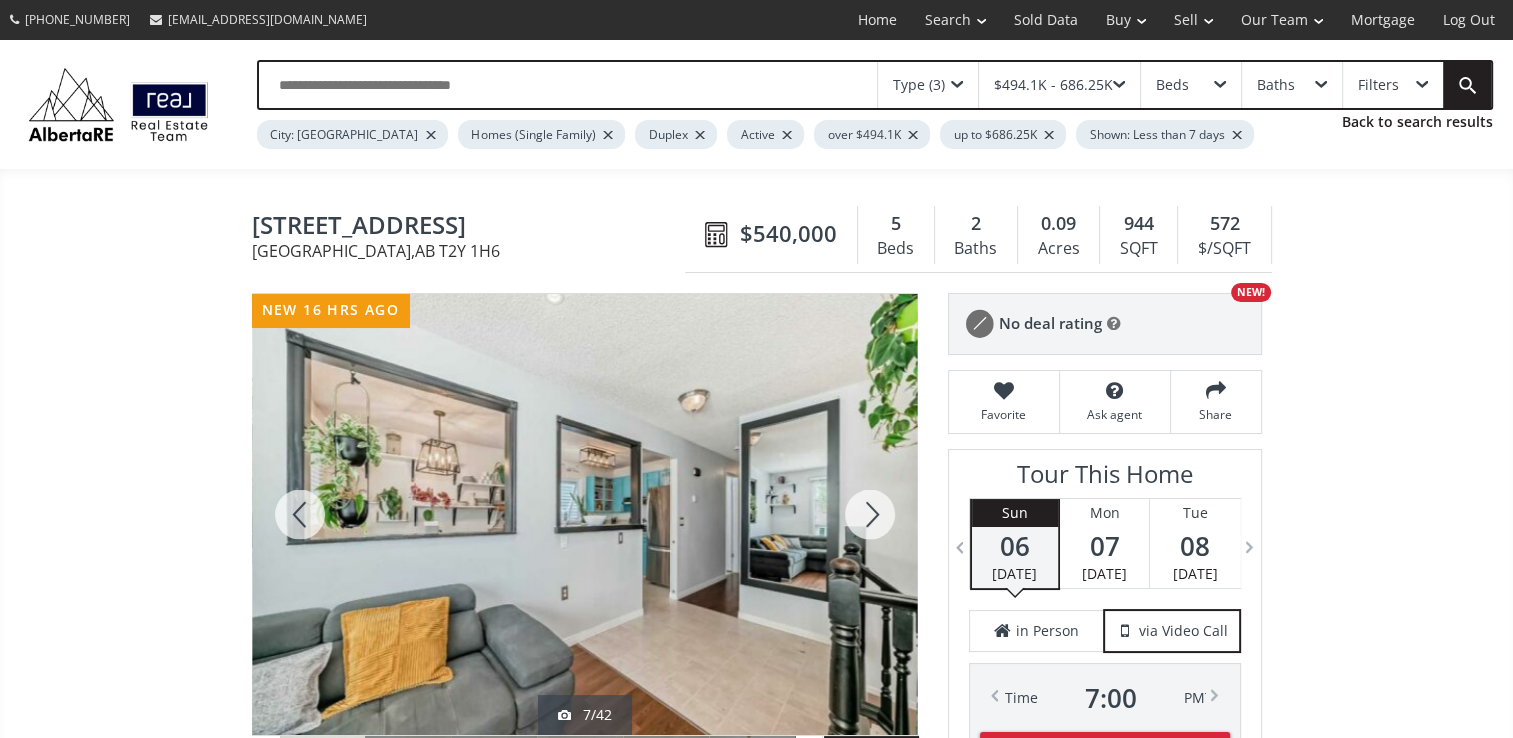 click at bounding box center (870, 514) 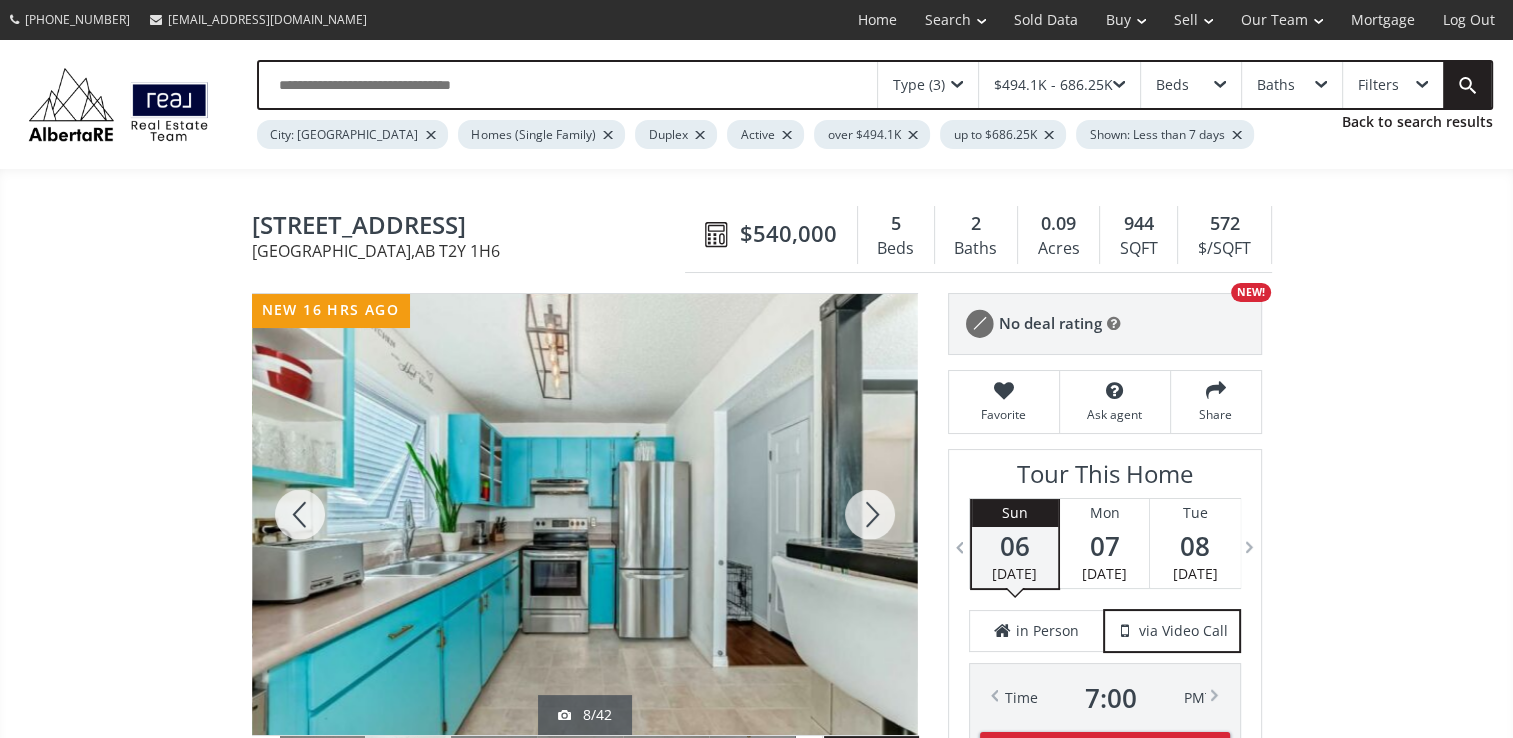click at bounding box center [870, 514] 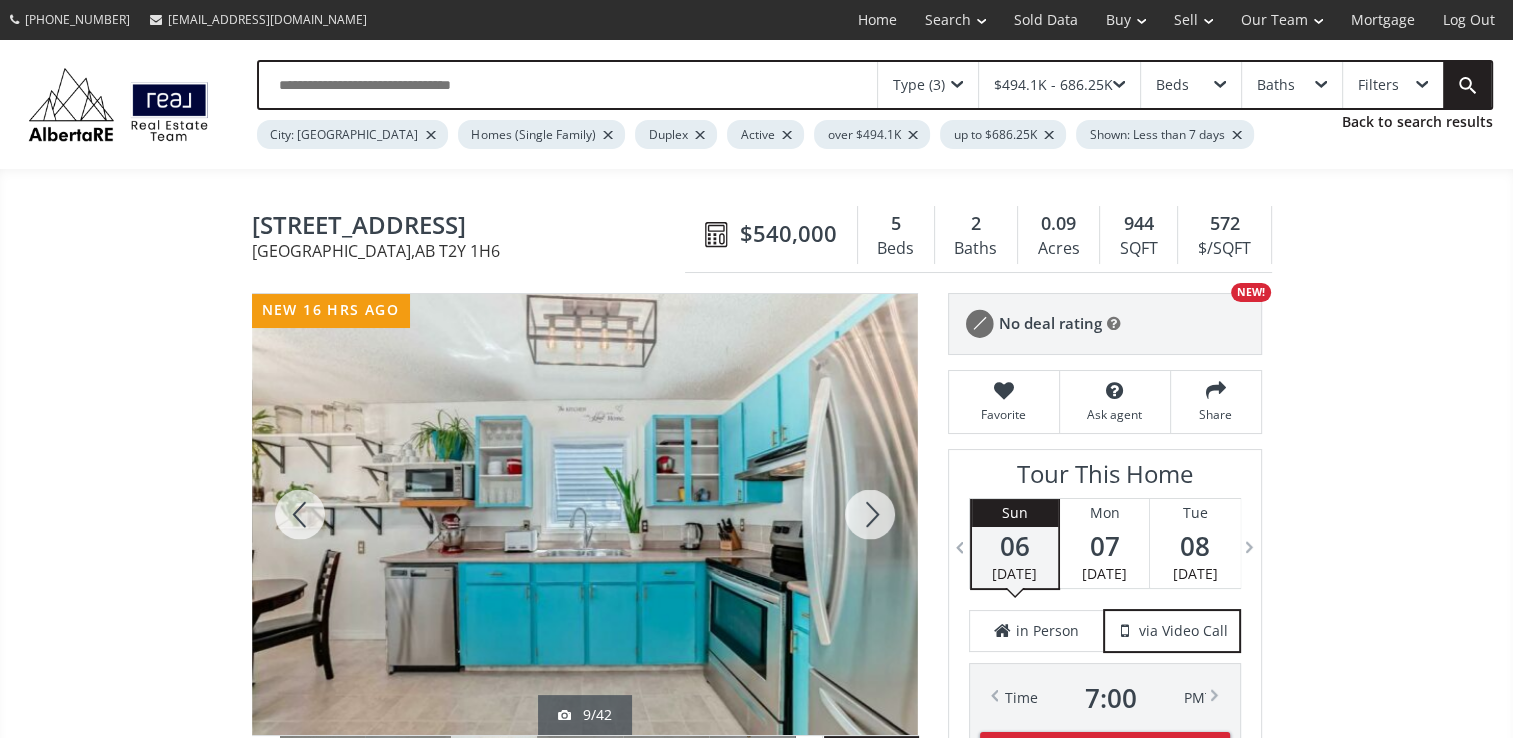 click at bounding box center (870, 514) 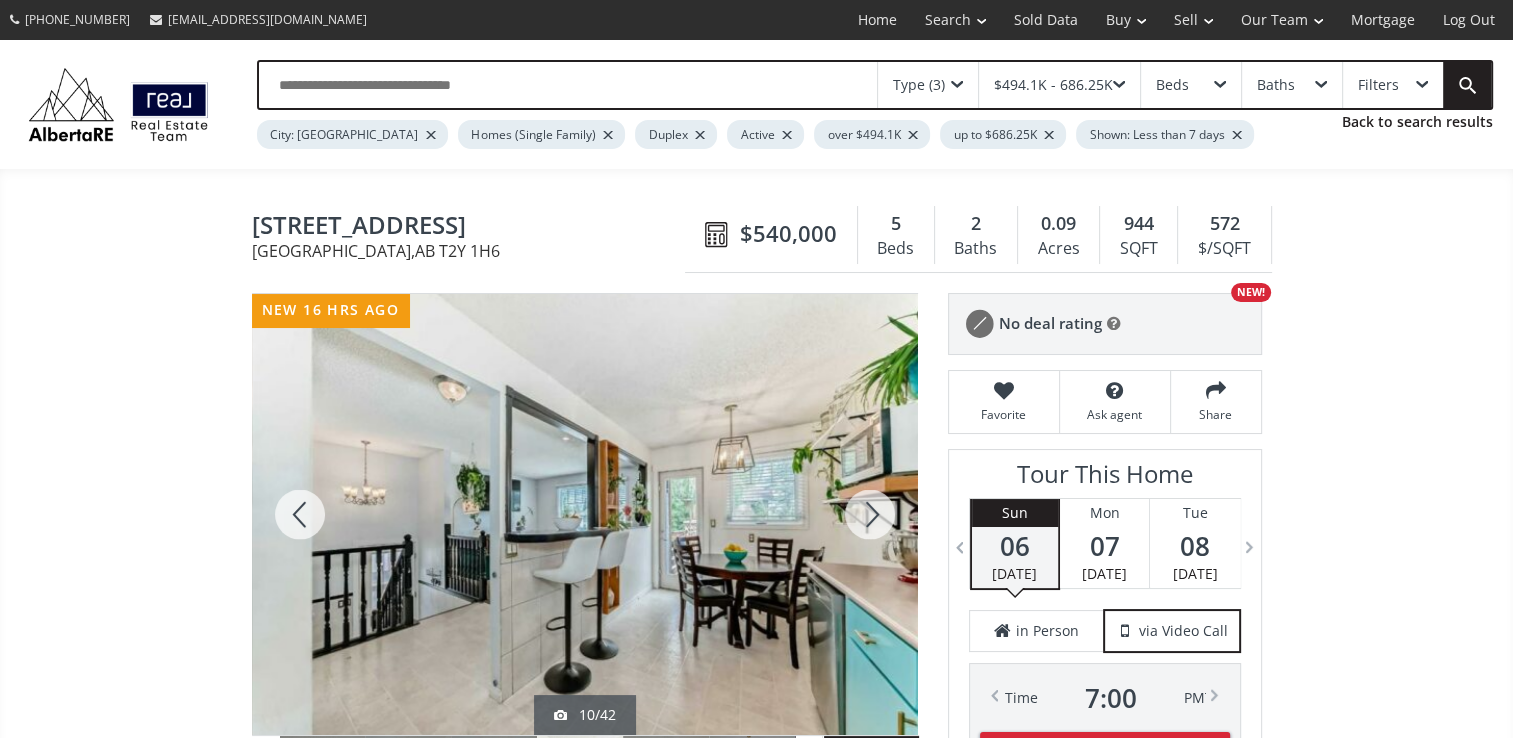 click at bounding box center [870, 514] 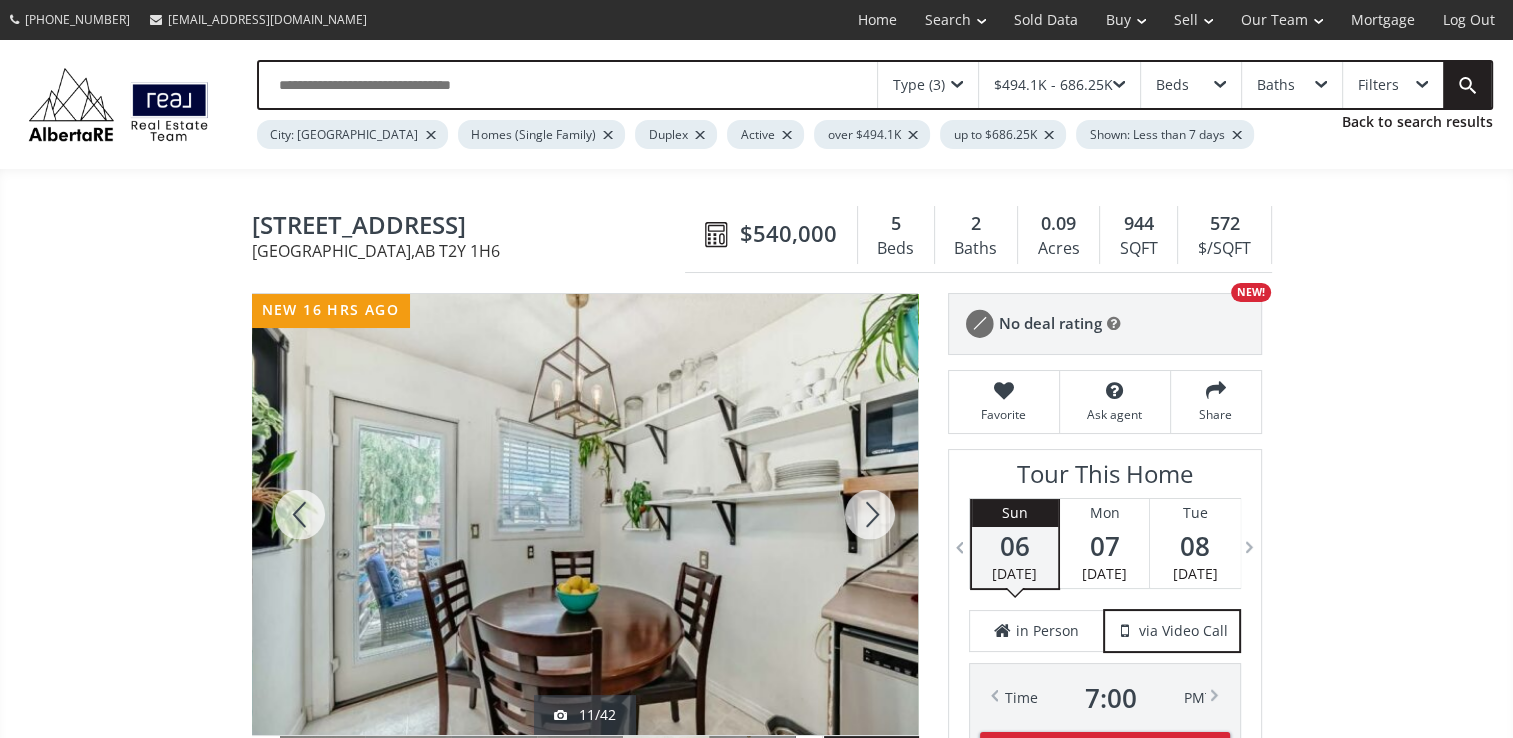 click at bounding box center (870, 514) 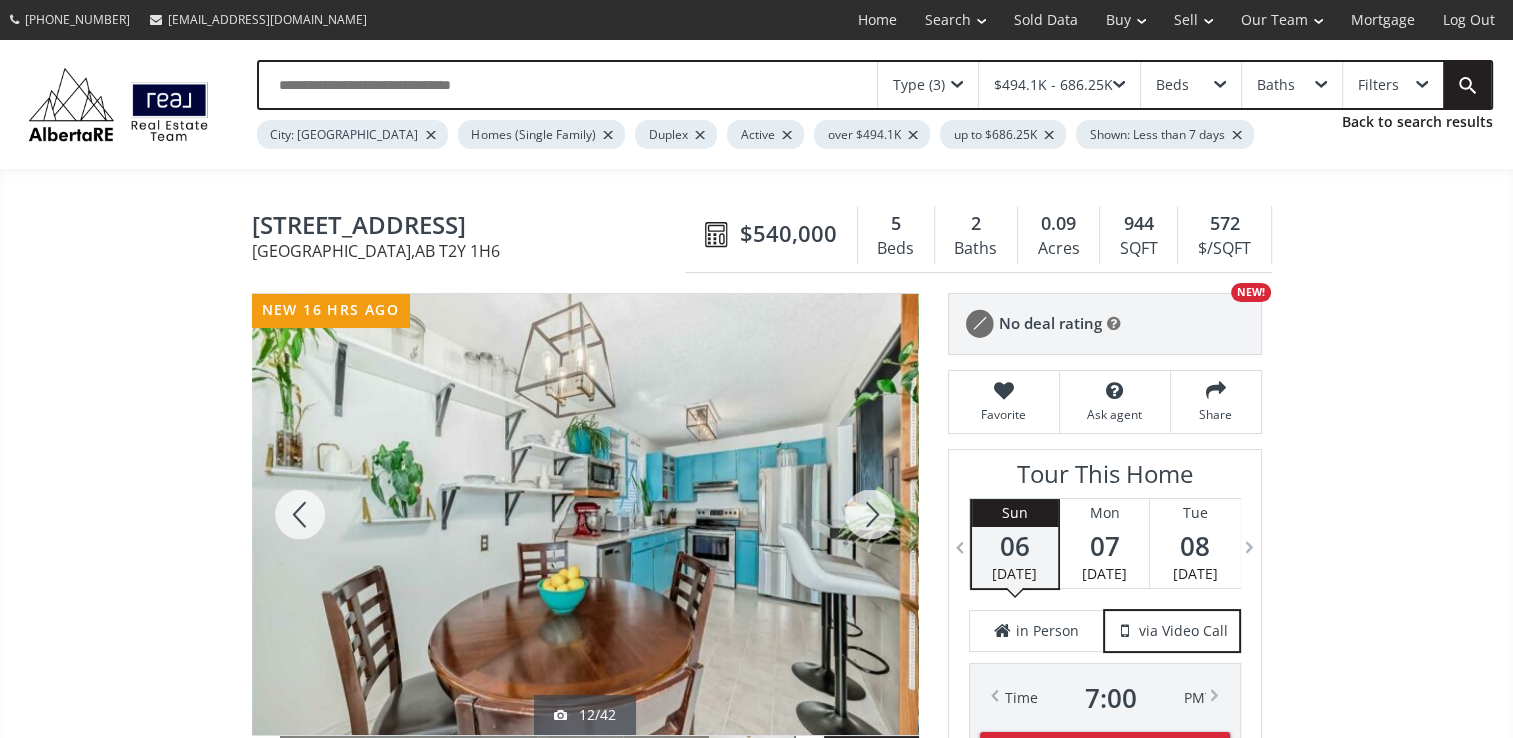 click at bounding box center (870, 514) 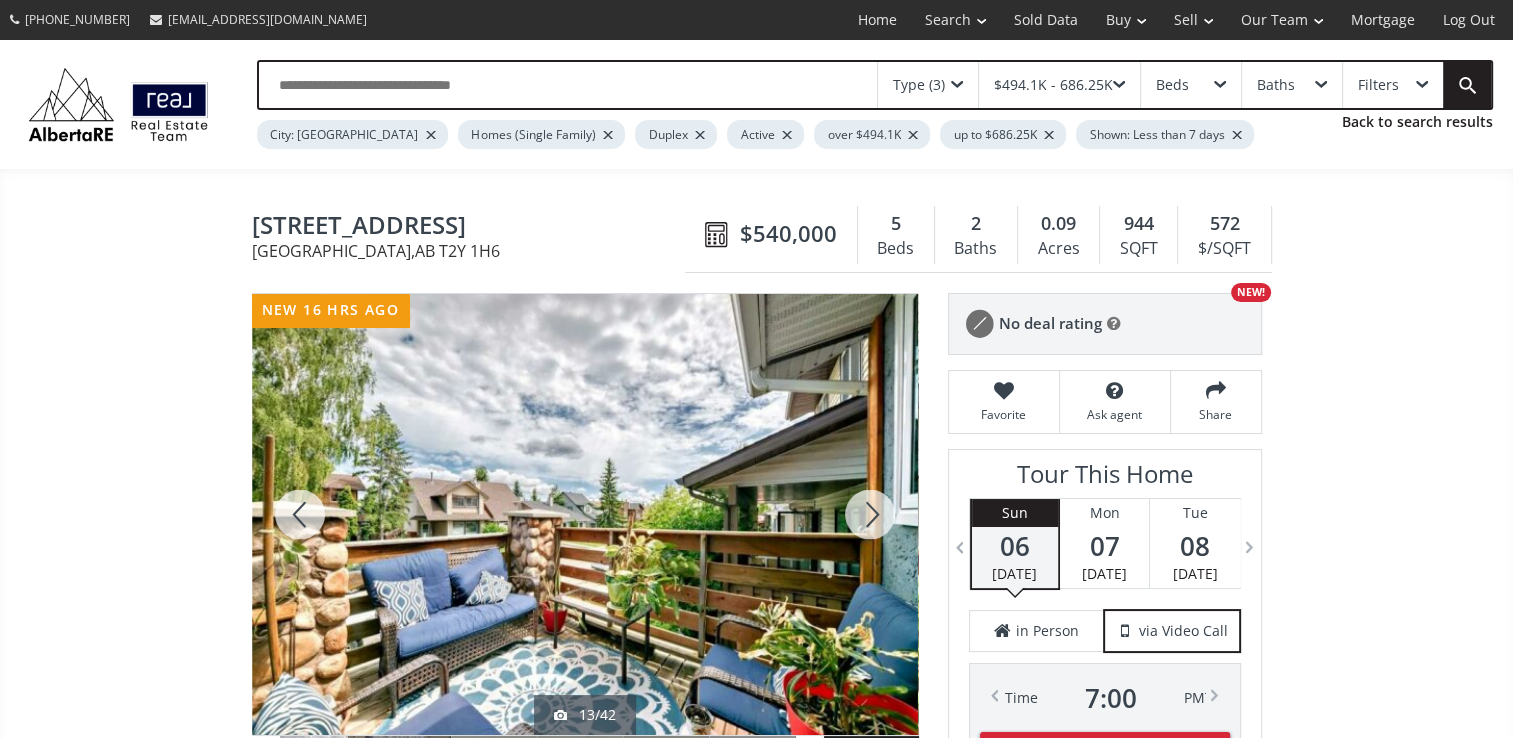 click at bounding box center (870, 514) 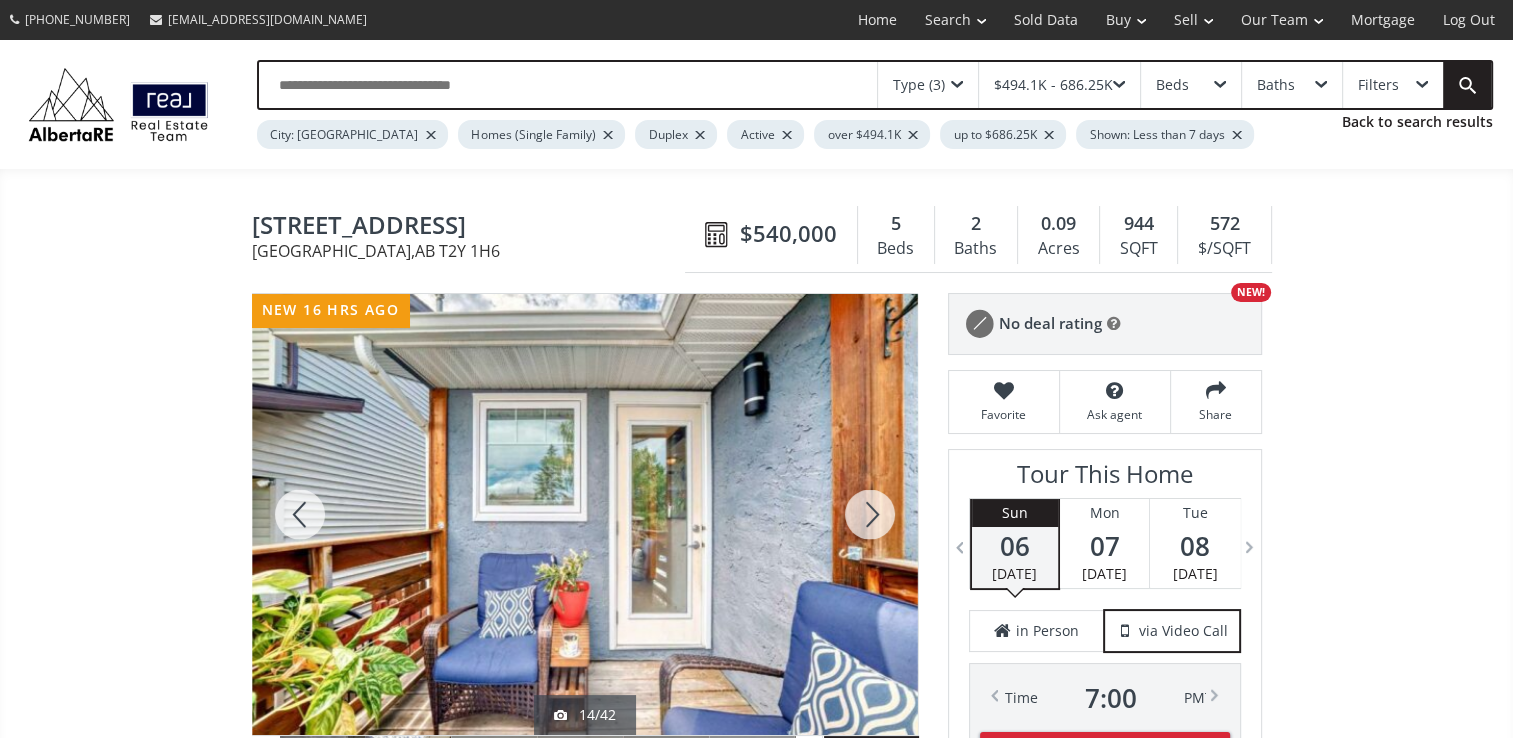 click at bounding box center (870, 514) 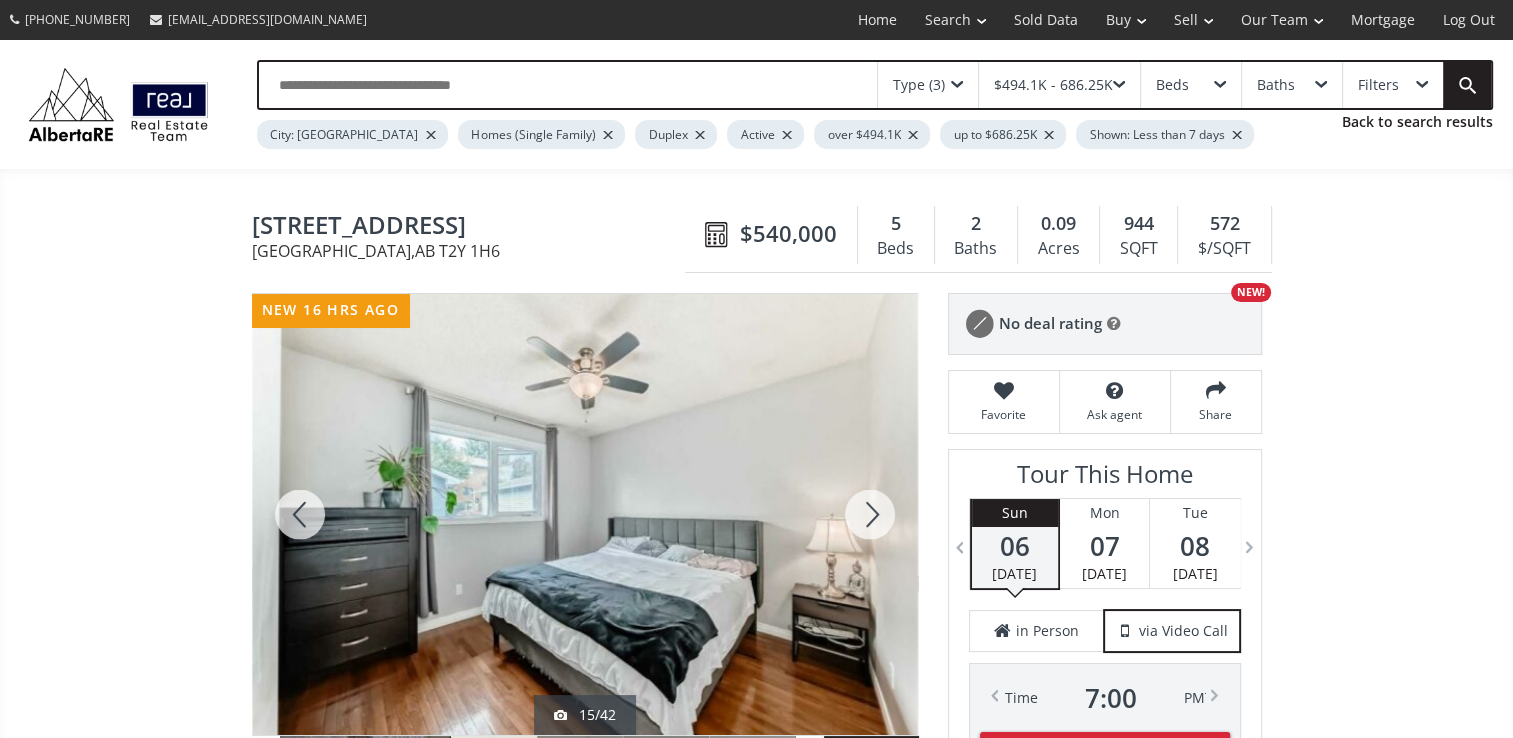 click at bounding box center (870, 514) 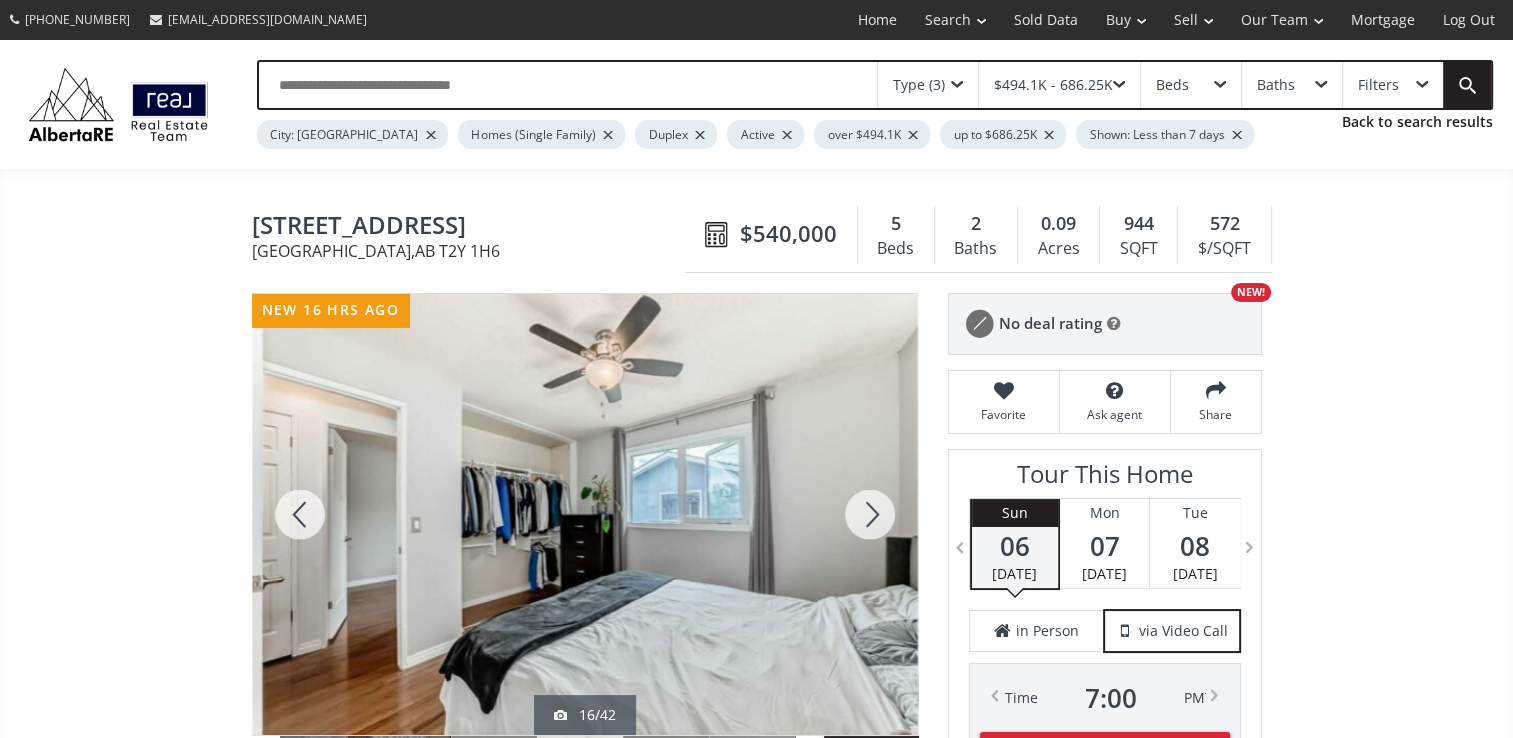 click at bounding box center (870, 514) 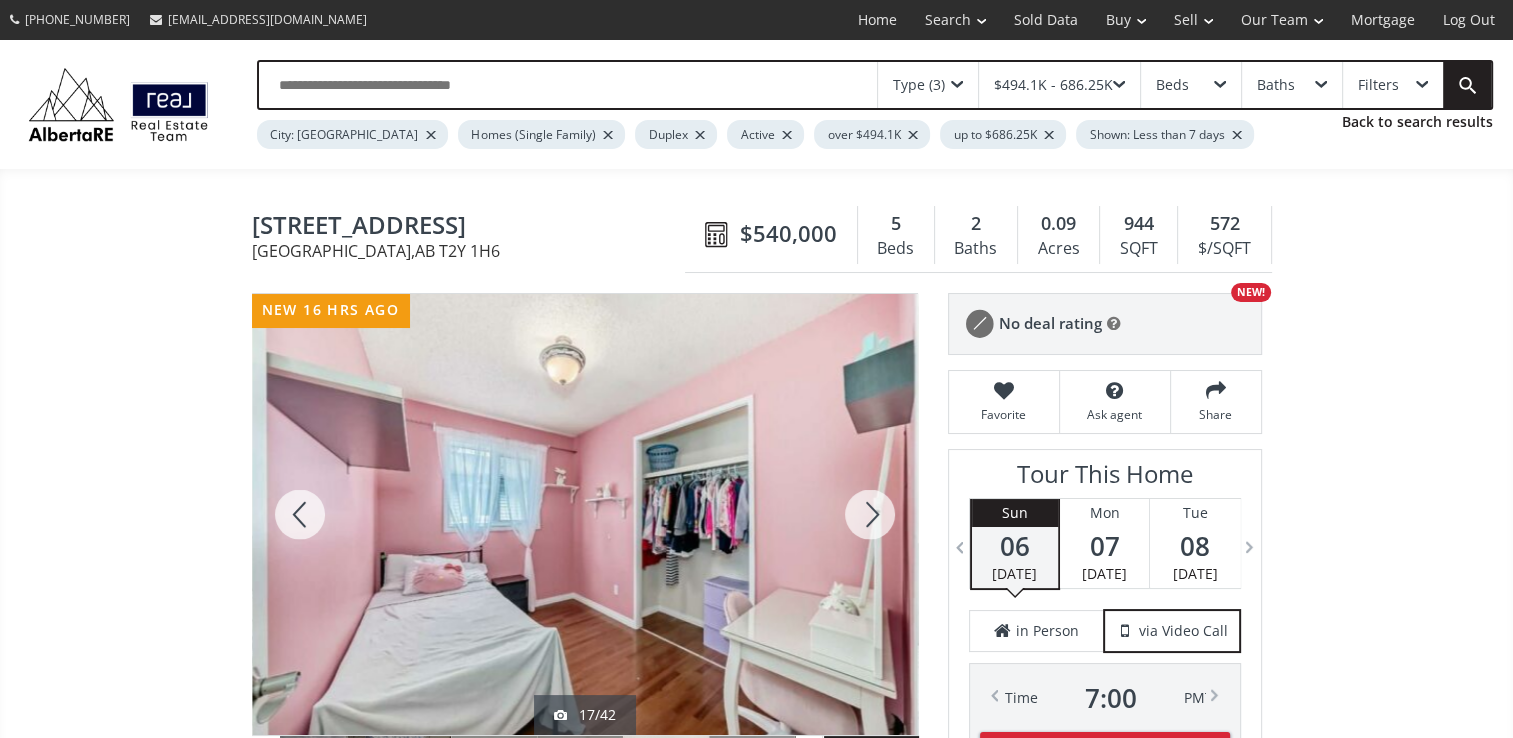 click at bounding box center (870, 514) 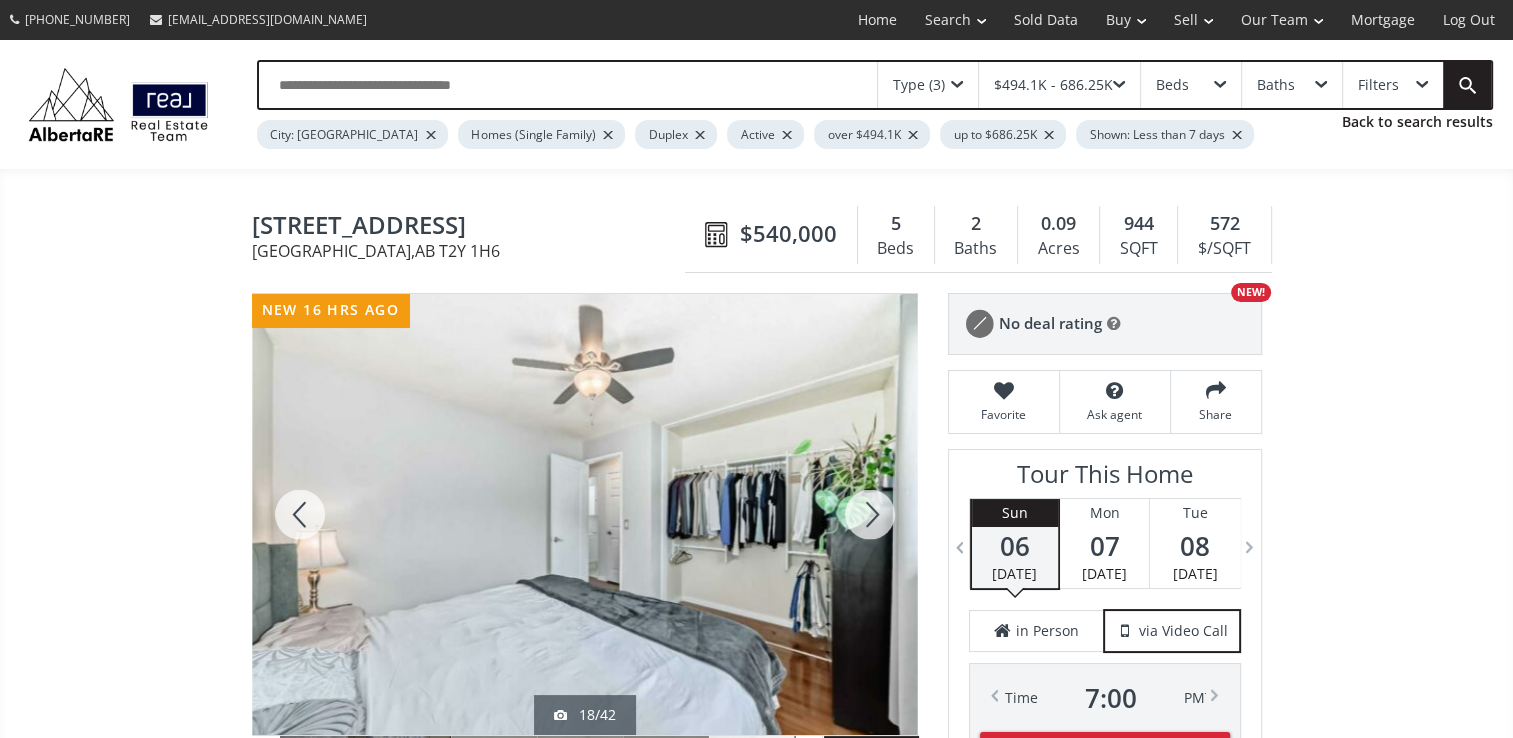 click at bounding box center (870, 514) 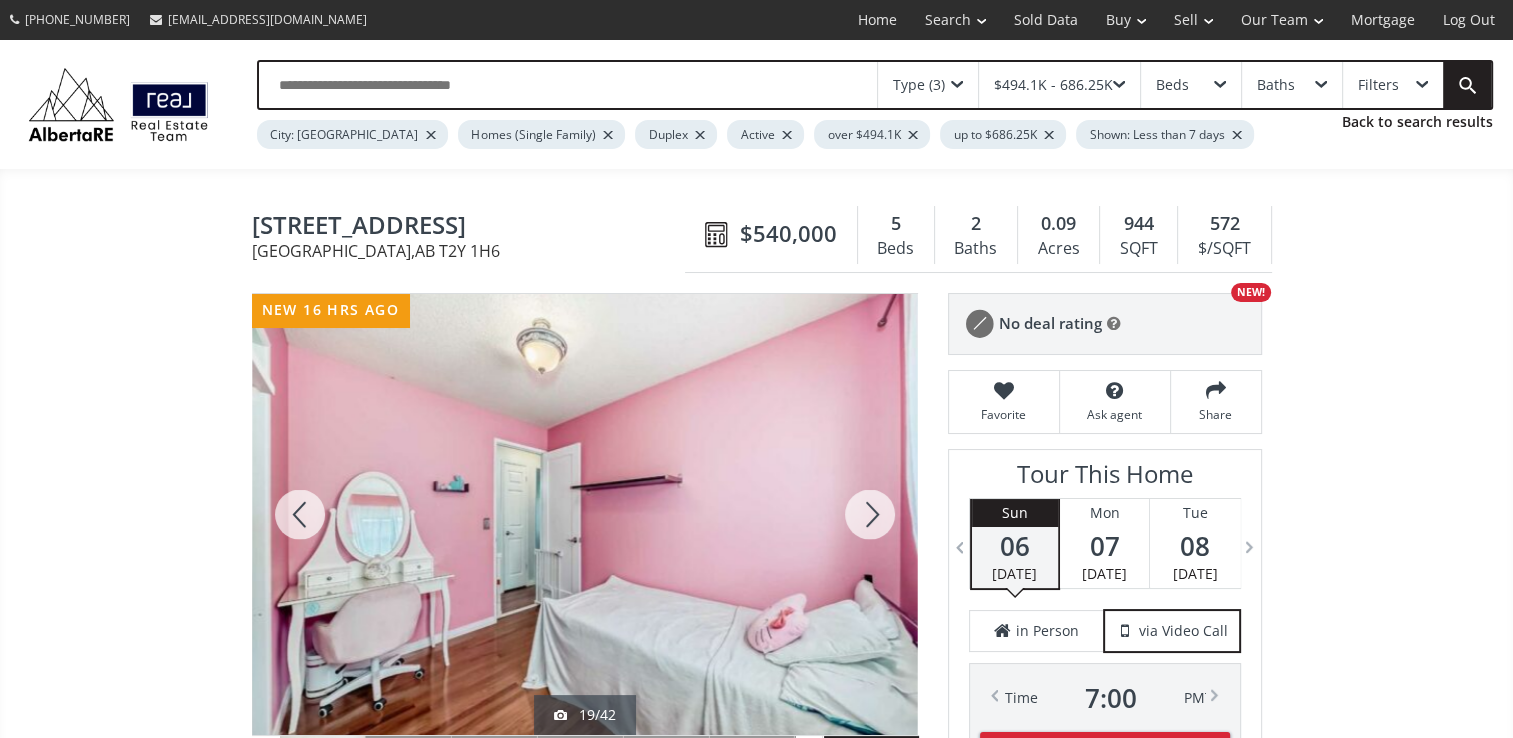 click at bounding box center (870, 514) 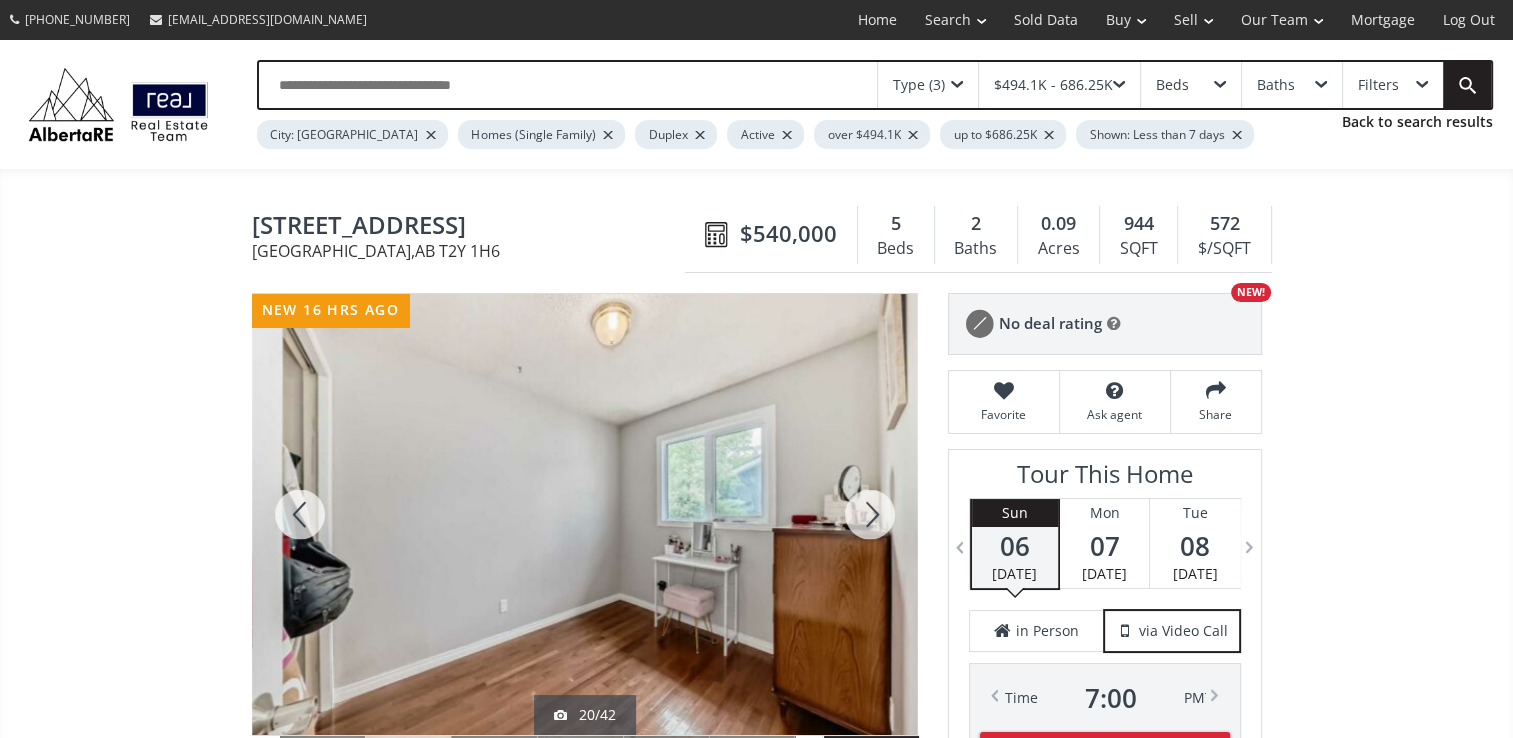 click at bounding box center (870, 514) 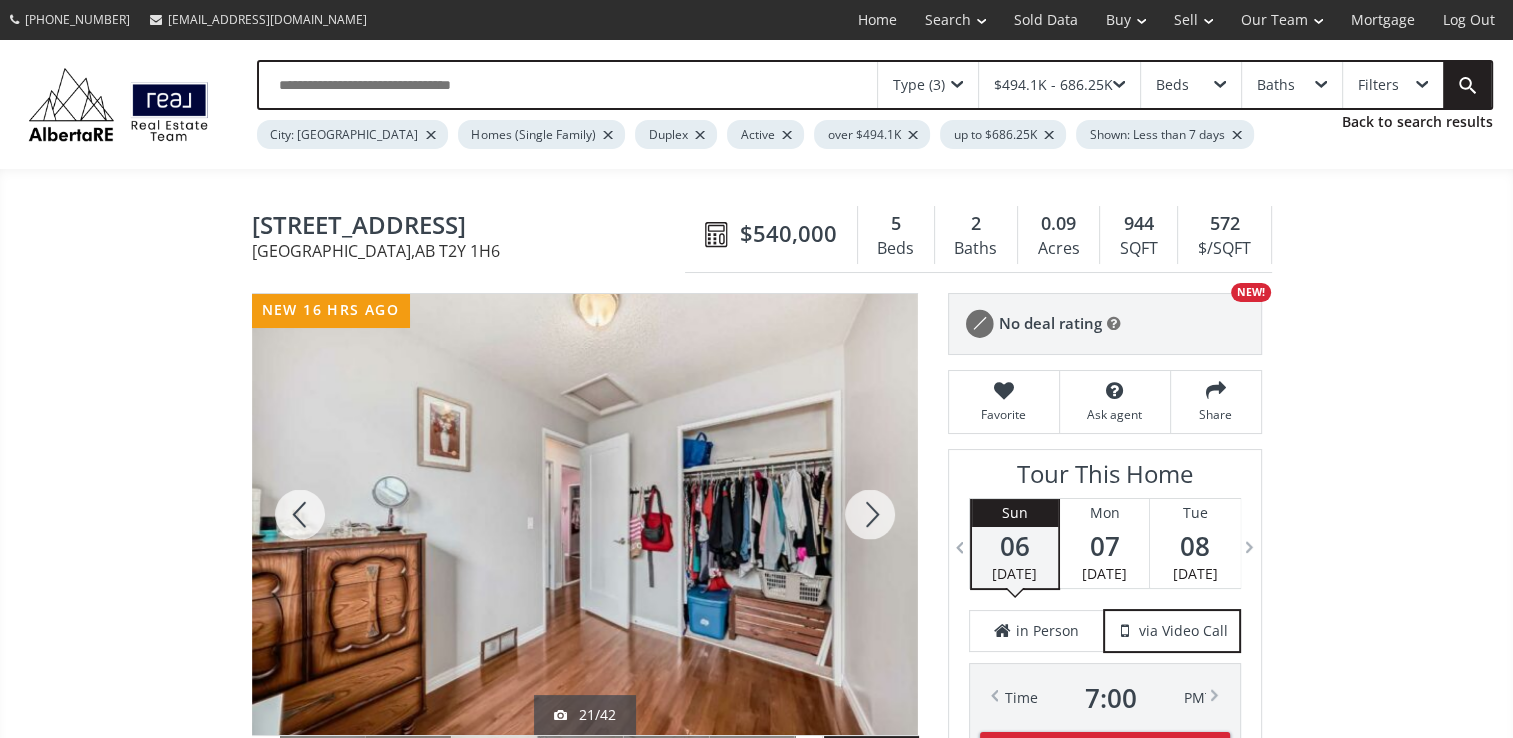 click at bounding box center [870, 514] 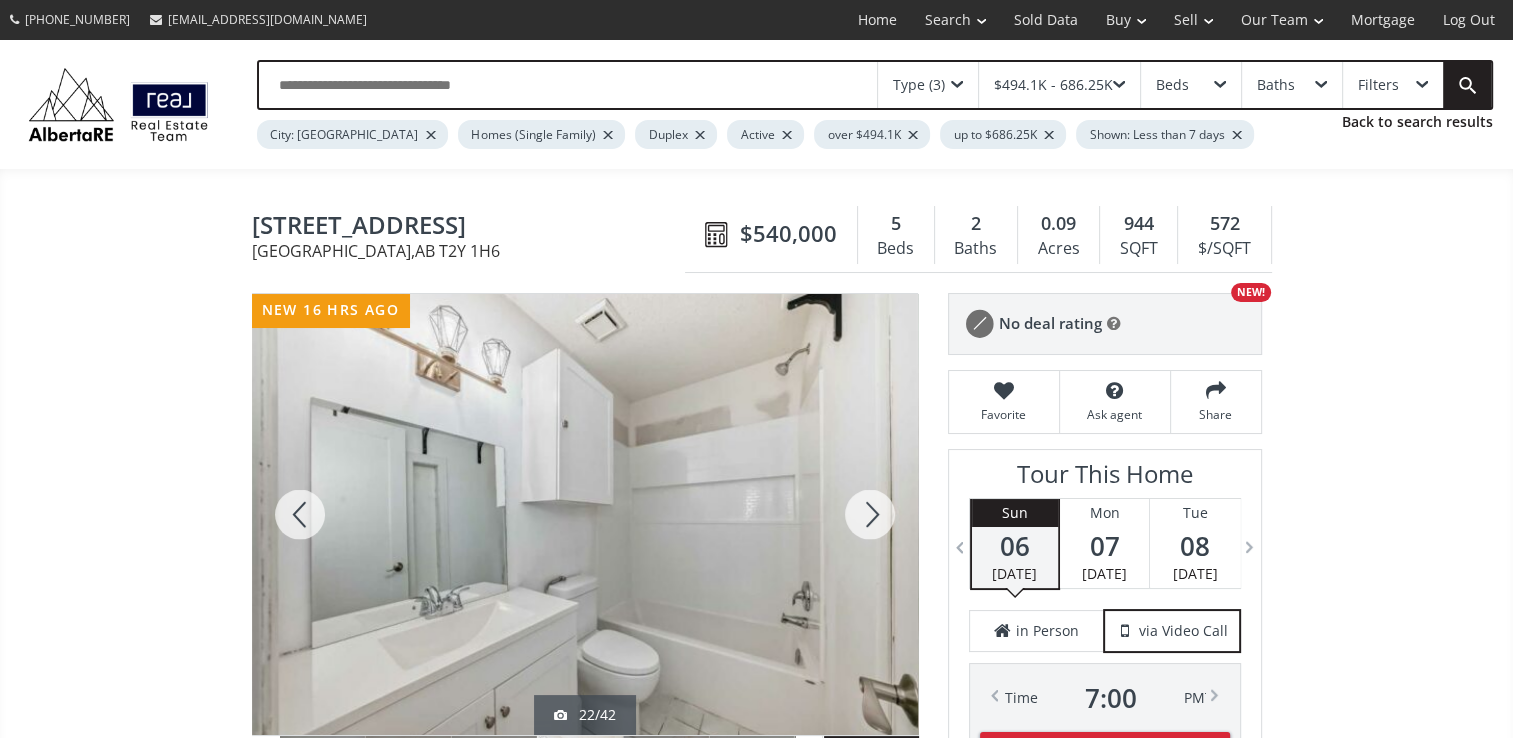click at bounding box center [870, 514] 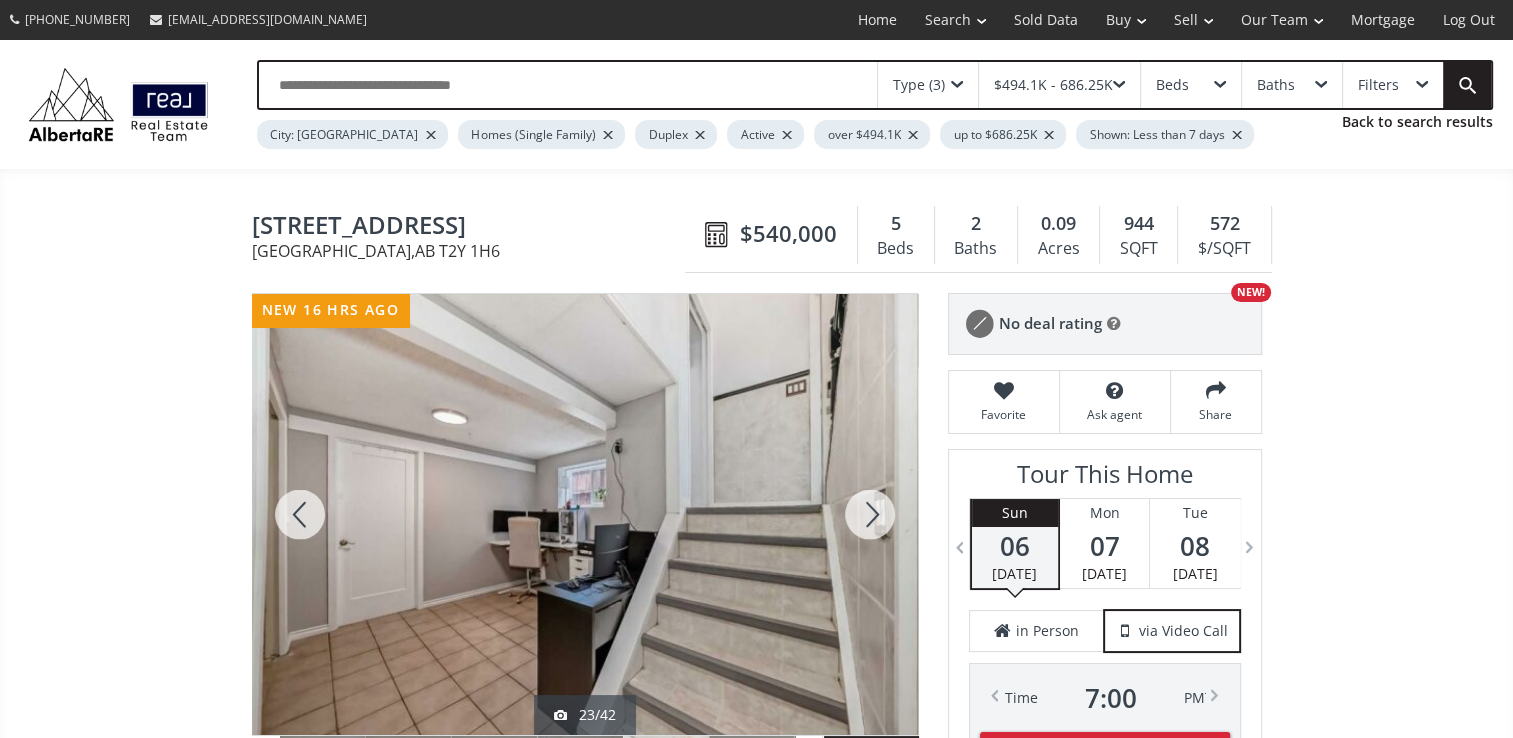 click at bounding box center (870, 514) 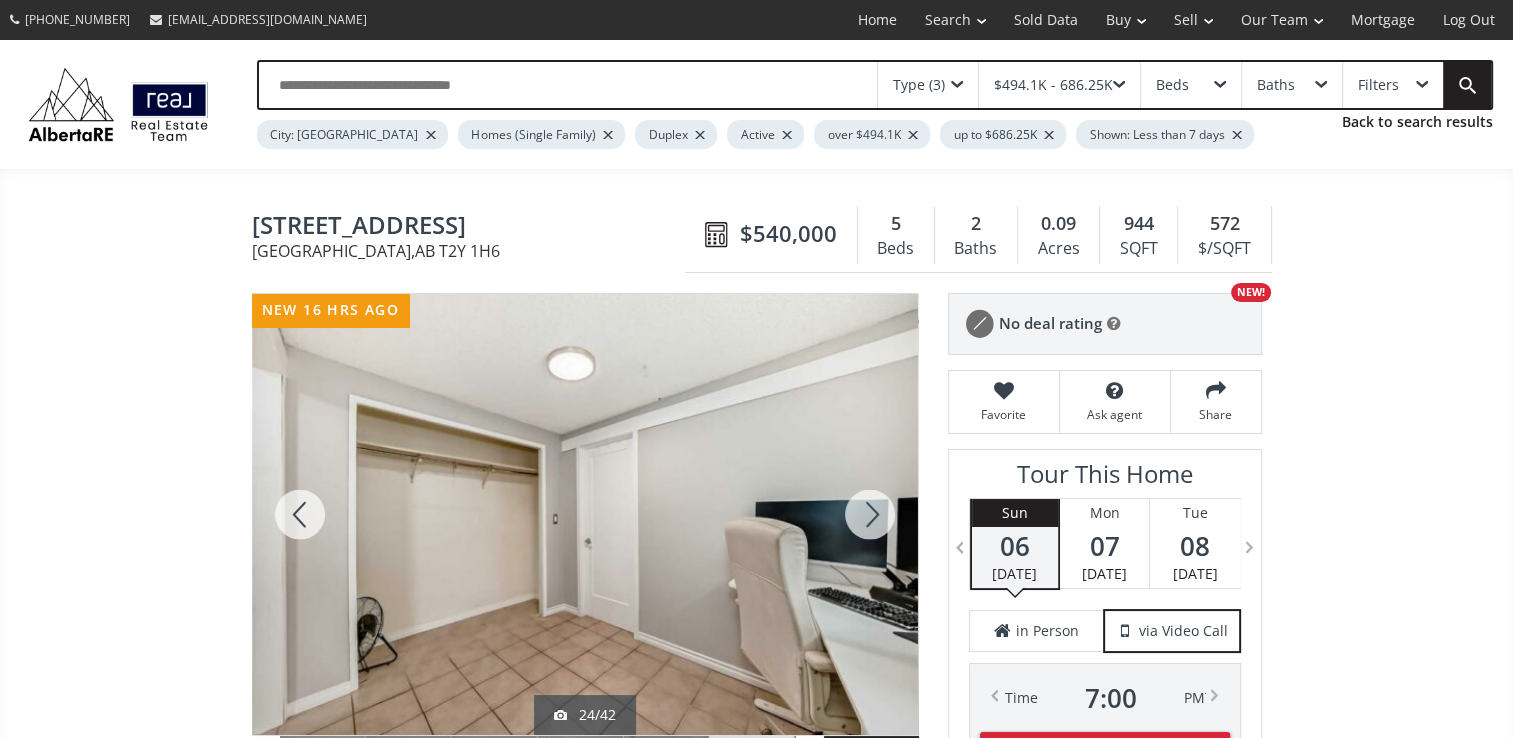 click at bounding box center (870, 514) 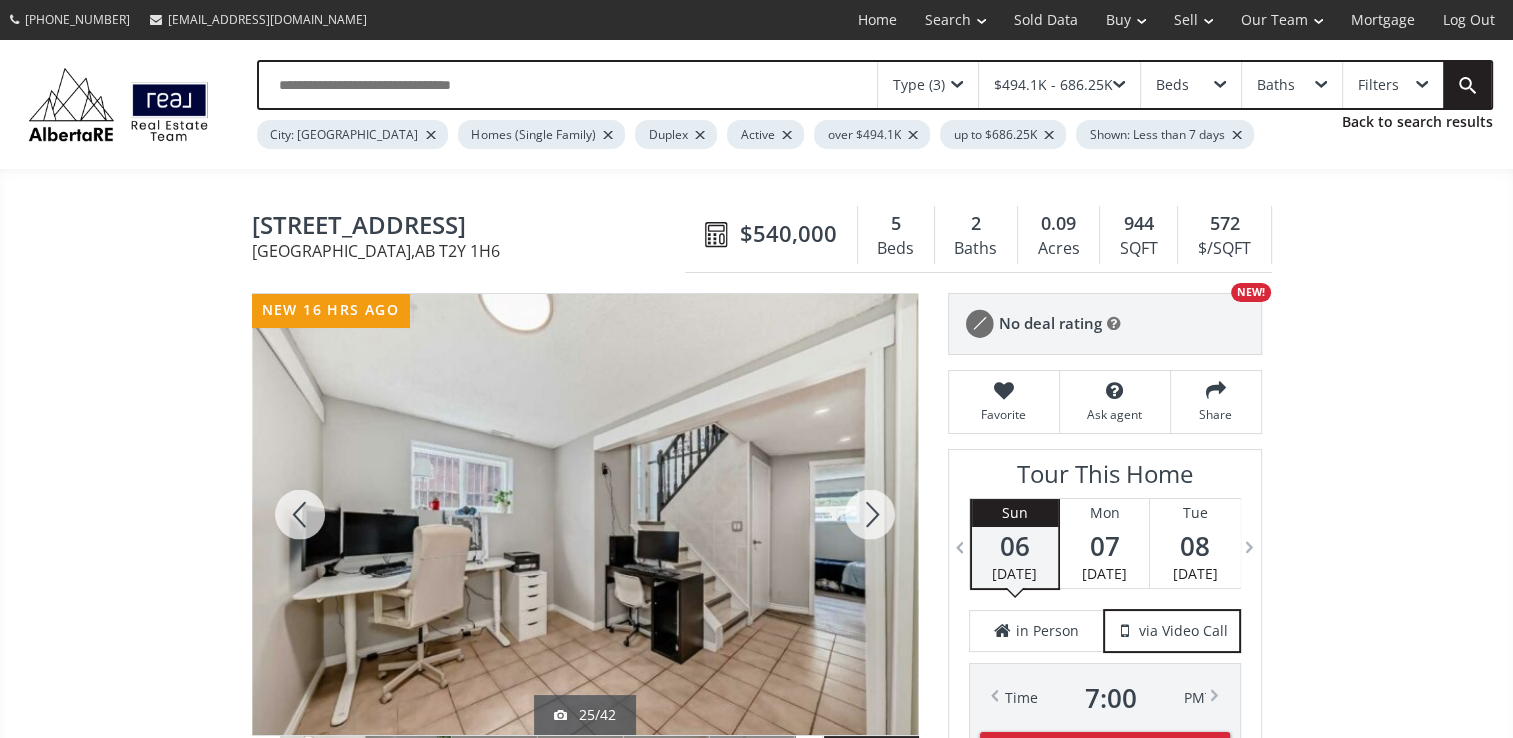 click at bounding box center (870, 514) 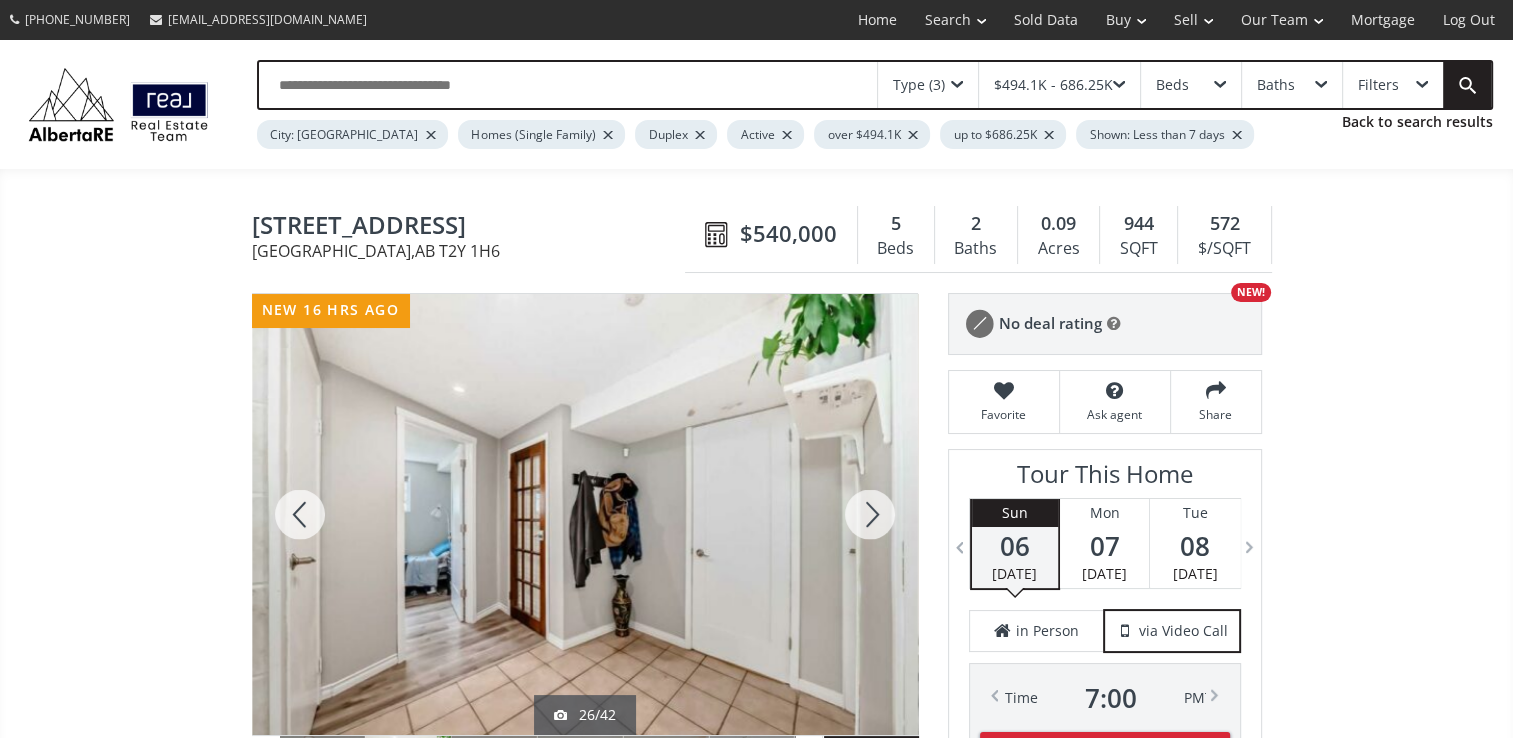 click at bounding box center [870, 514] 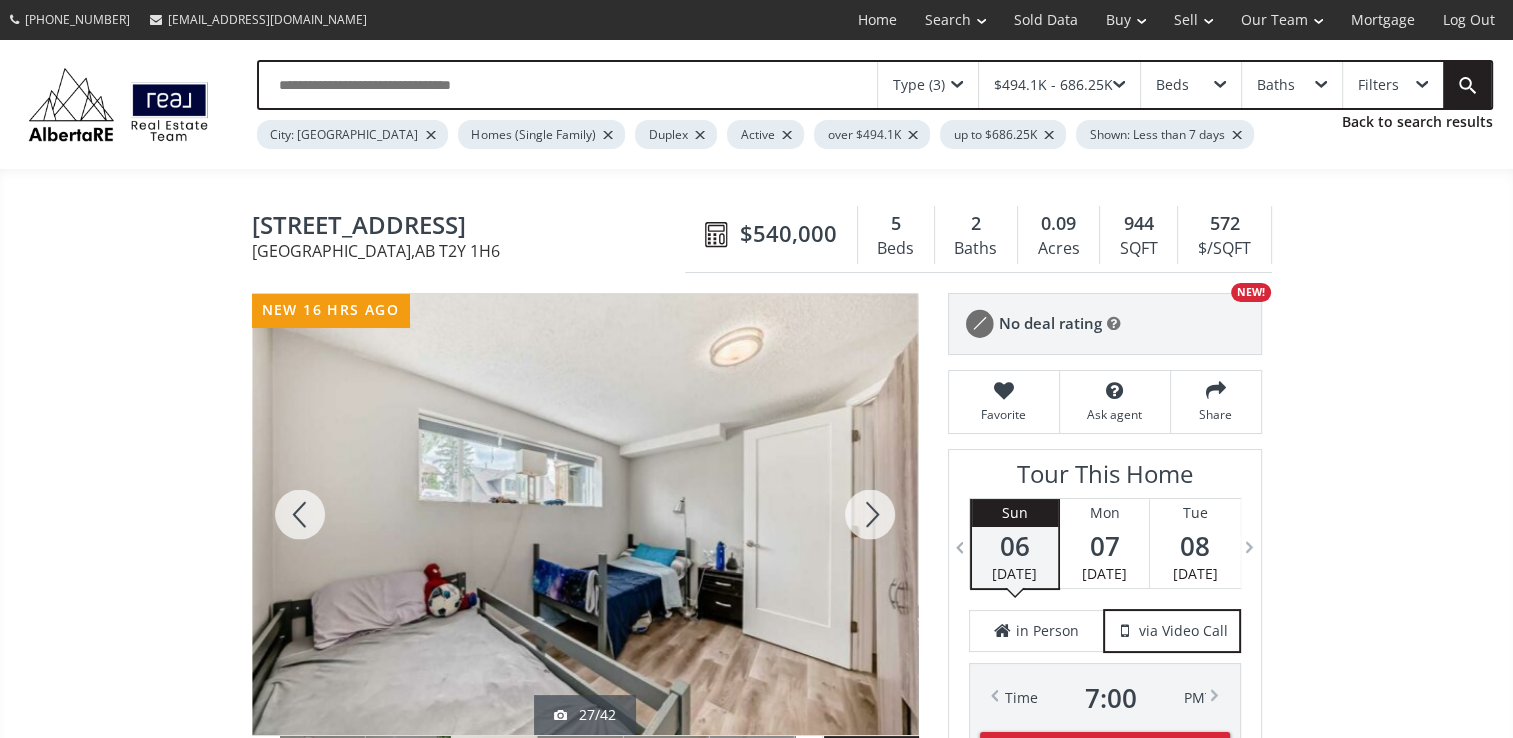 click at bounding box center (870, 514) 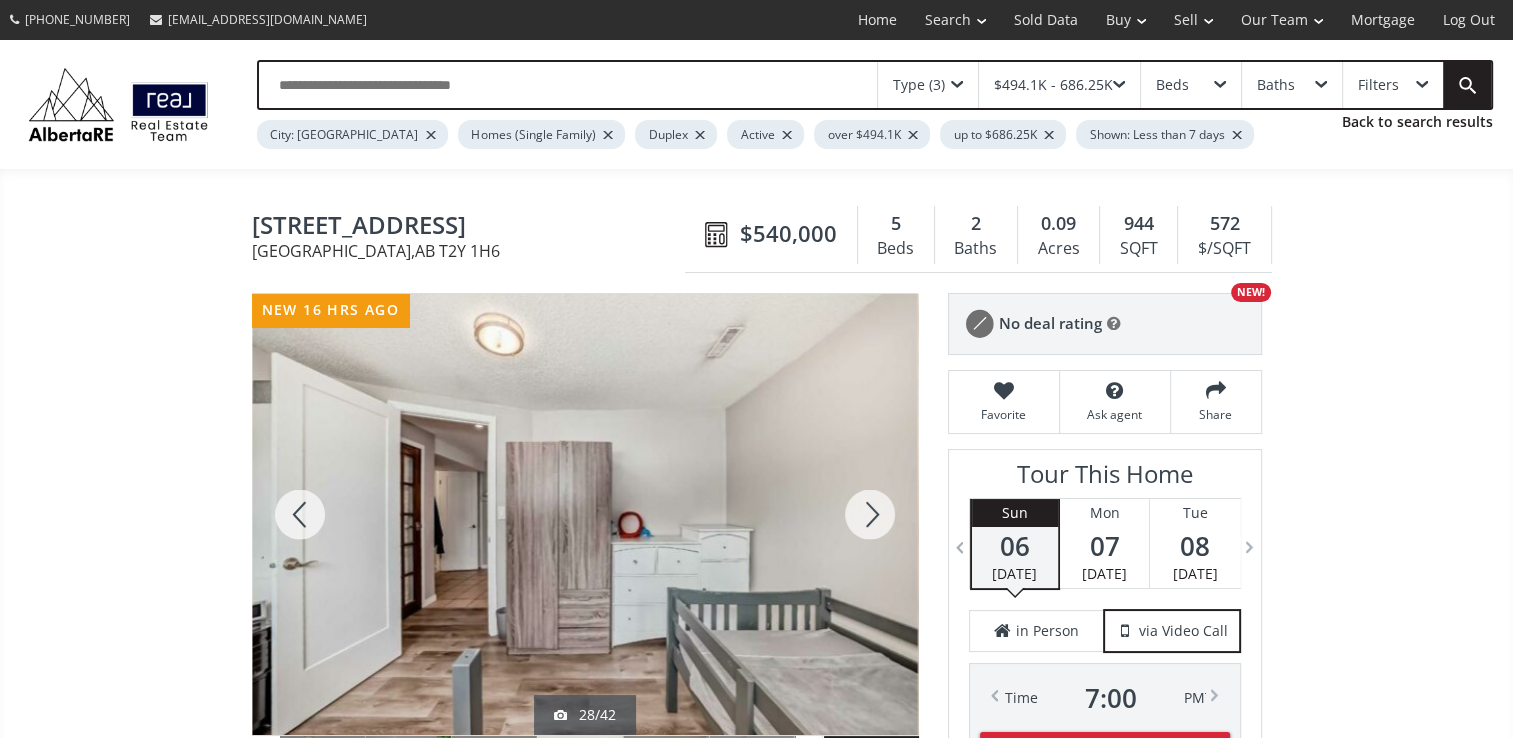 click at bounding box center (870, 514) 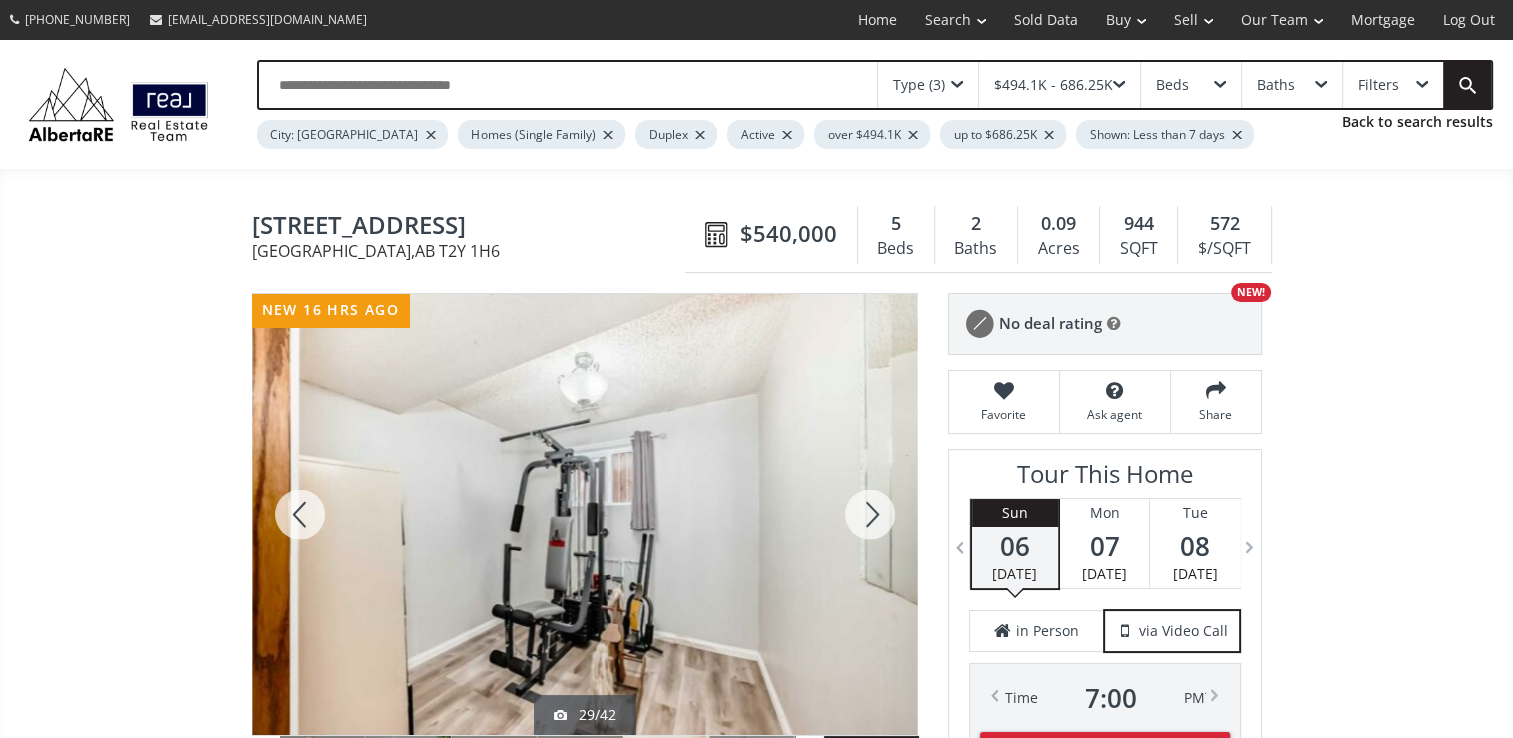 click at bounding box center (870, 514) 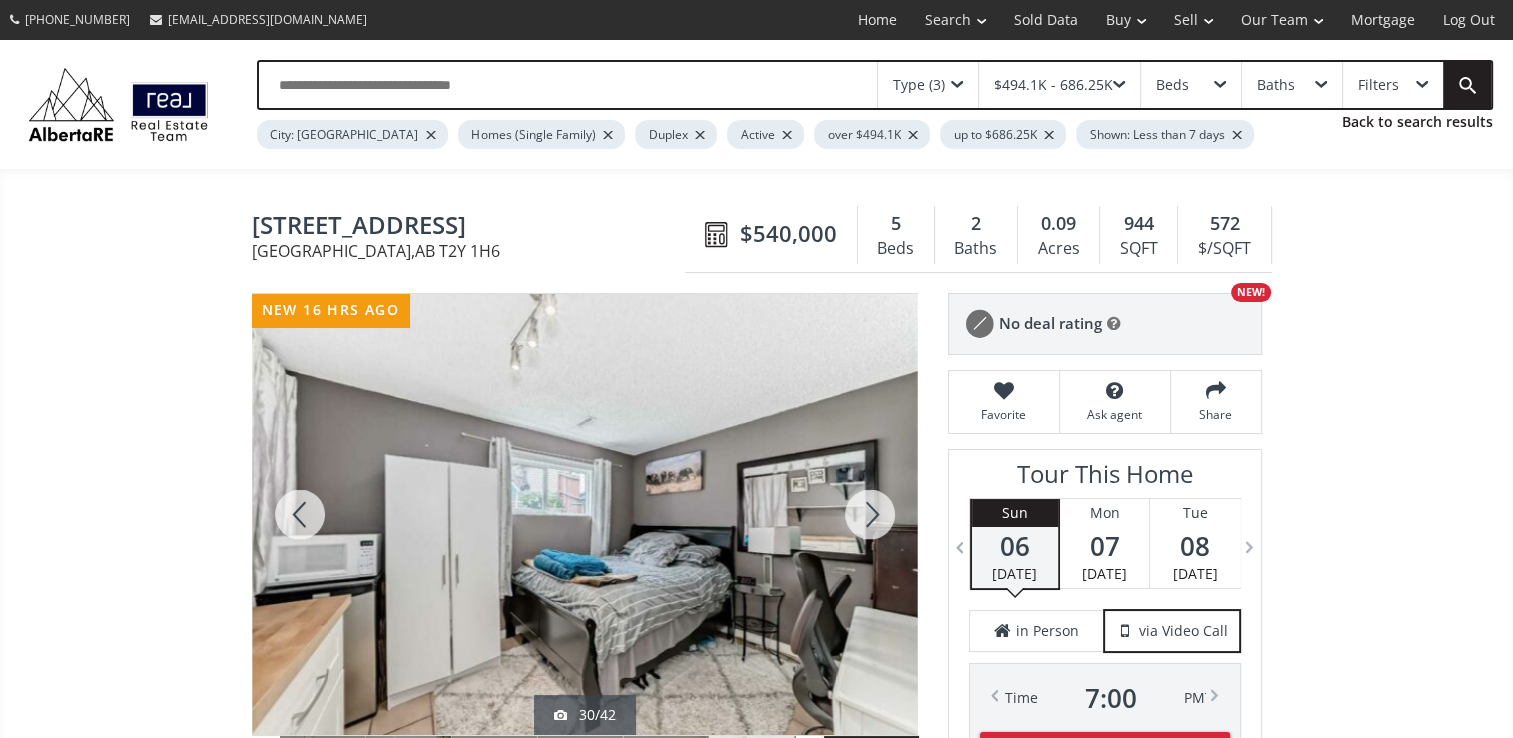 click at bounding box center (870, 514) 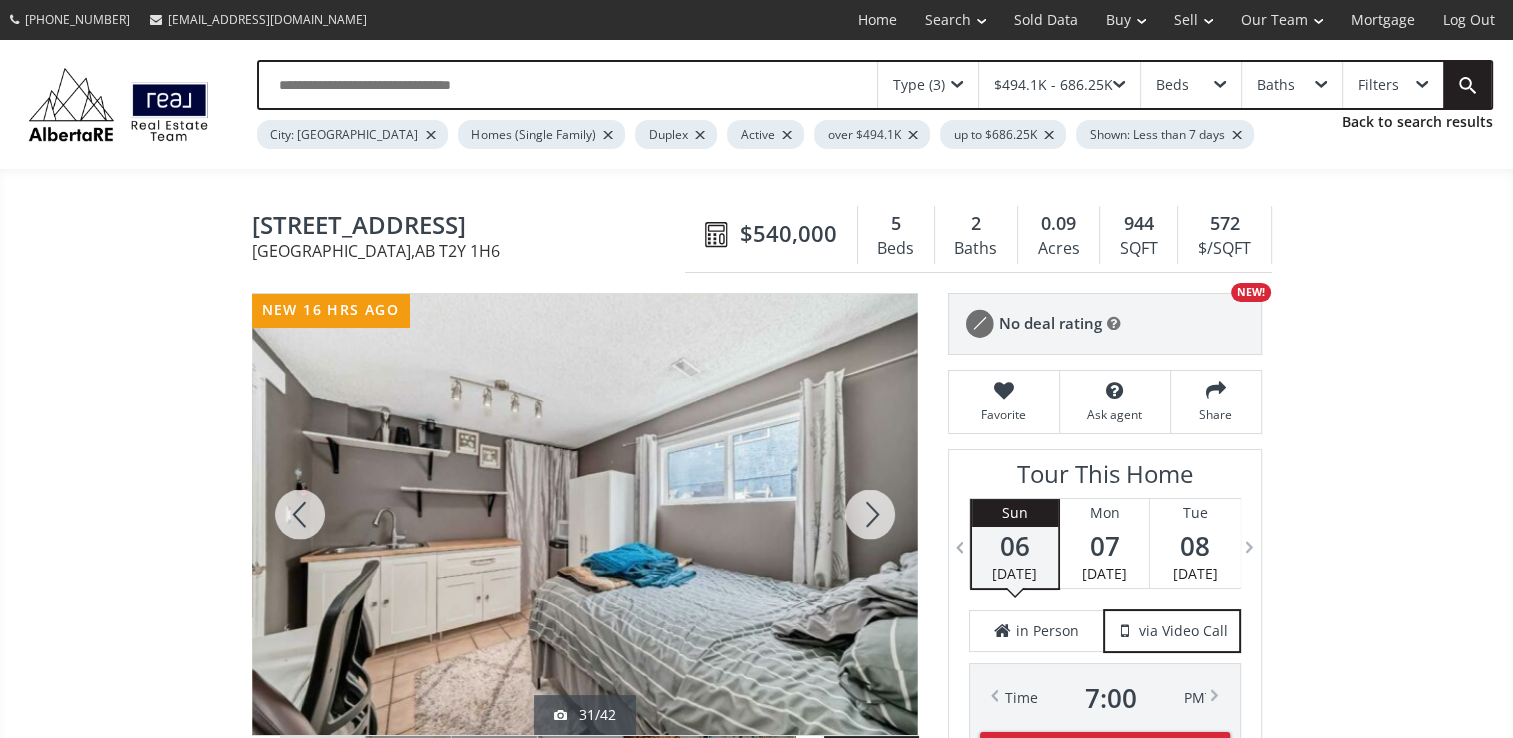 click at bounding box center [870, 514] 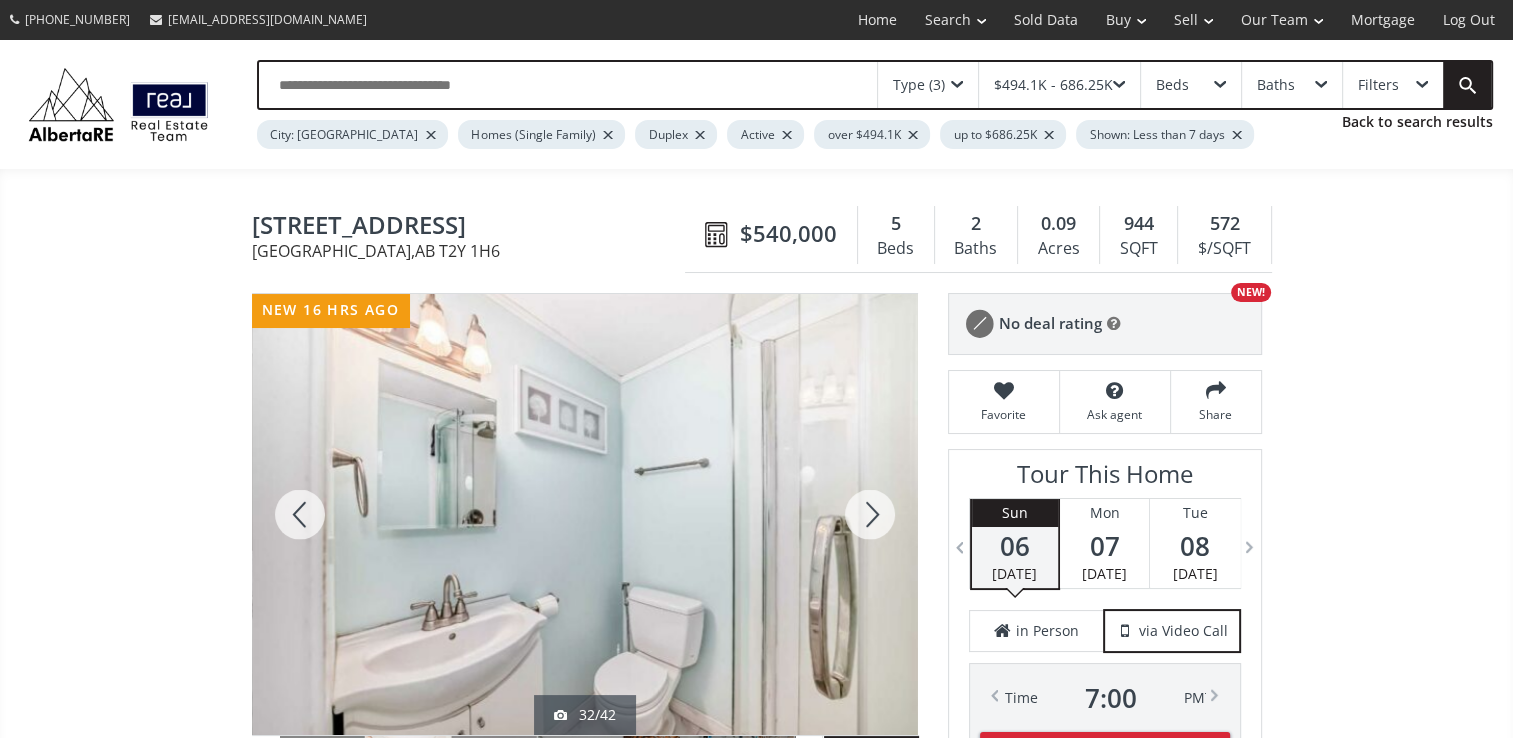 click at bounding box center [870, 514] 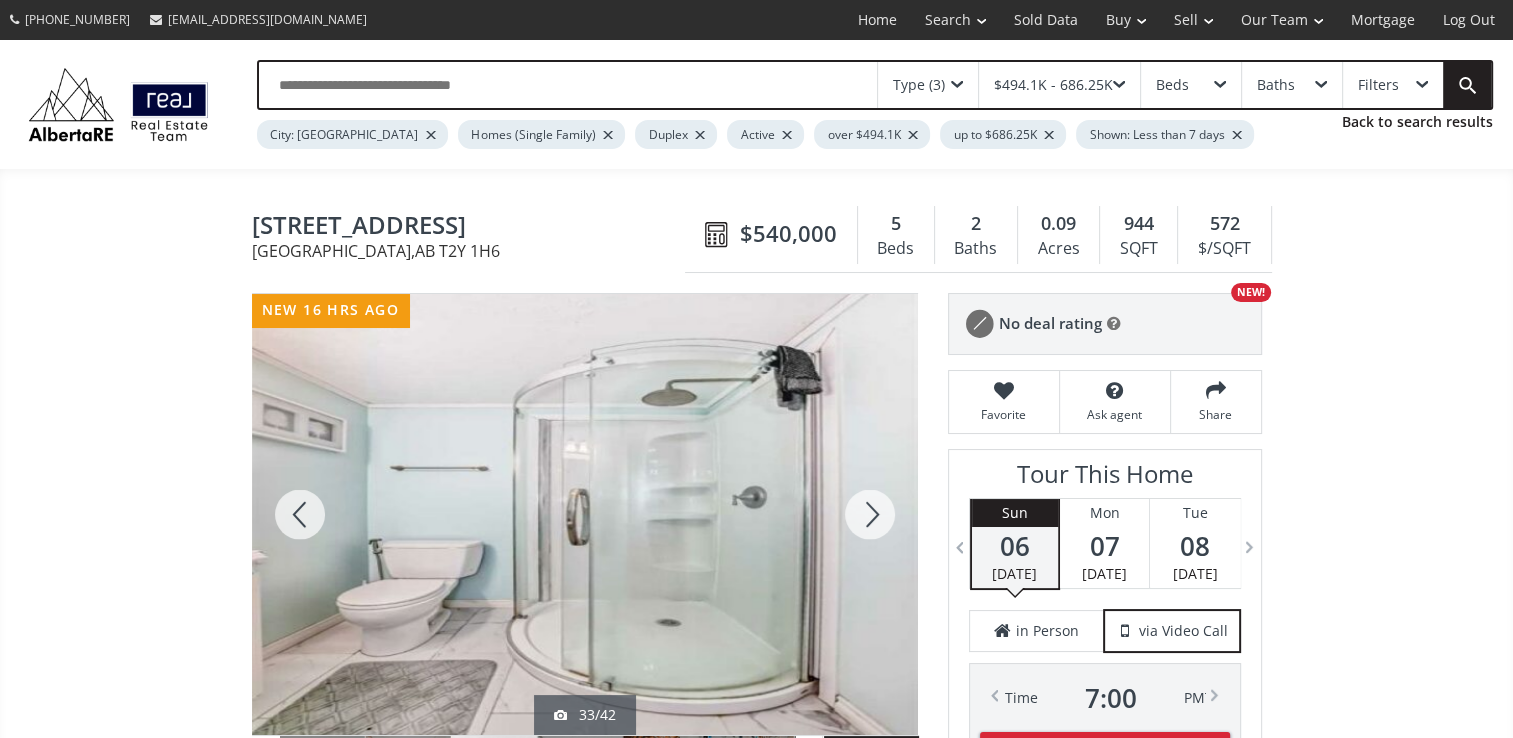 click at bounding box center (870, 514) 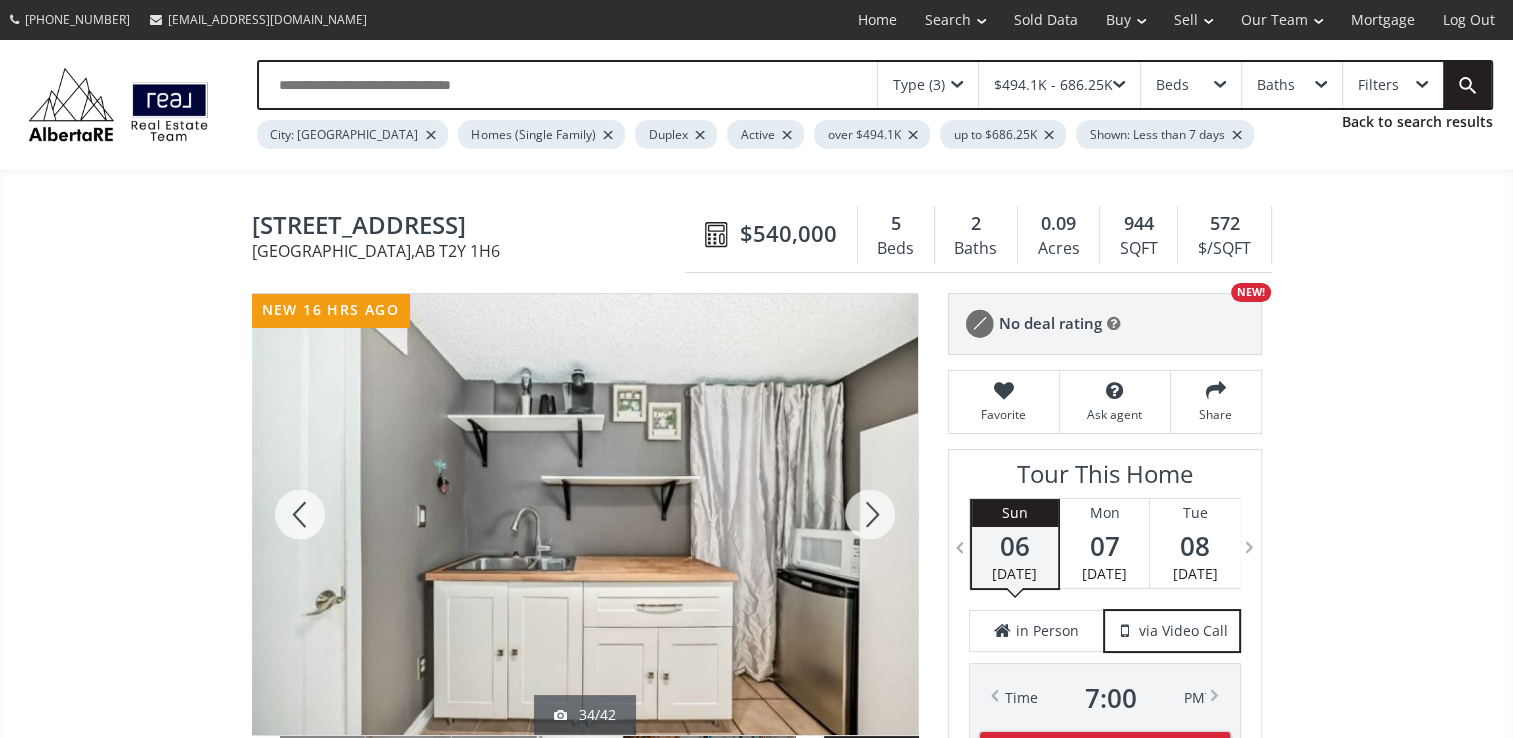 click at bounding box center (870, 514) 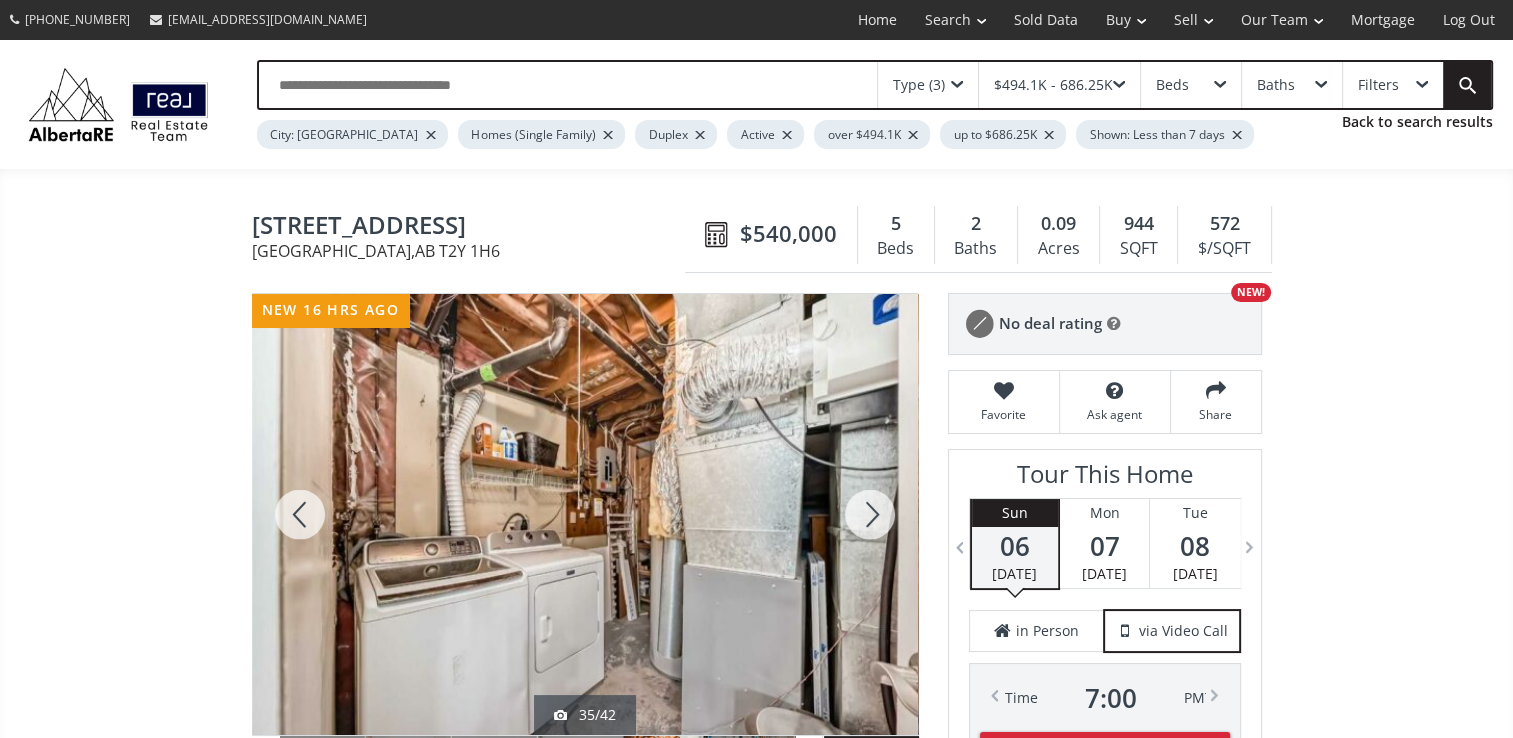 click at bounding box center [870, 514] 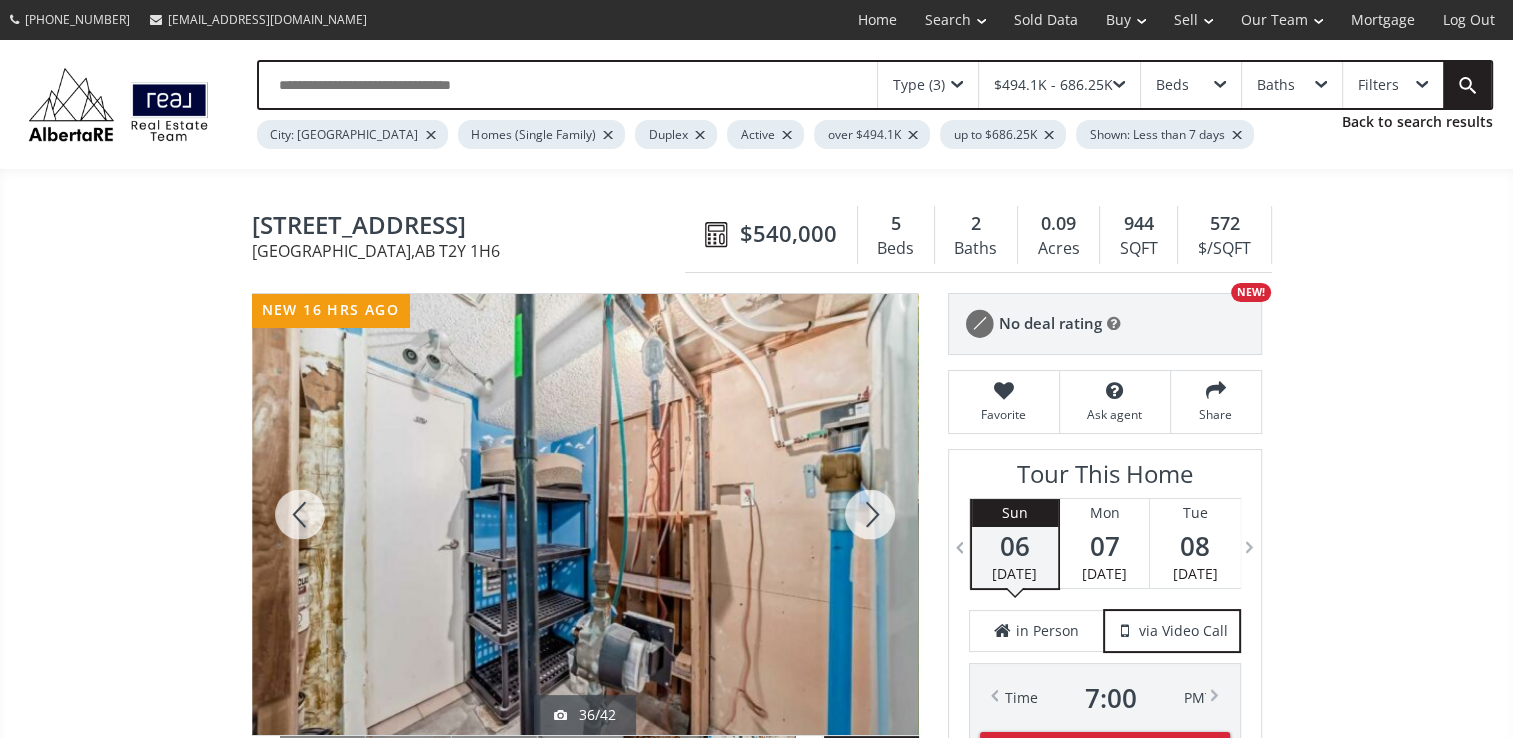 click at bounding box center (870, 514) 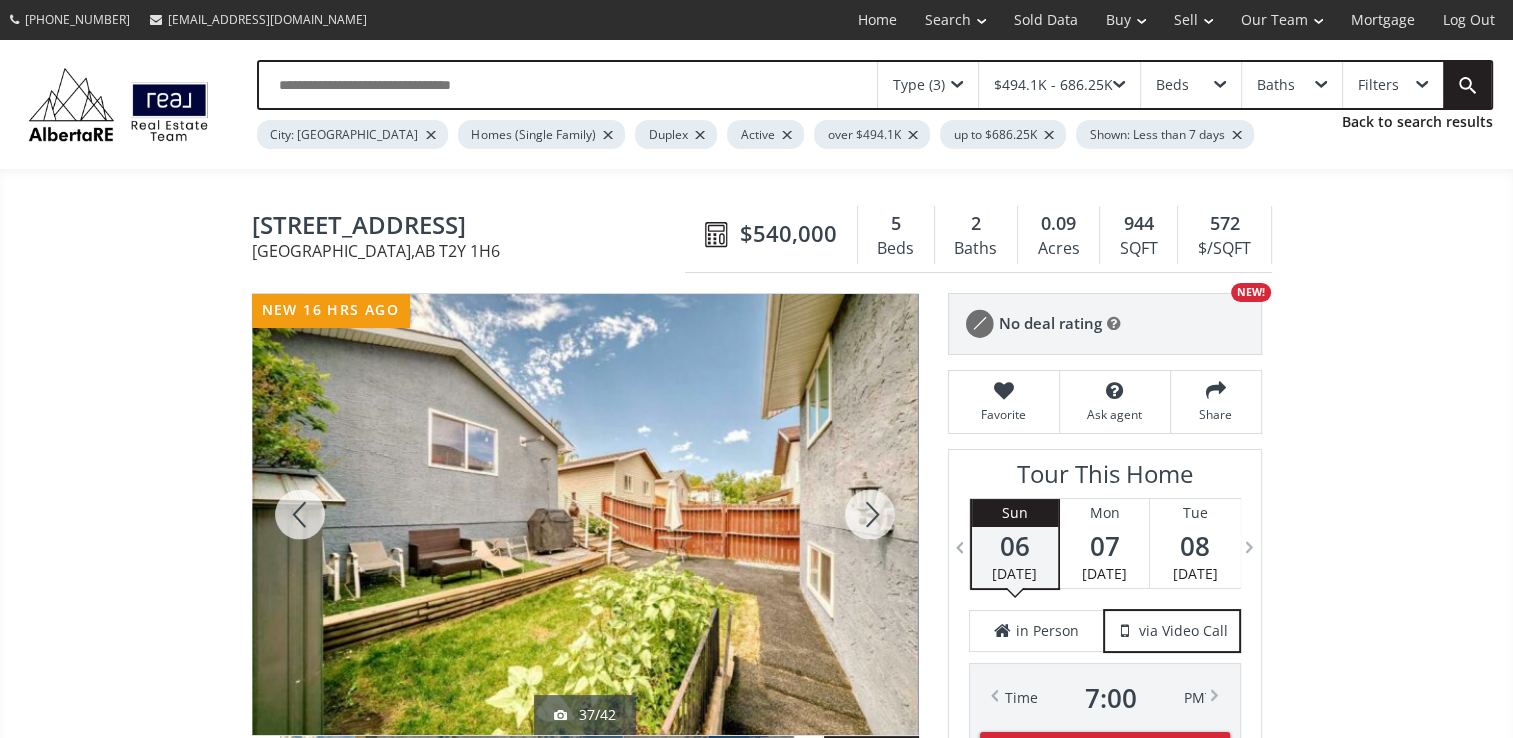 click at bounding box center (870, 514) 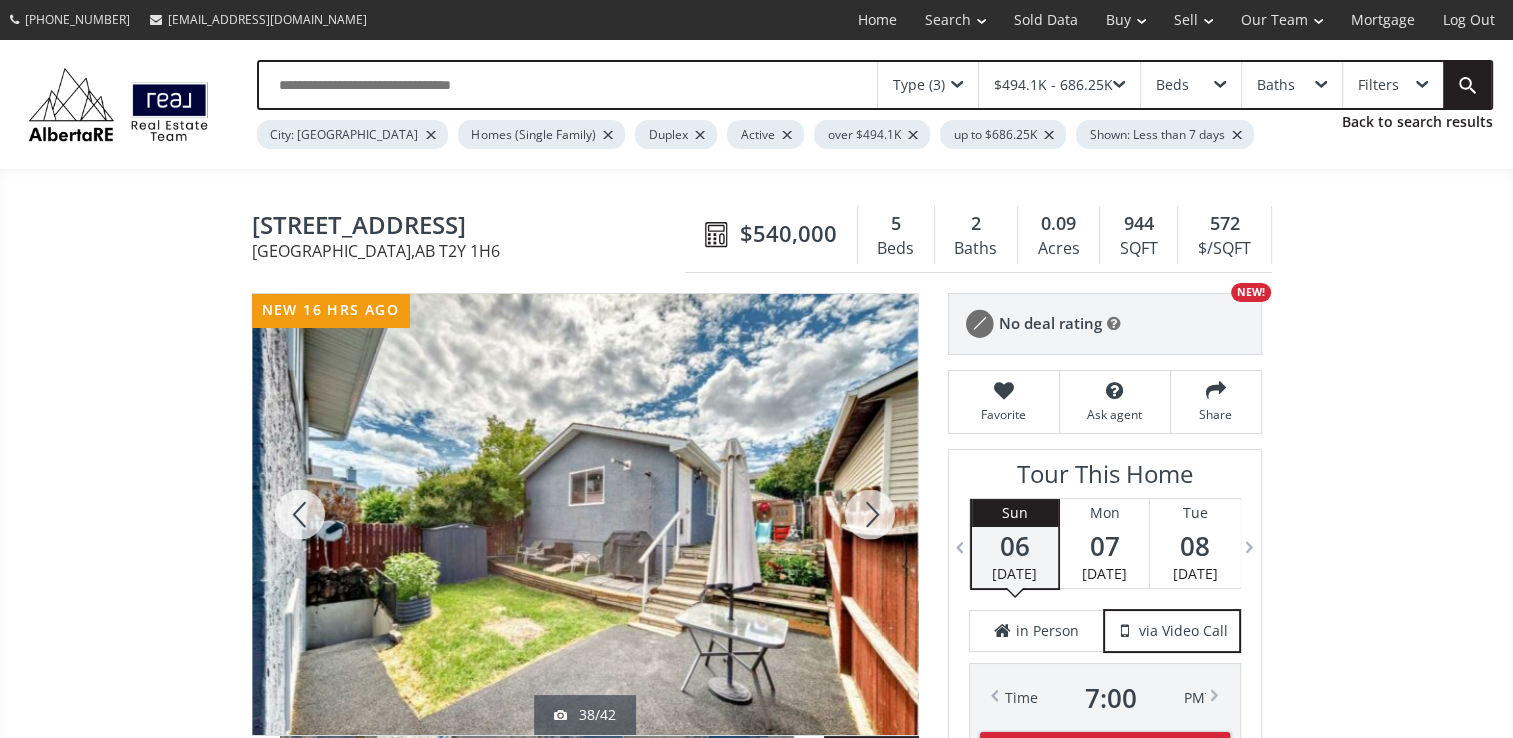 click at bounding box center [870, 514] 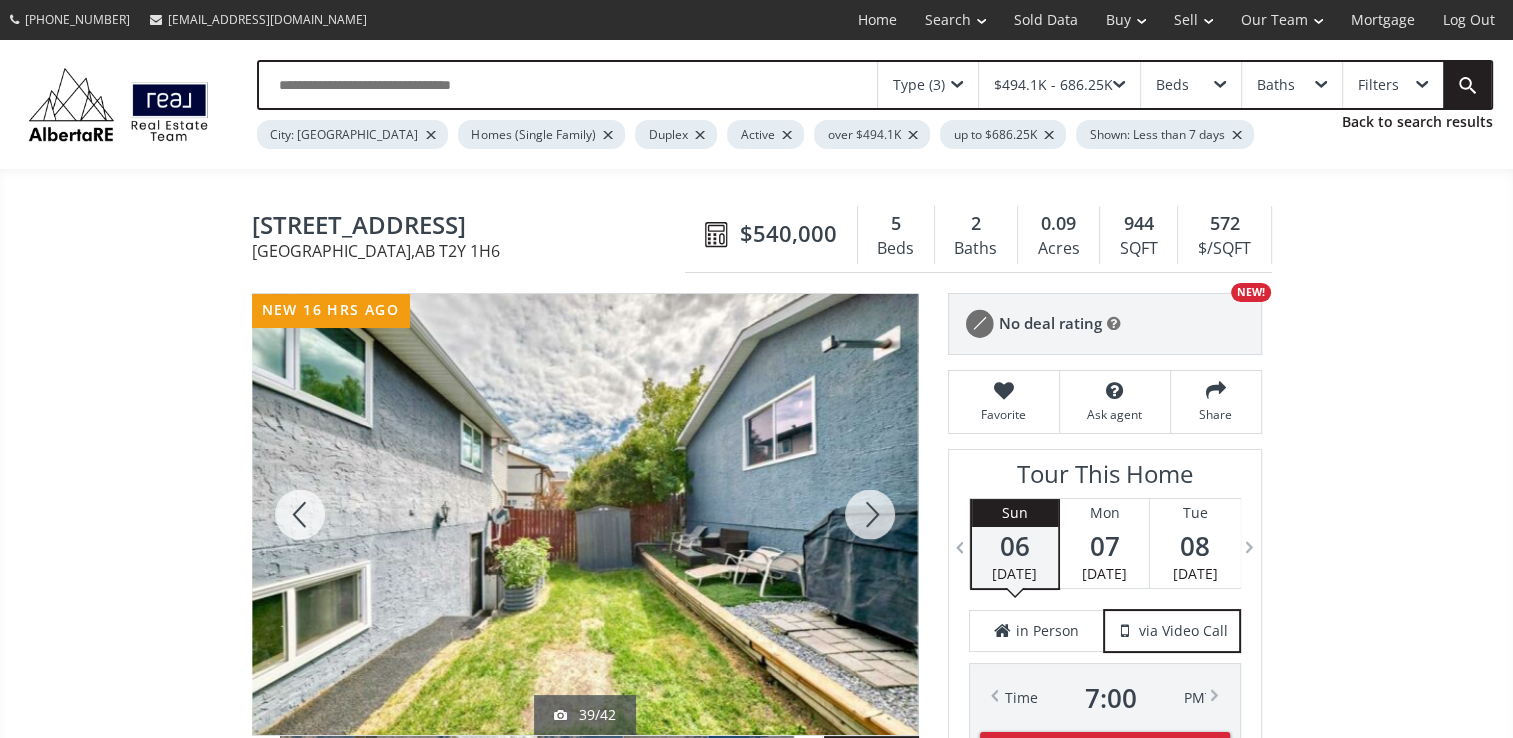 click at bounding box center [870, 514] 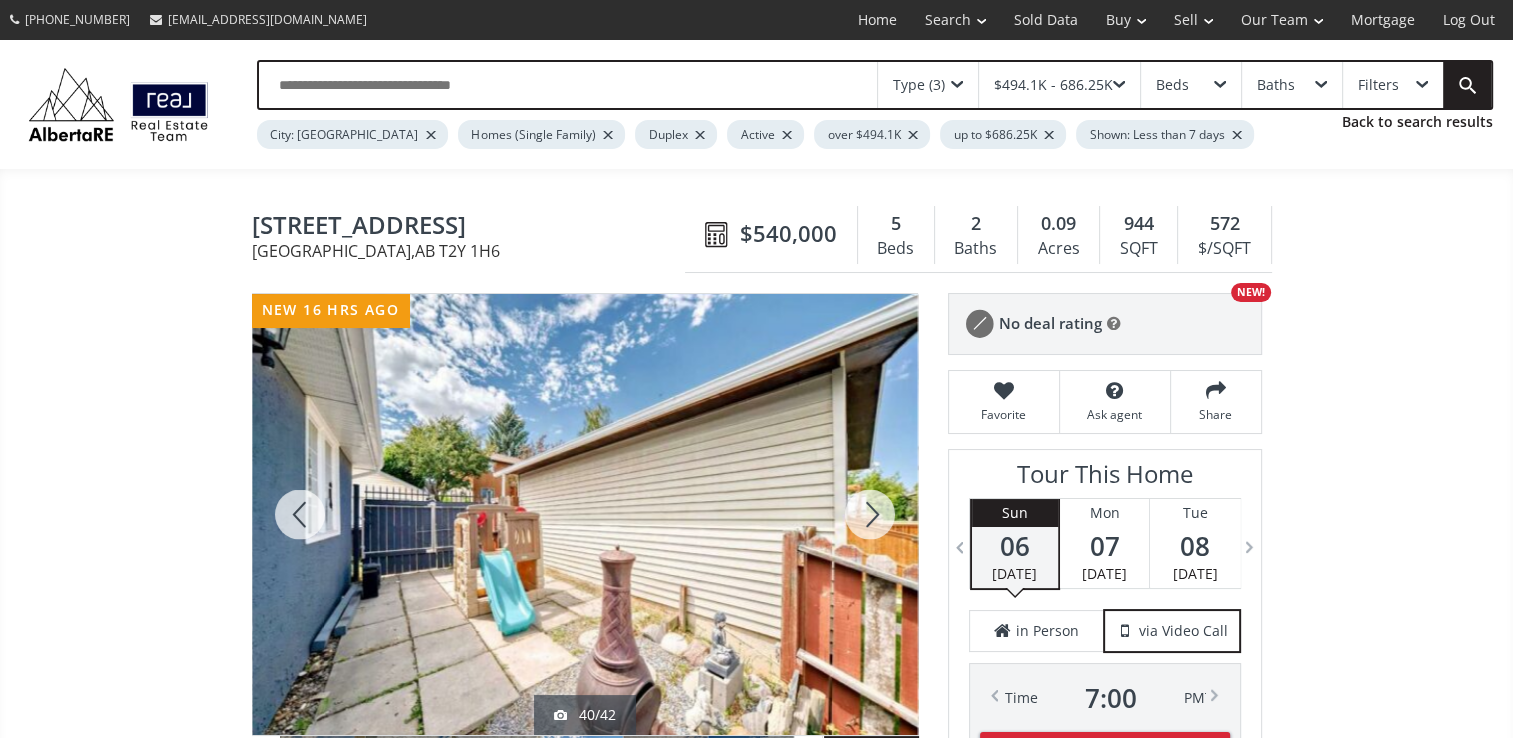 click at bounding box center [870, 514] 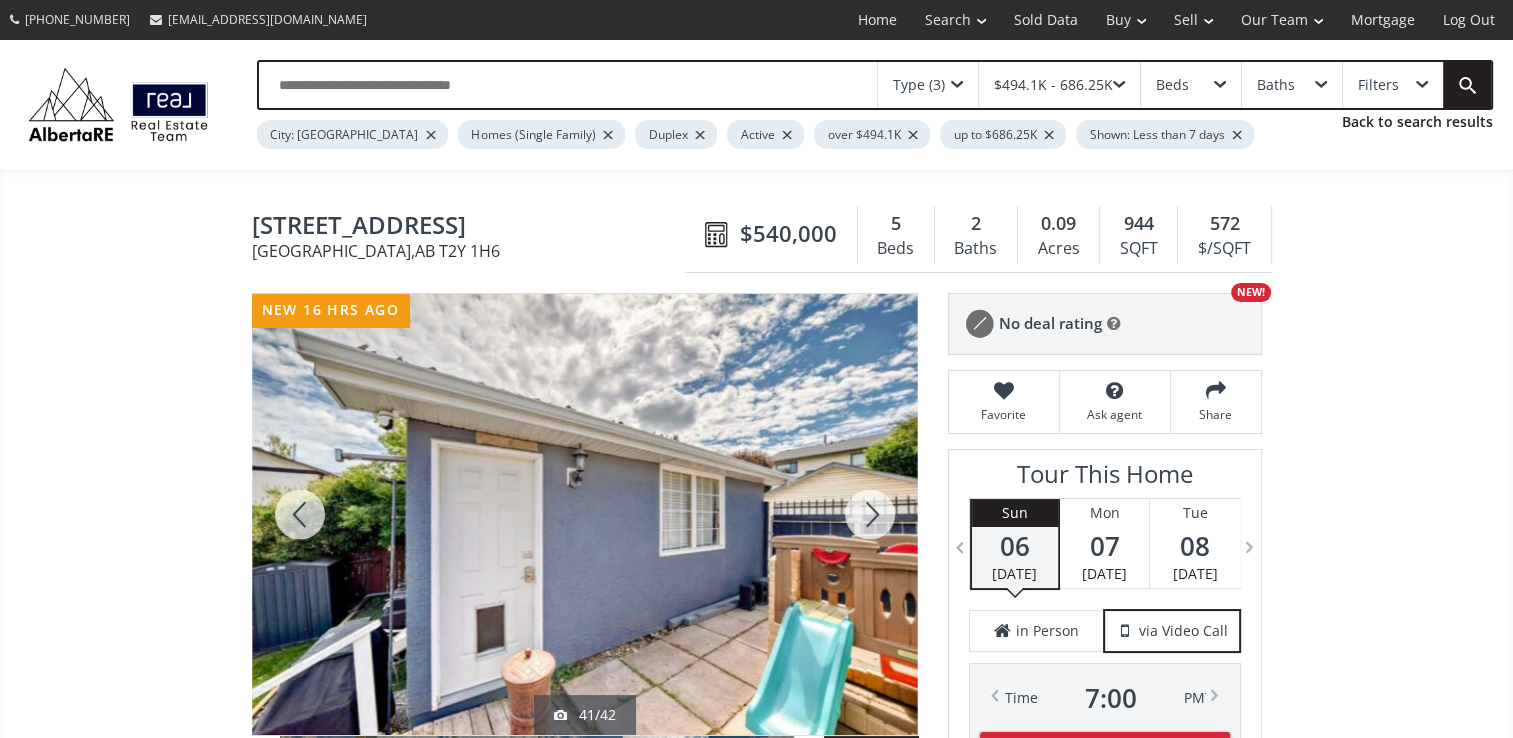 click at bounding box center [870, 514] 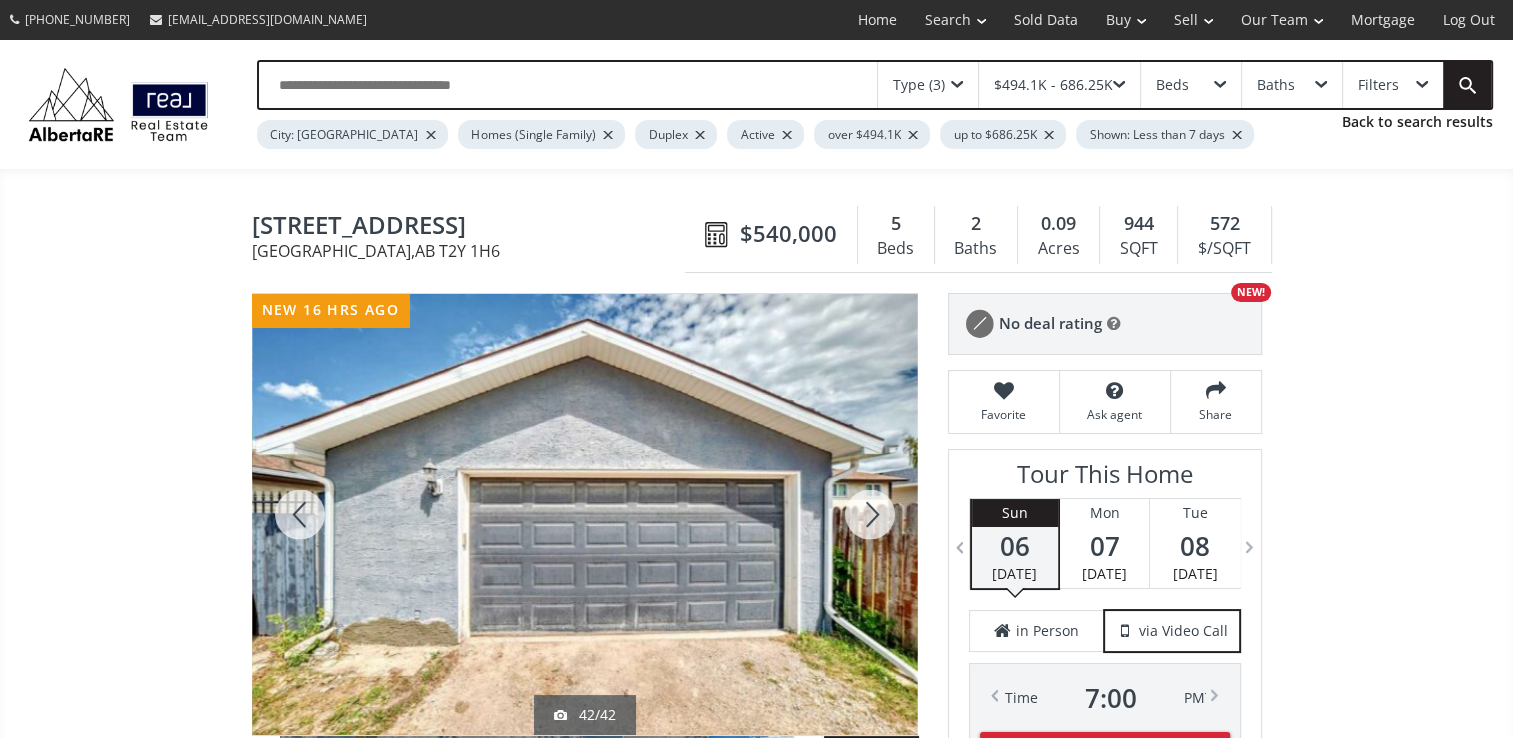 click at bounding box center (870, 514) 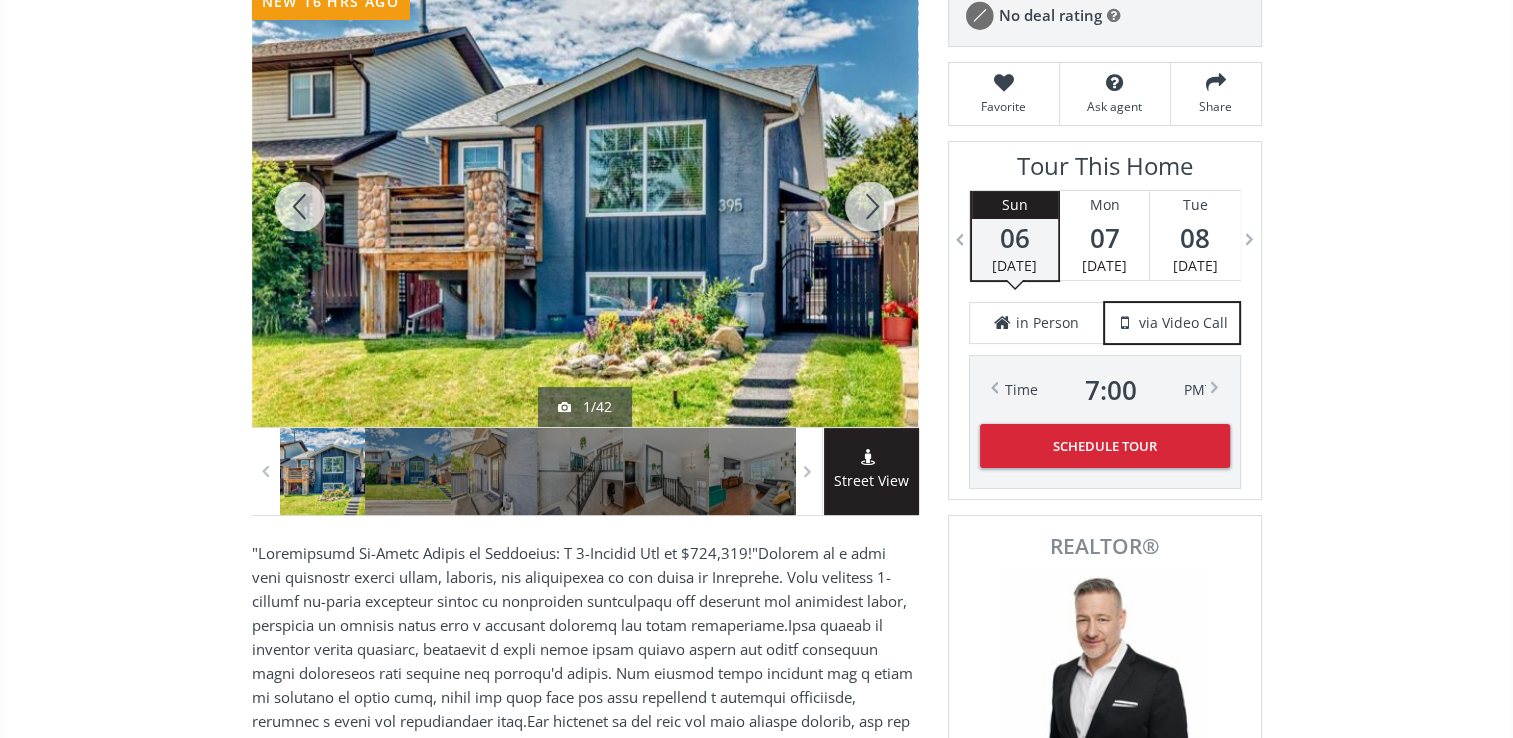 scroll, scrollTop: 0, scrollLeft: 0, axis: both 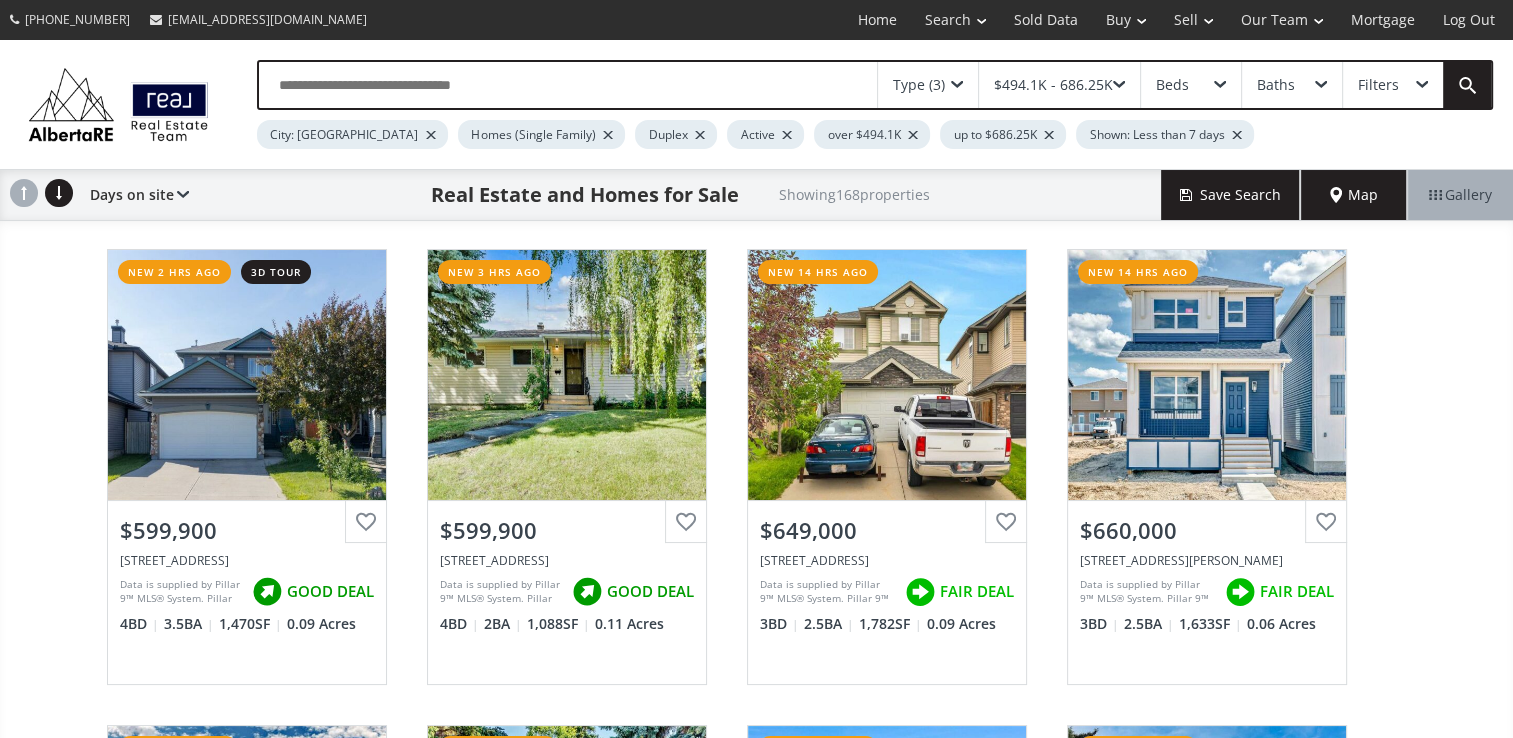 click on "Homes (Single Family)" at bounding box center (541, 134) 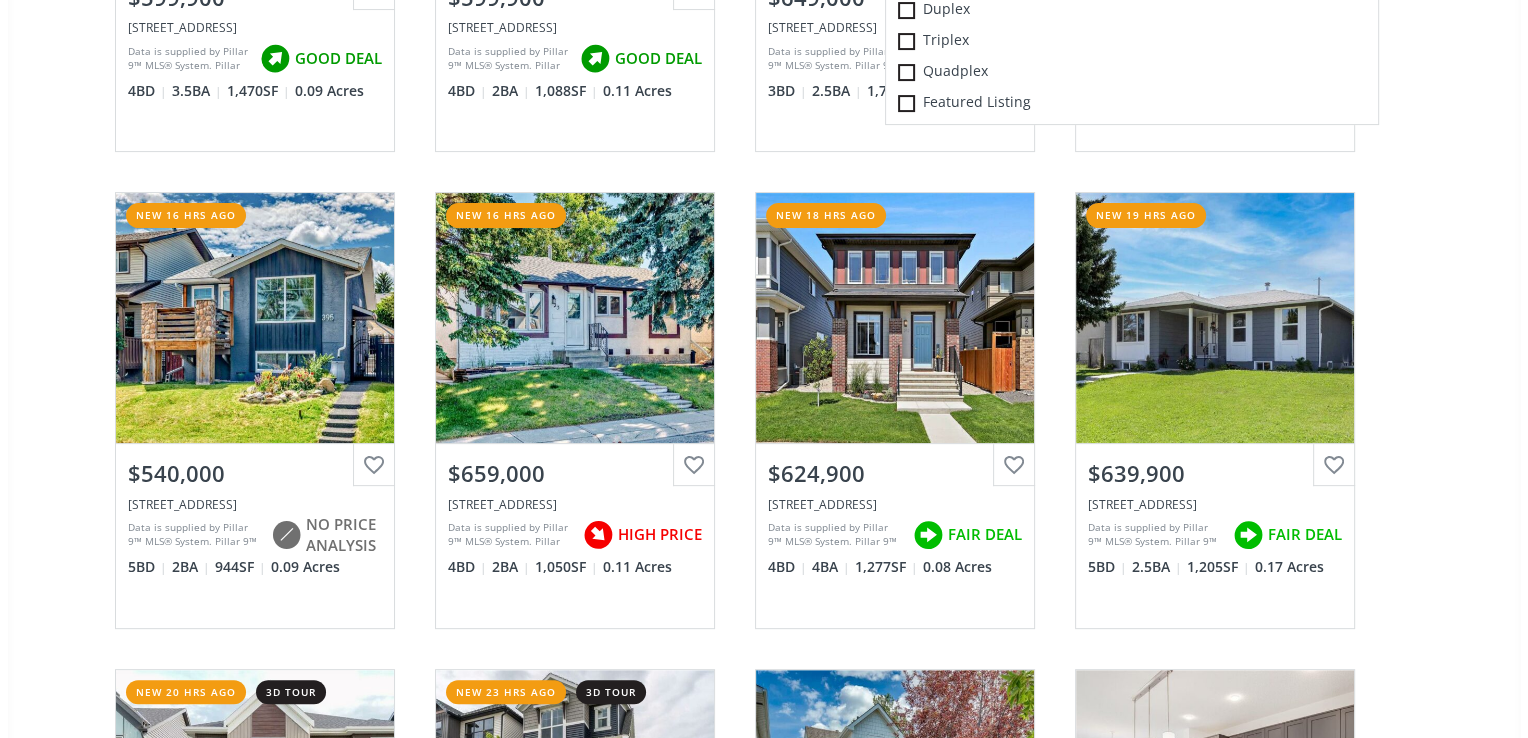 scroll, scrollTop: 0, scrollLeft: 0, axis: both 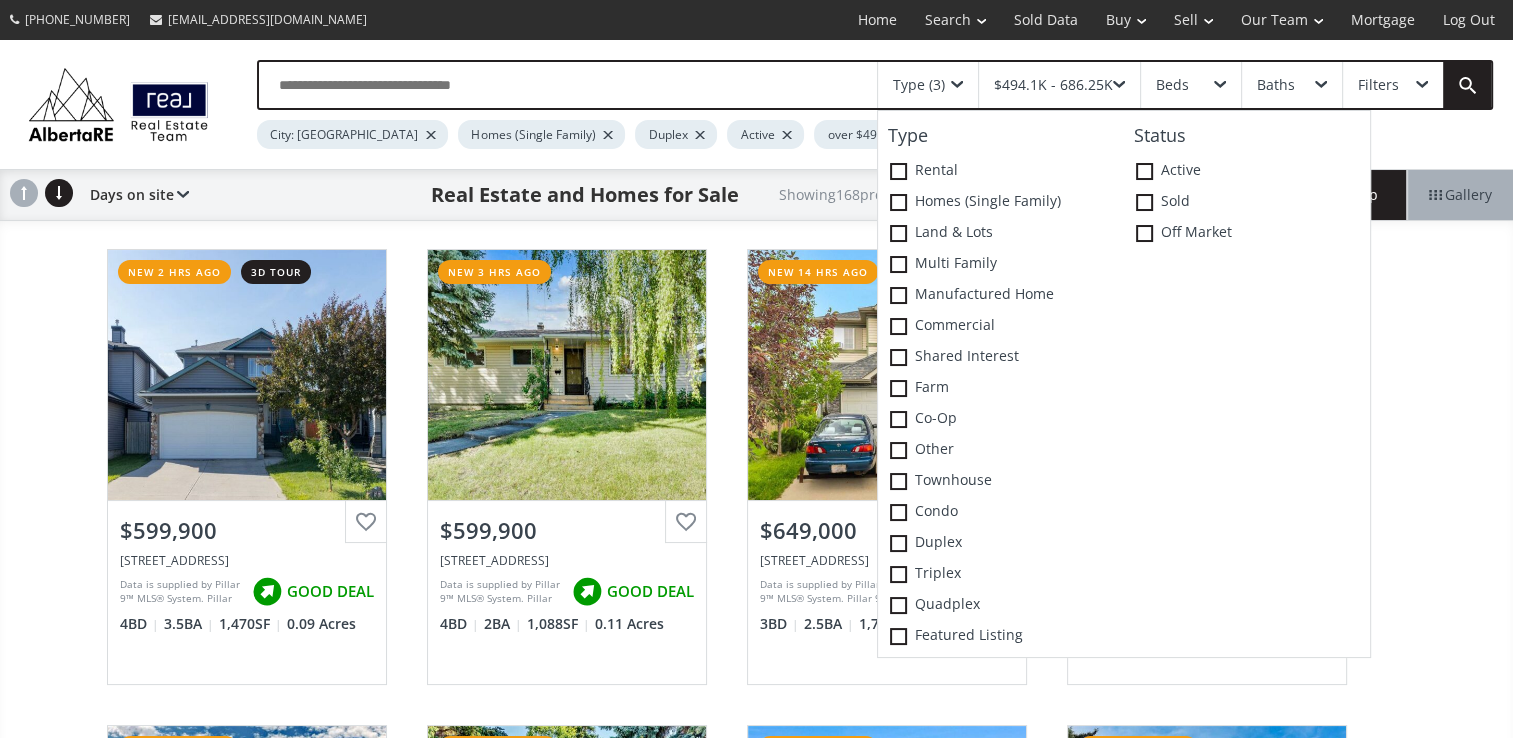 click at bounding box center (1220, 85) 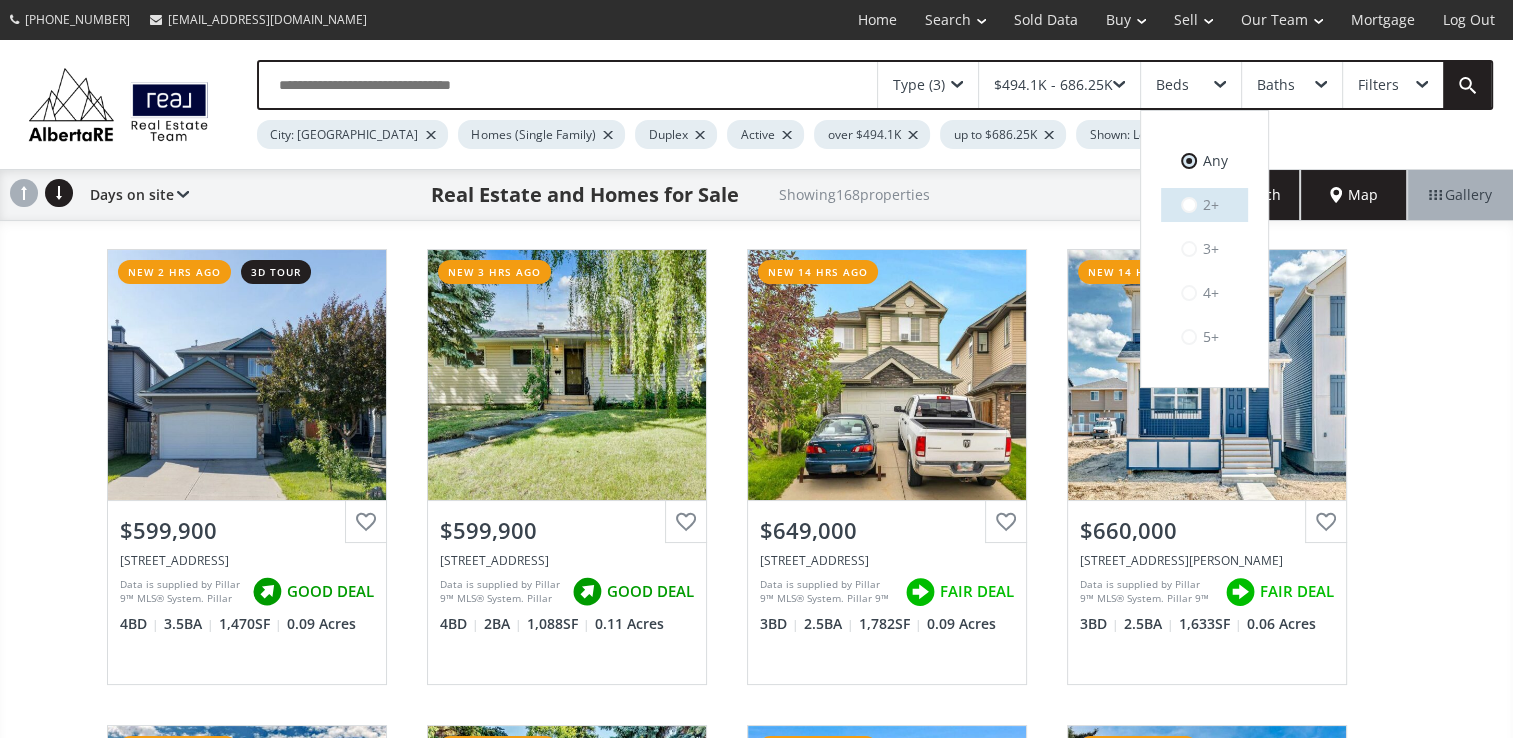 click at bounding box center [1189, 205] 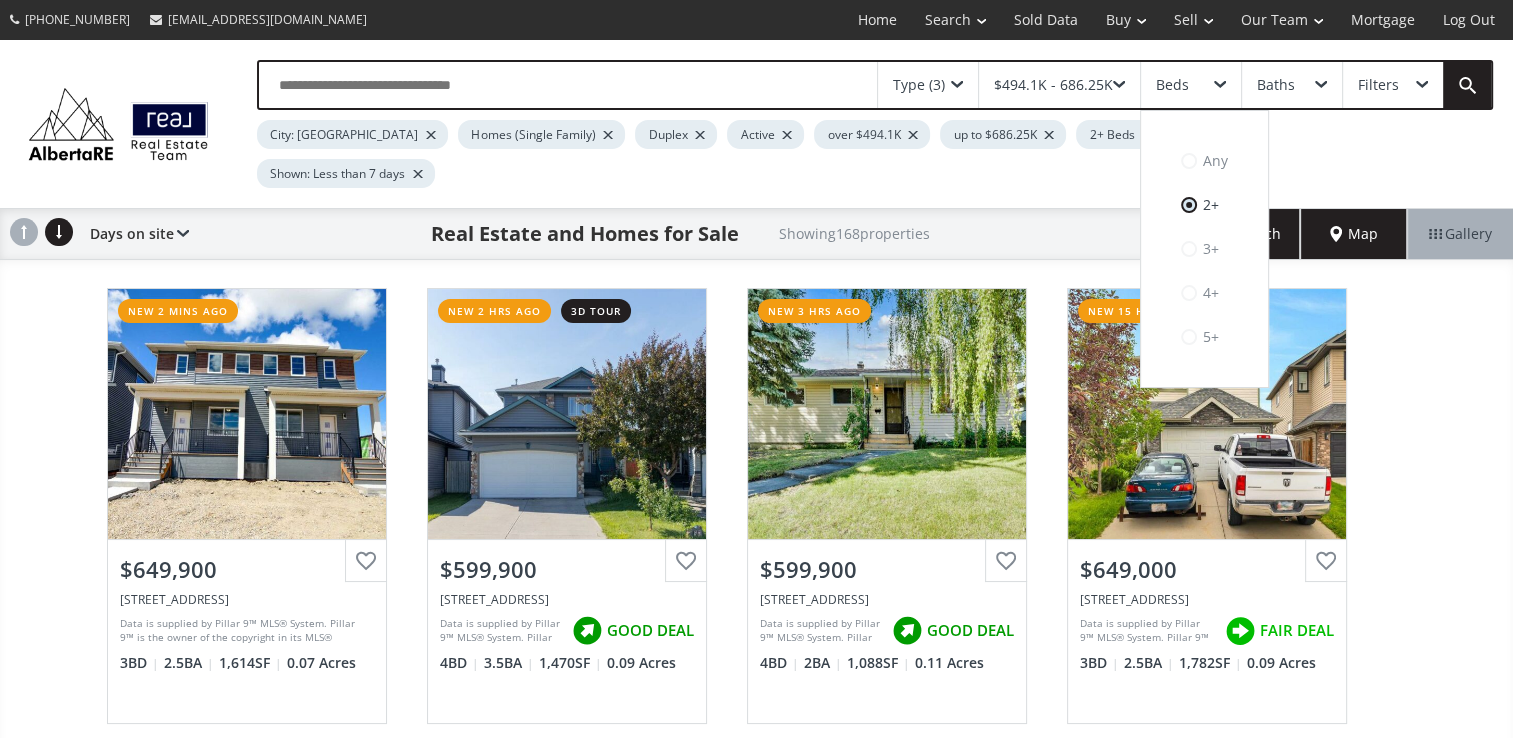 click at bounding box center (1321, 85) 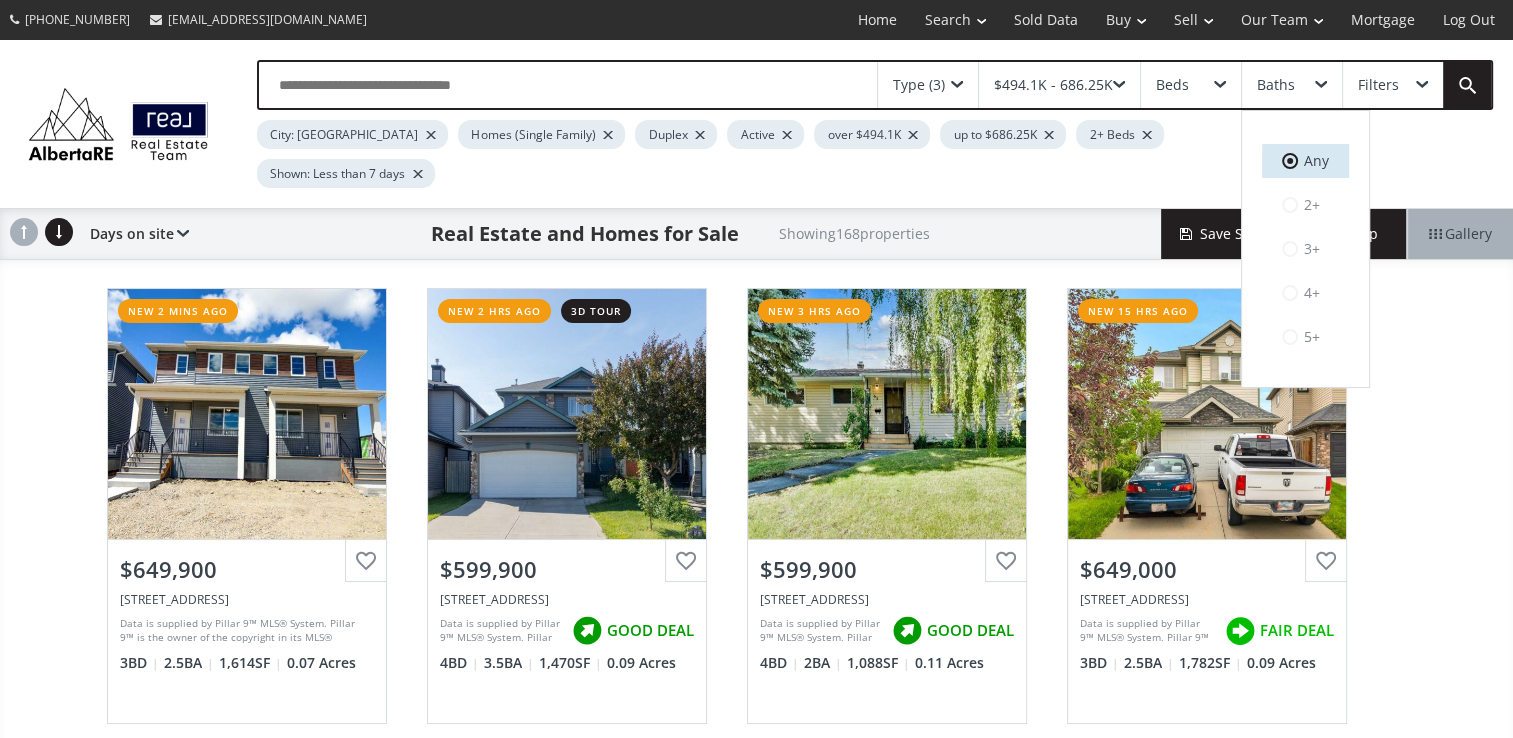 click on "Any" at bounding box center (1305, 161) 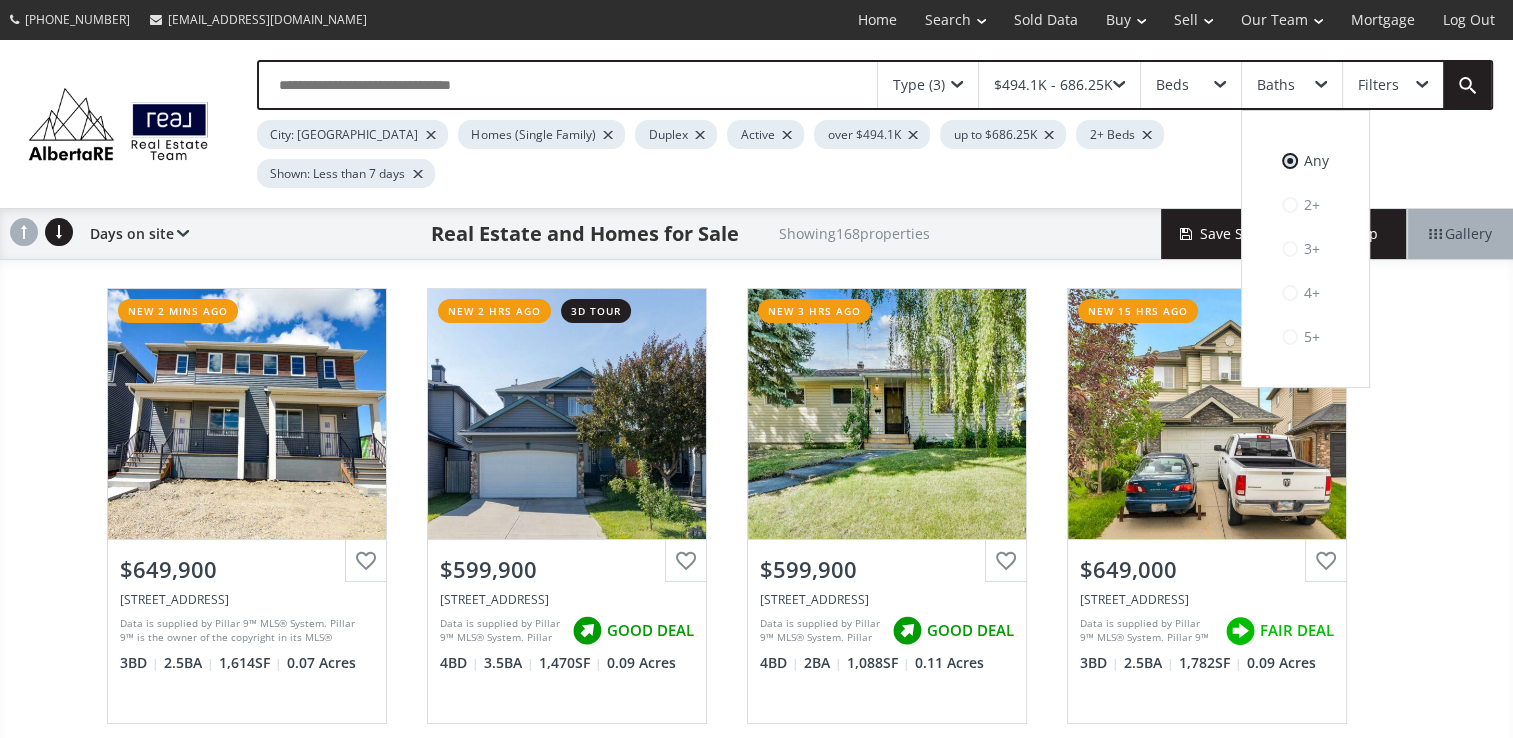 click at bounding box center [1422, 85] 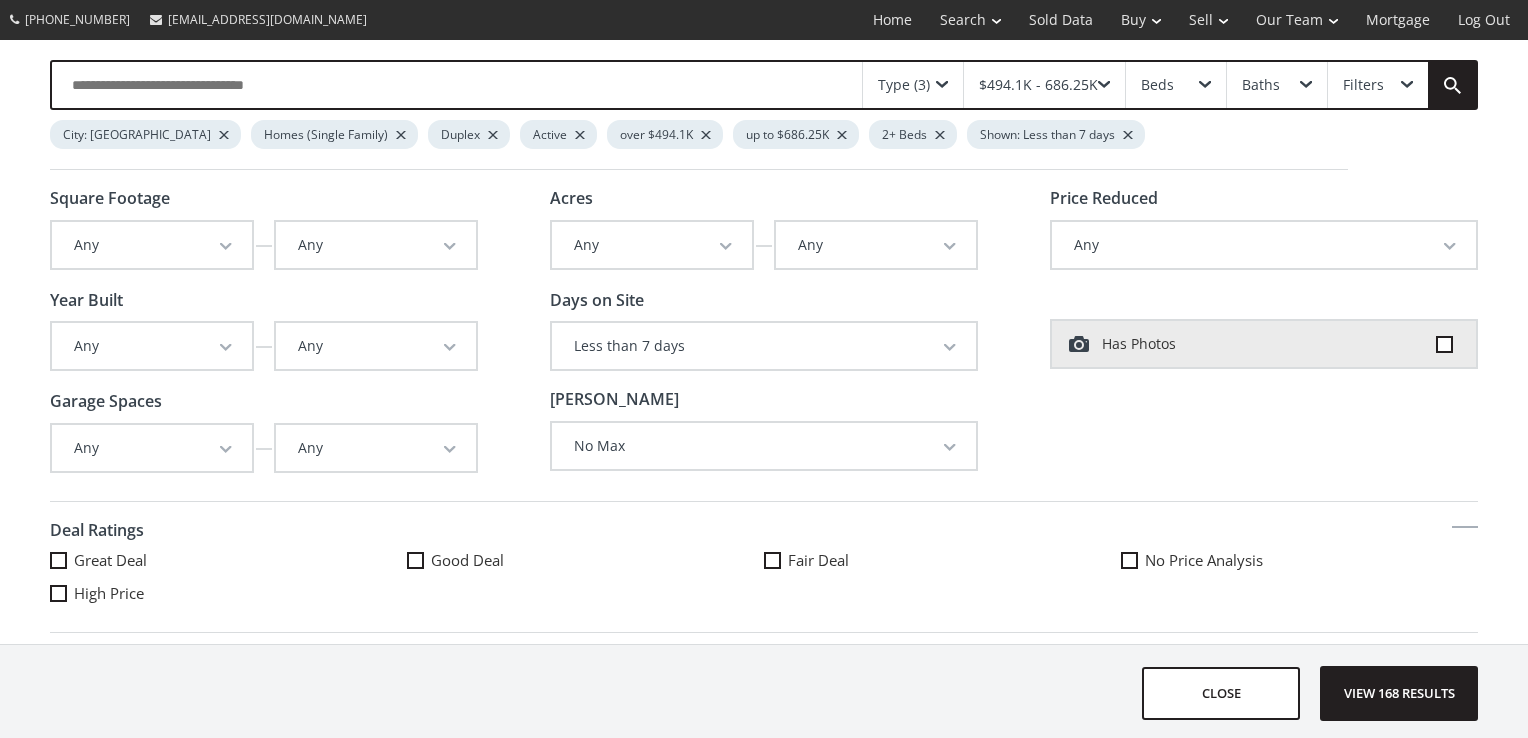 click at bounding box center (226, 247) 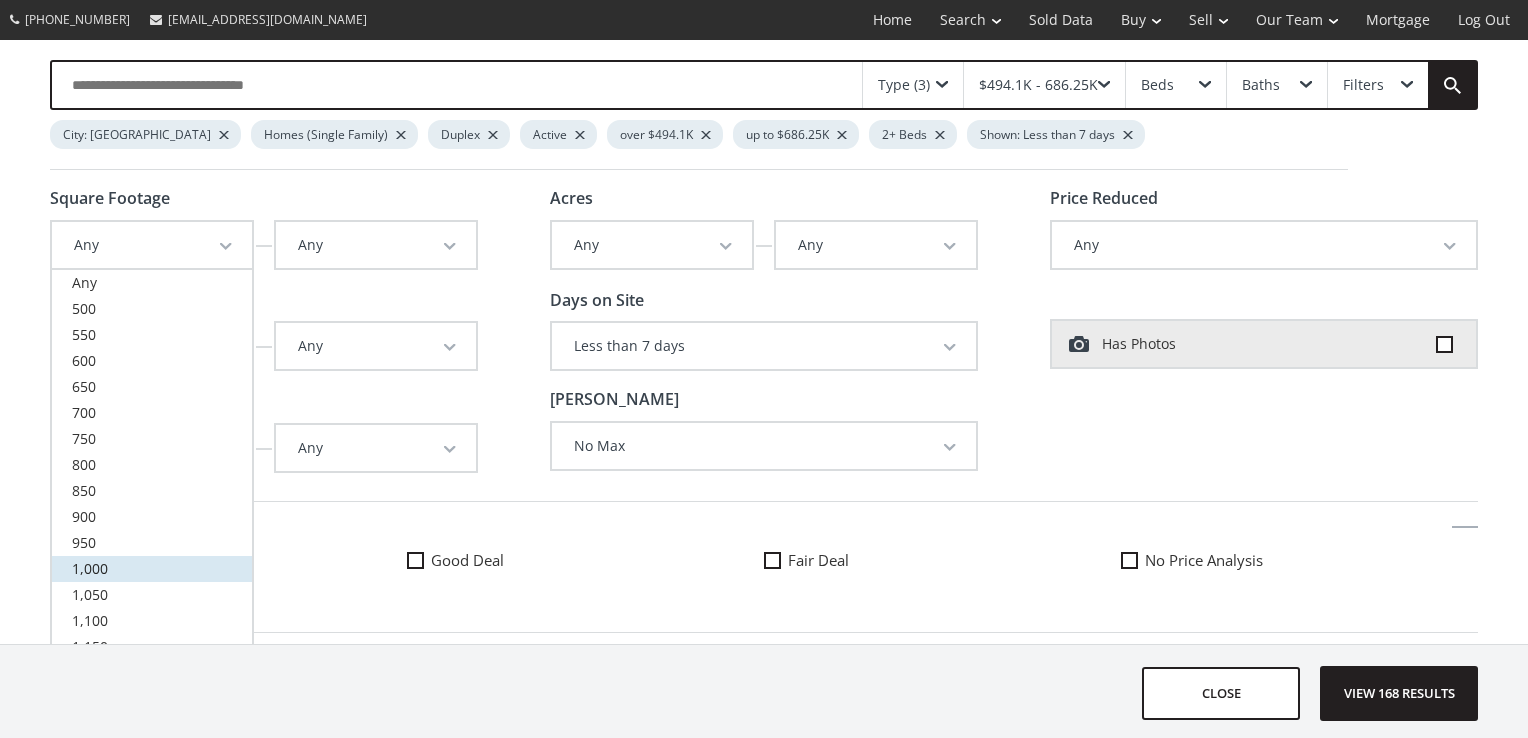 click on "1,000" at bounding box center (152, 569) 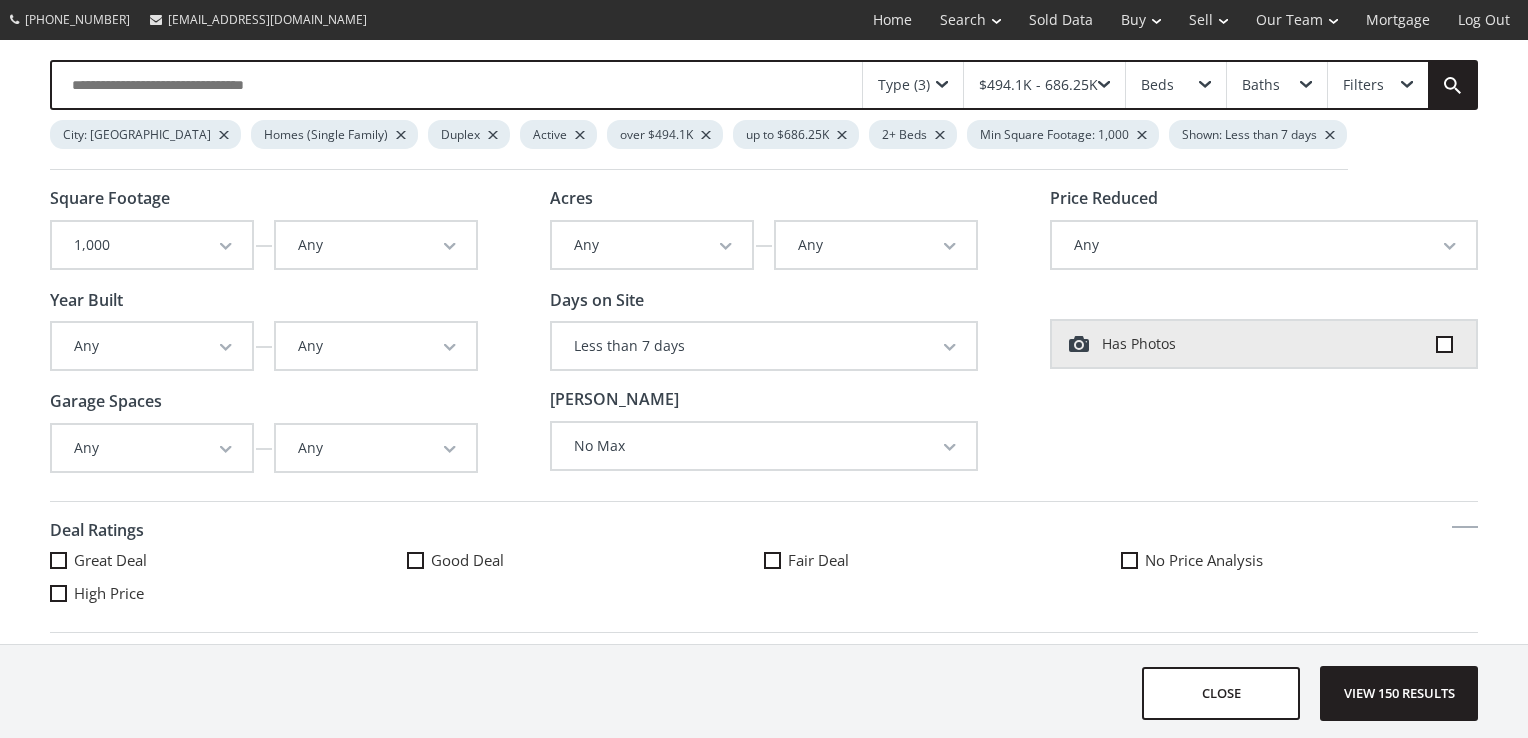 click at bounding box center [450, 247] 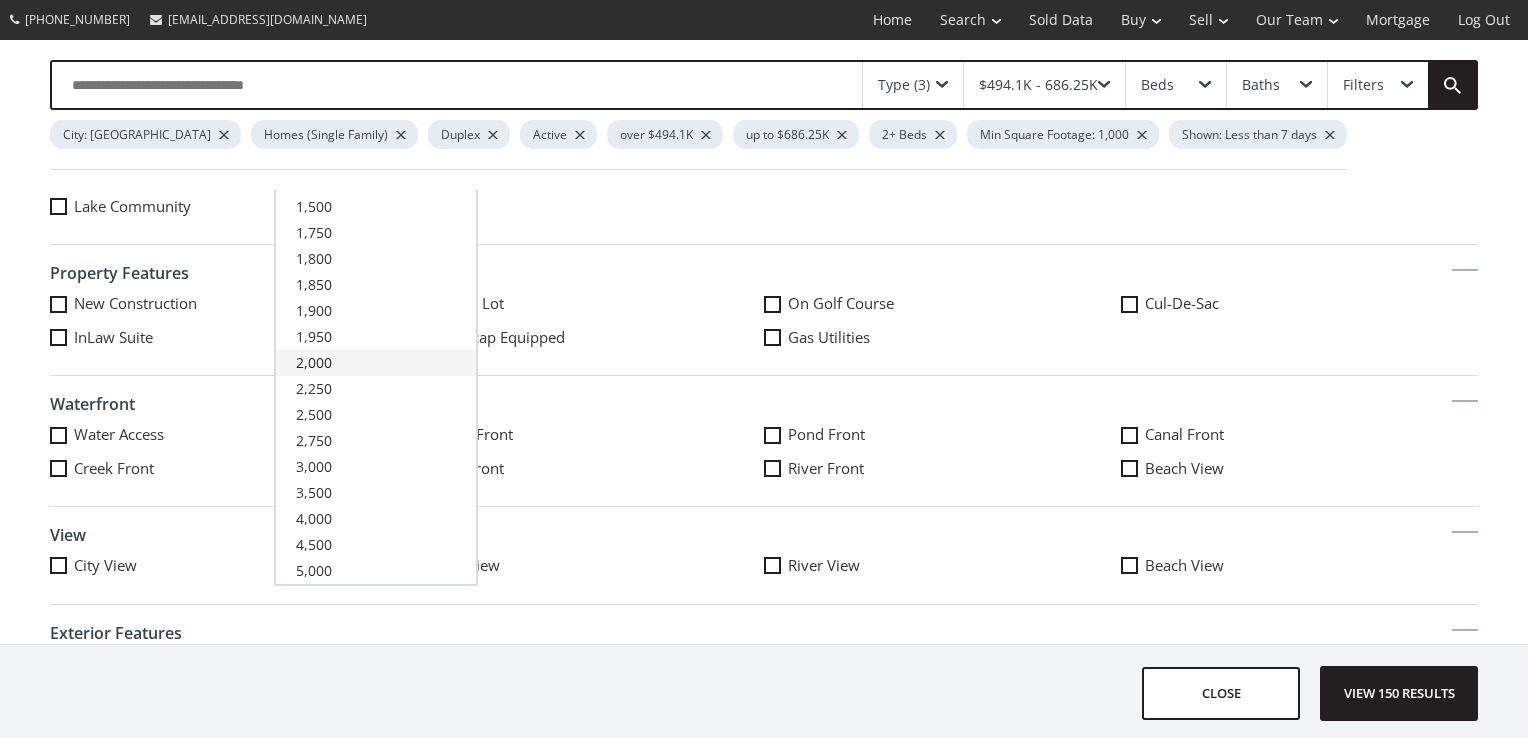 scroll, scrollTop: 533, scrollLeft: 0, axis: vertical 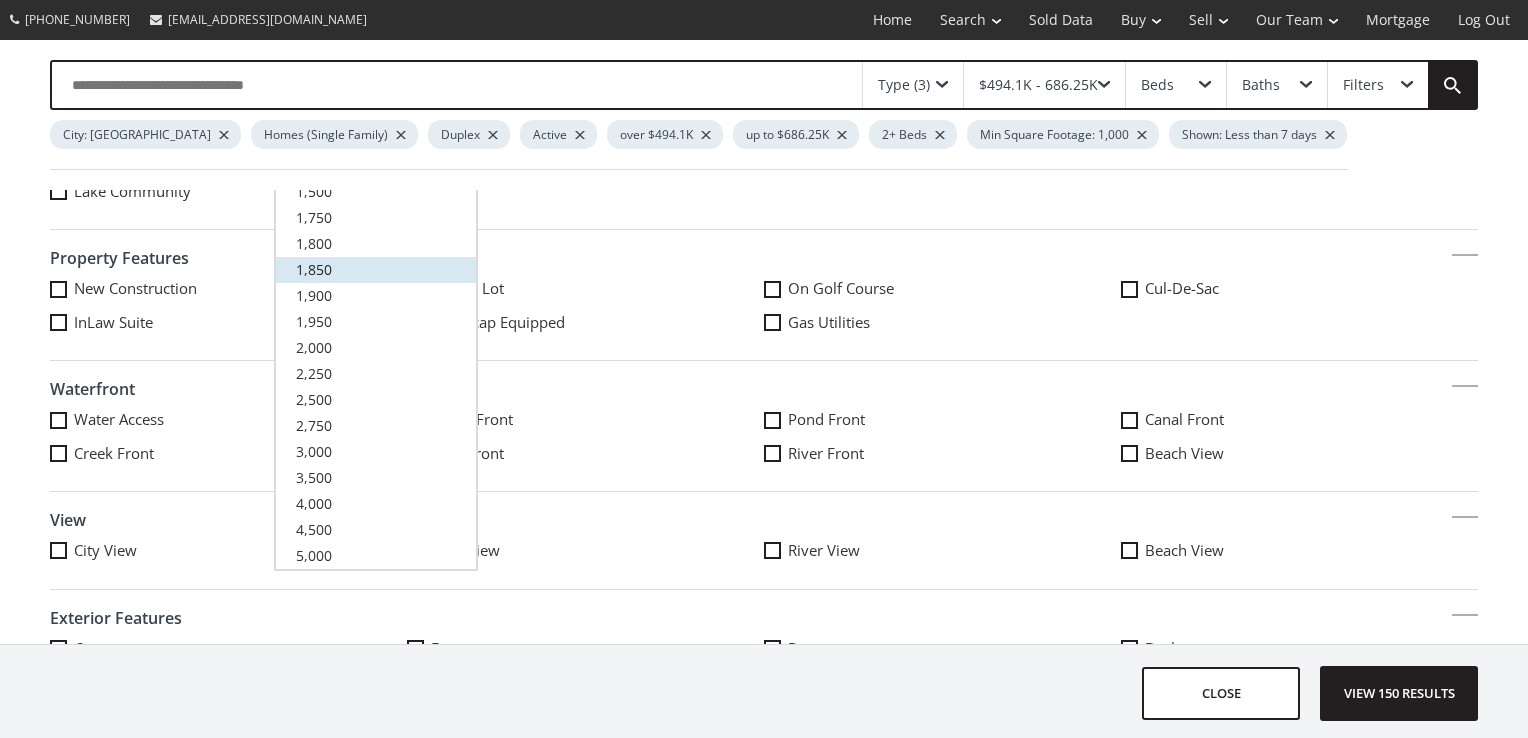 click on "1,850" at bounding box center (376, 270) 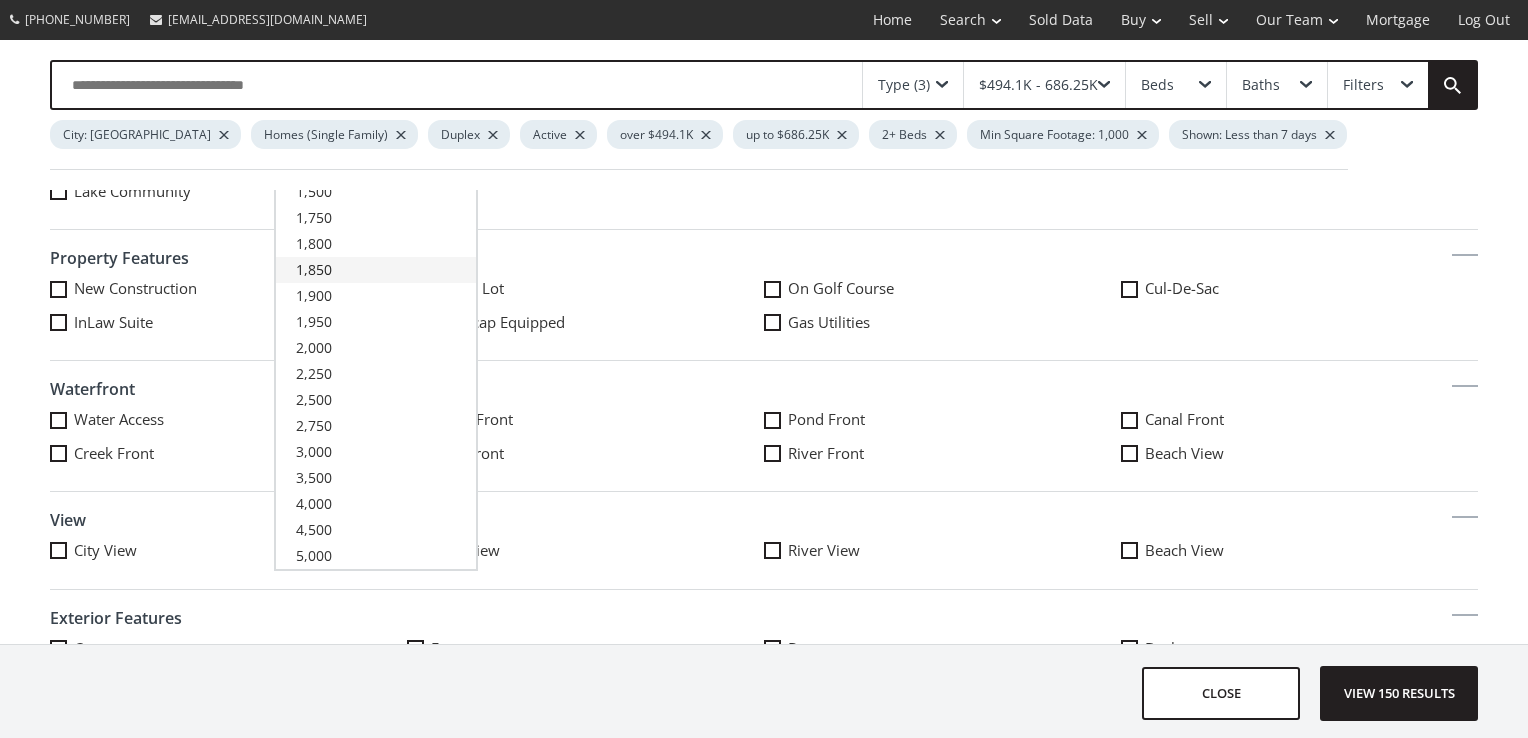 scroll, scrollTop: 0, scrollLeft: 0, axis: both 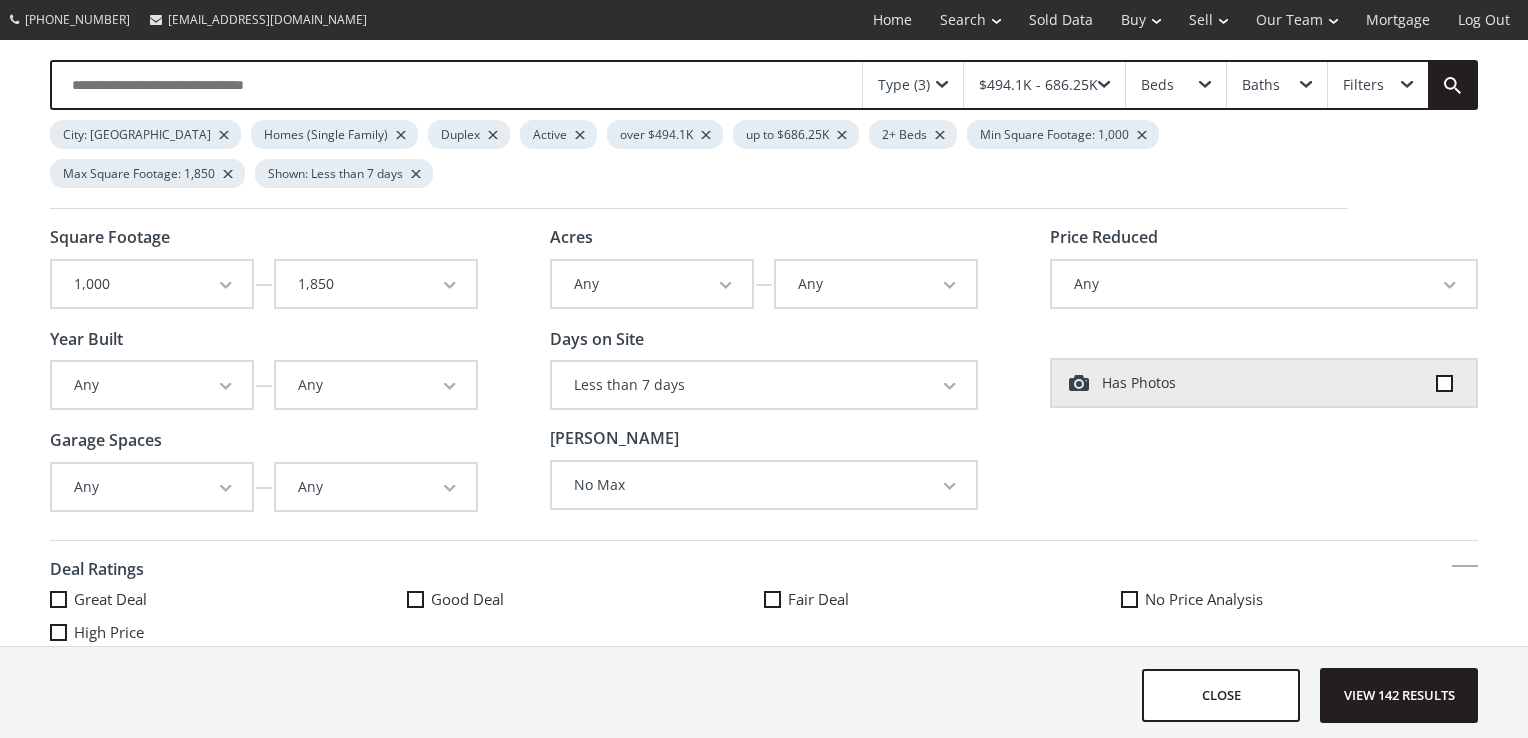 click at bounding box center [226, 387] 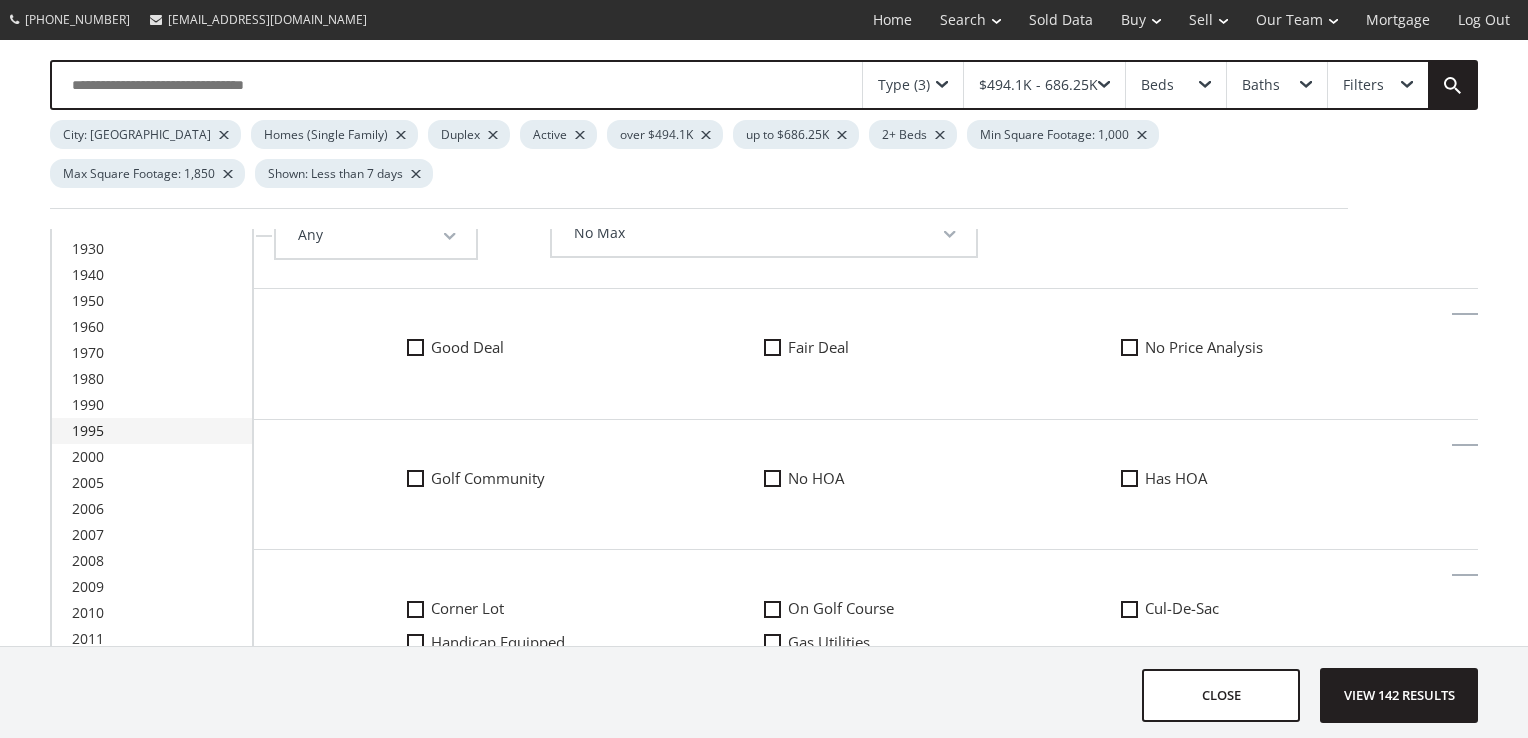 scroll, scrollTop: 266, scrollLeft: 0, axis: vertical 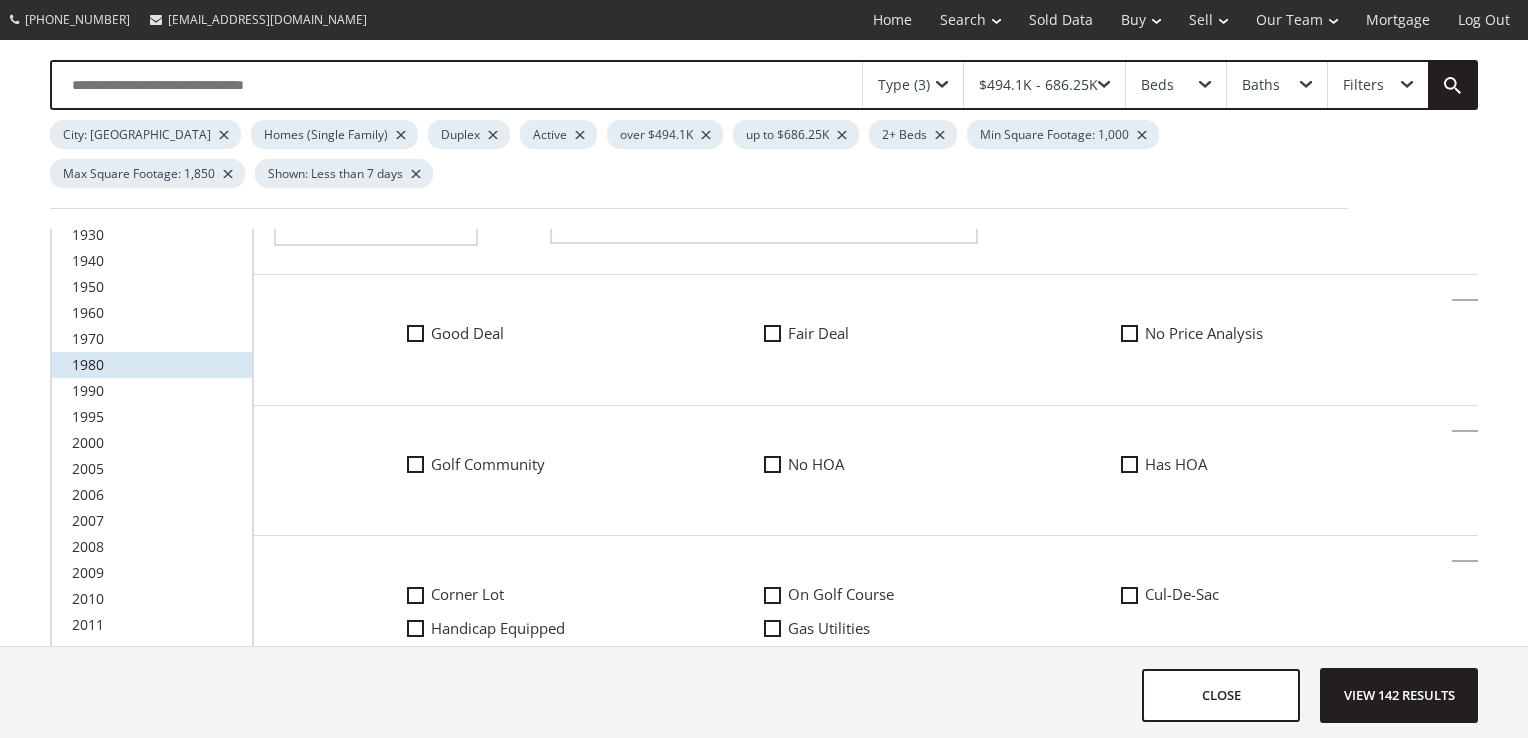 click on "1980" at bounding box center (152, 365) 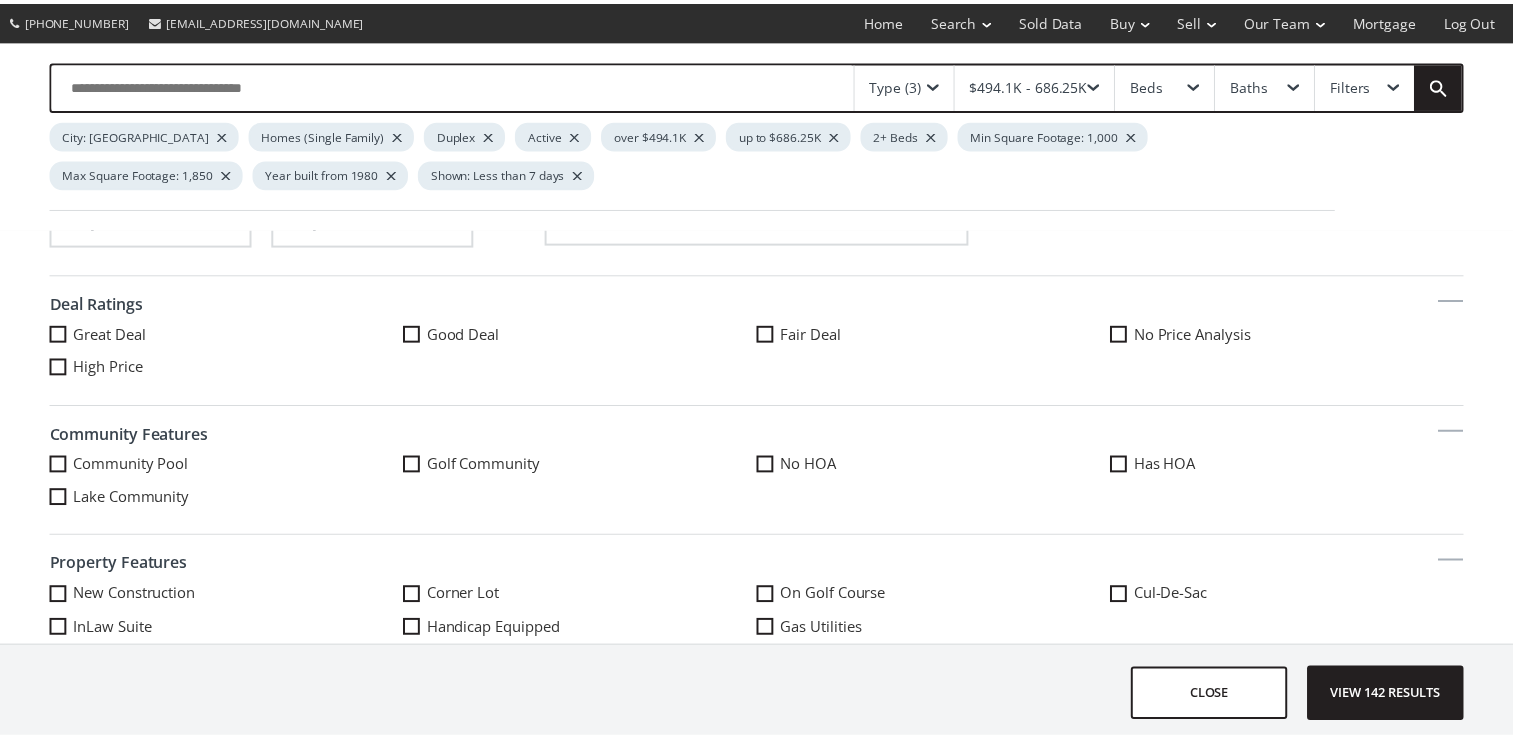 scroll, scrollTop: 0, scrollLeft: 0, axis: both 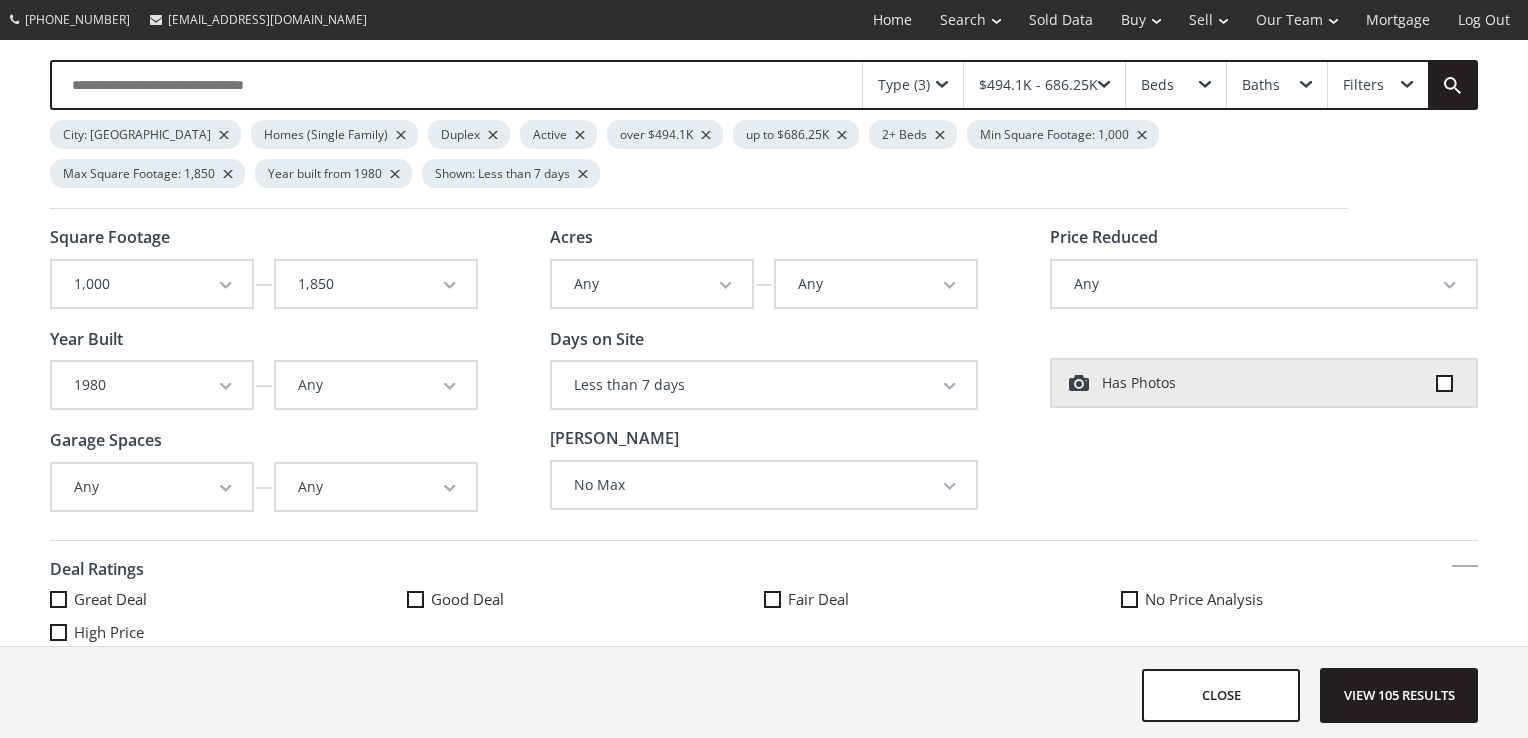 click at bounding box center (226, 489) 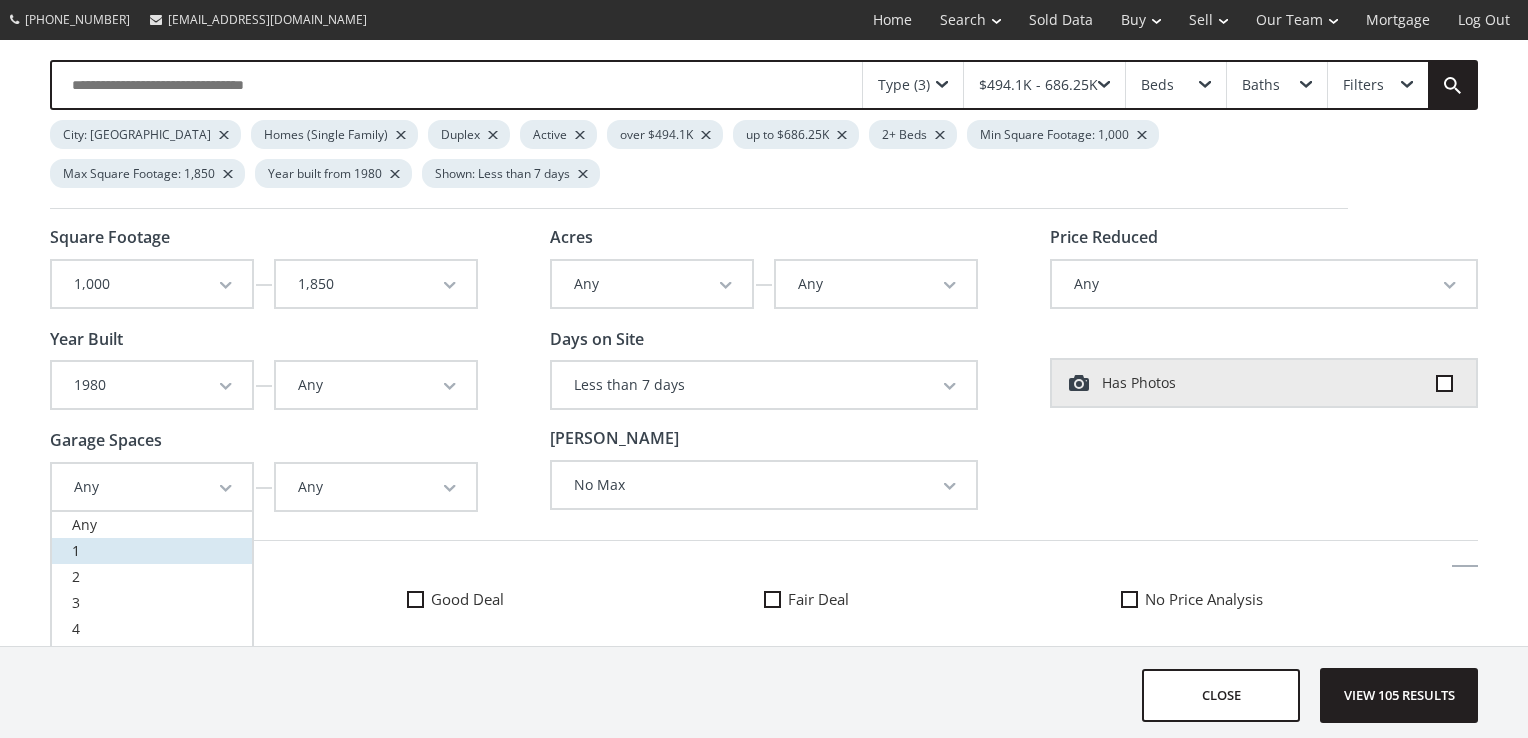 click on "1" at bounding box center [152, 551] 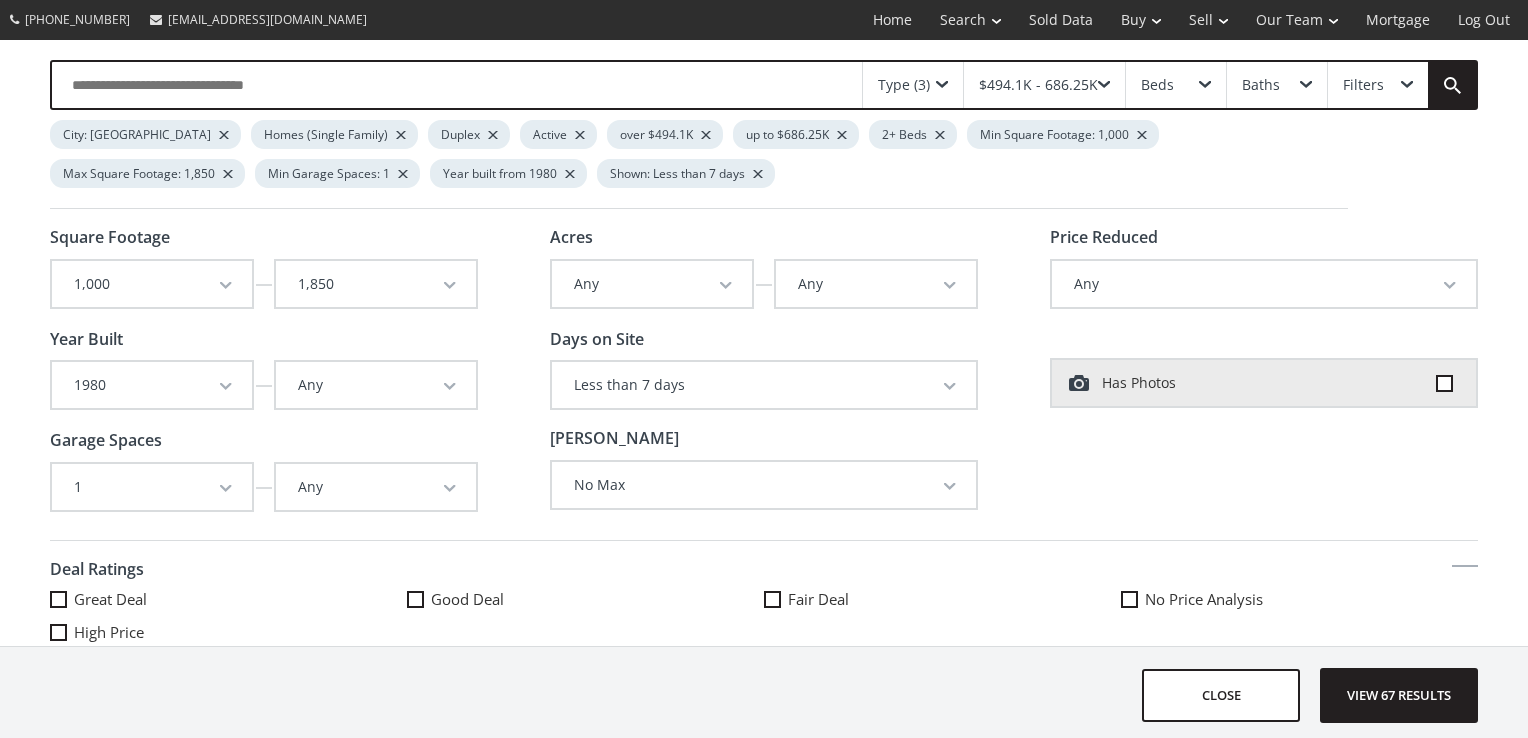 click at bounding box center [450, 489] 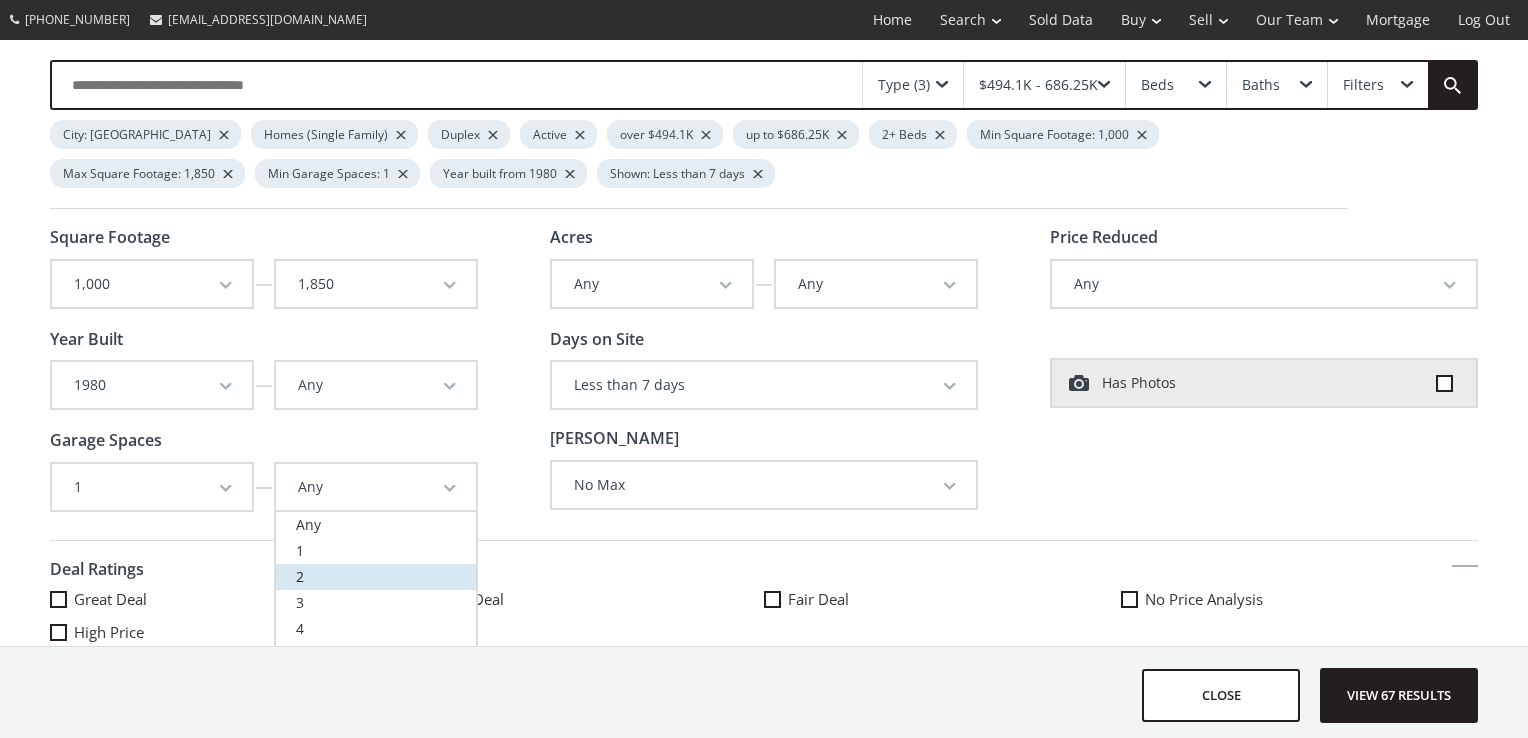 click on "2" at bounding box center (376, 577) 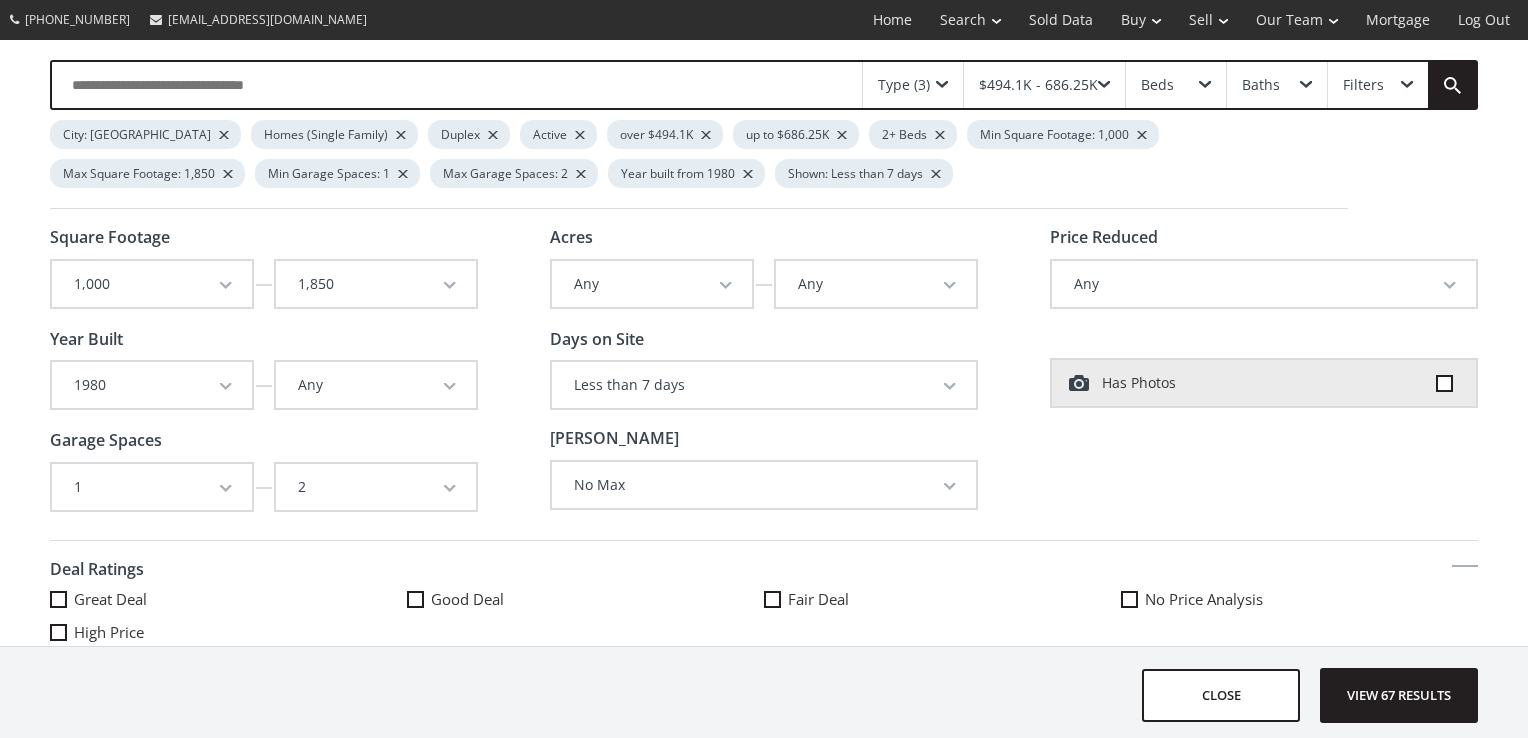 click on "View 67 results" at bounding box center (1399, 695) 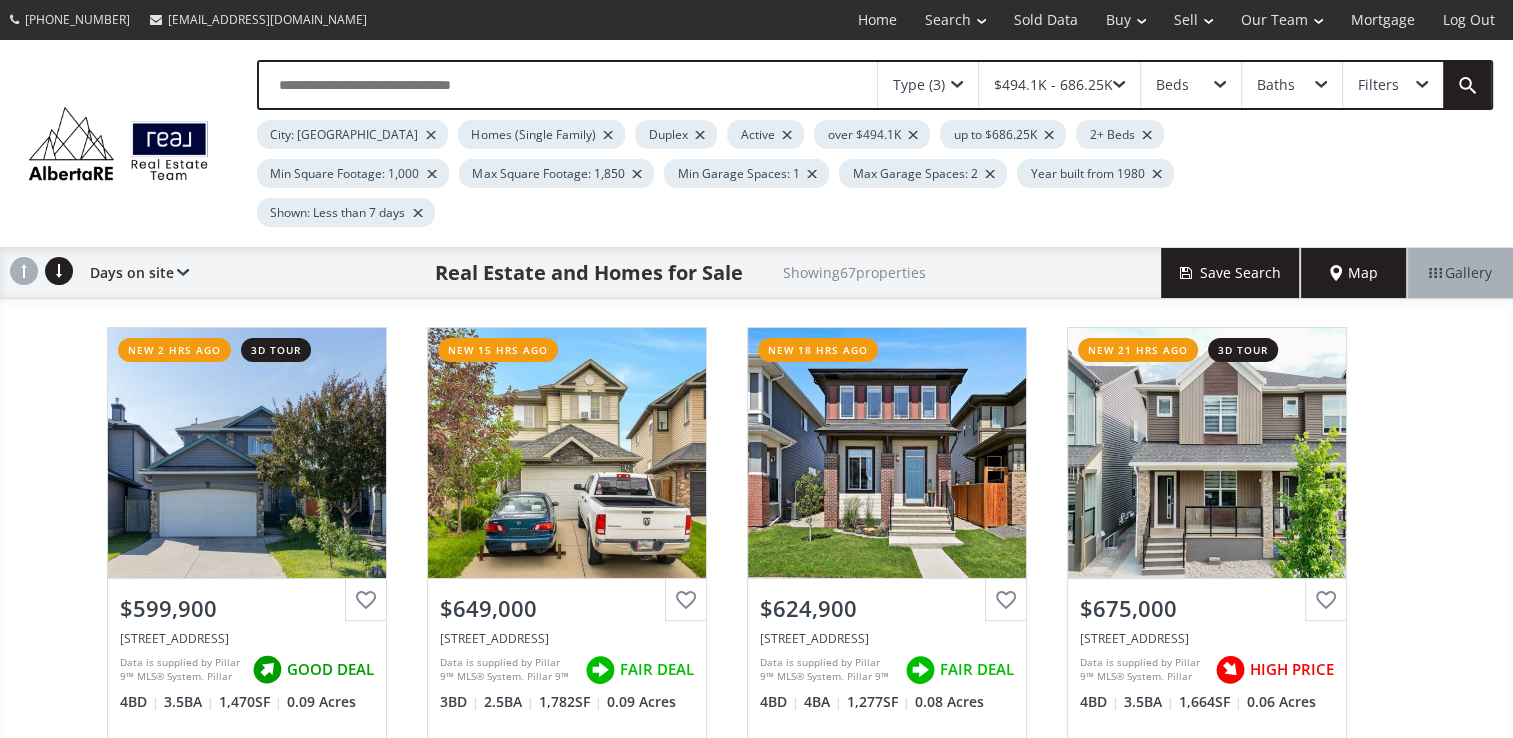 click at bounding box center [1119, 85] 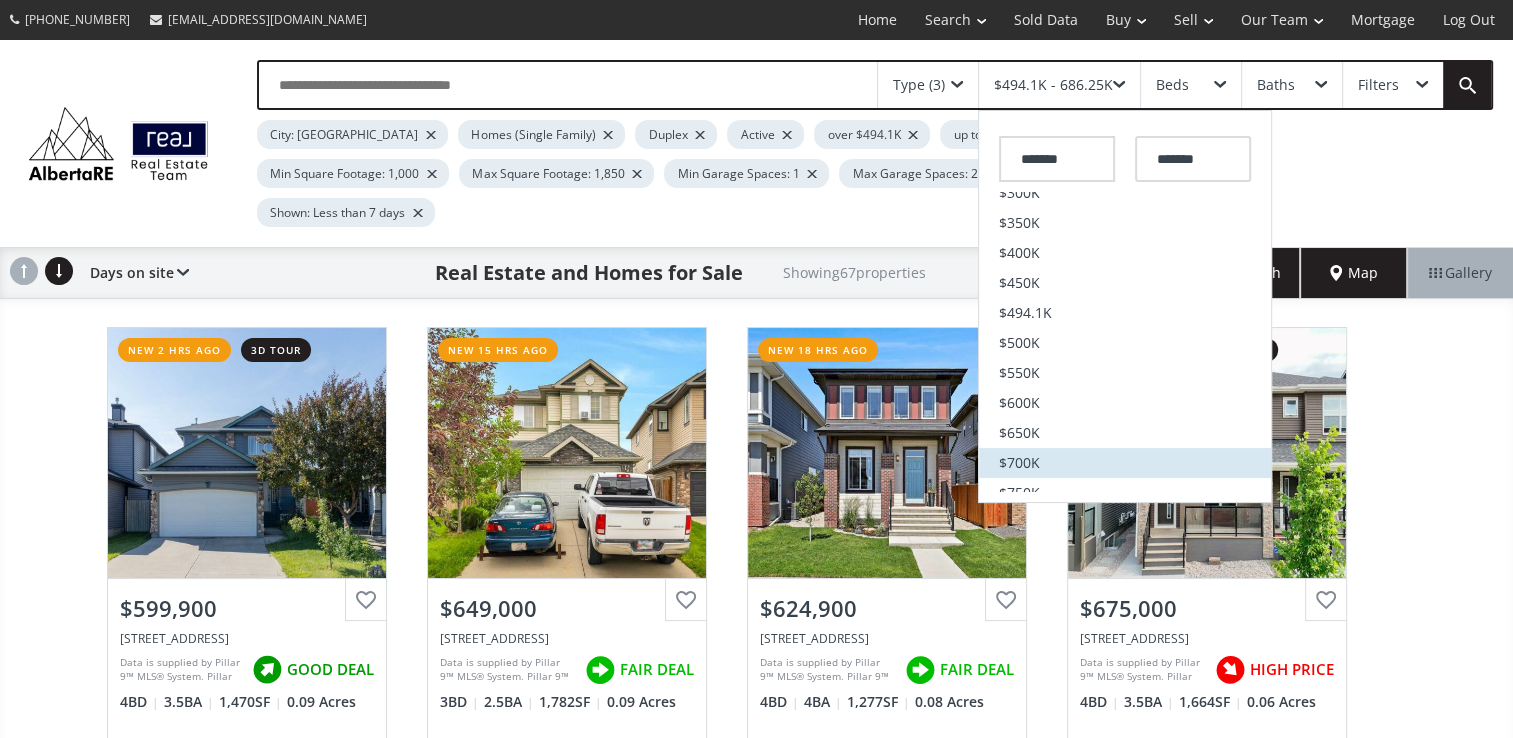 scroll, scrollTop: 266, scrollLeft: 0, axis: vertical 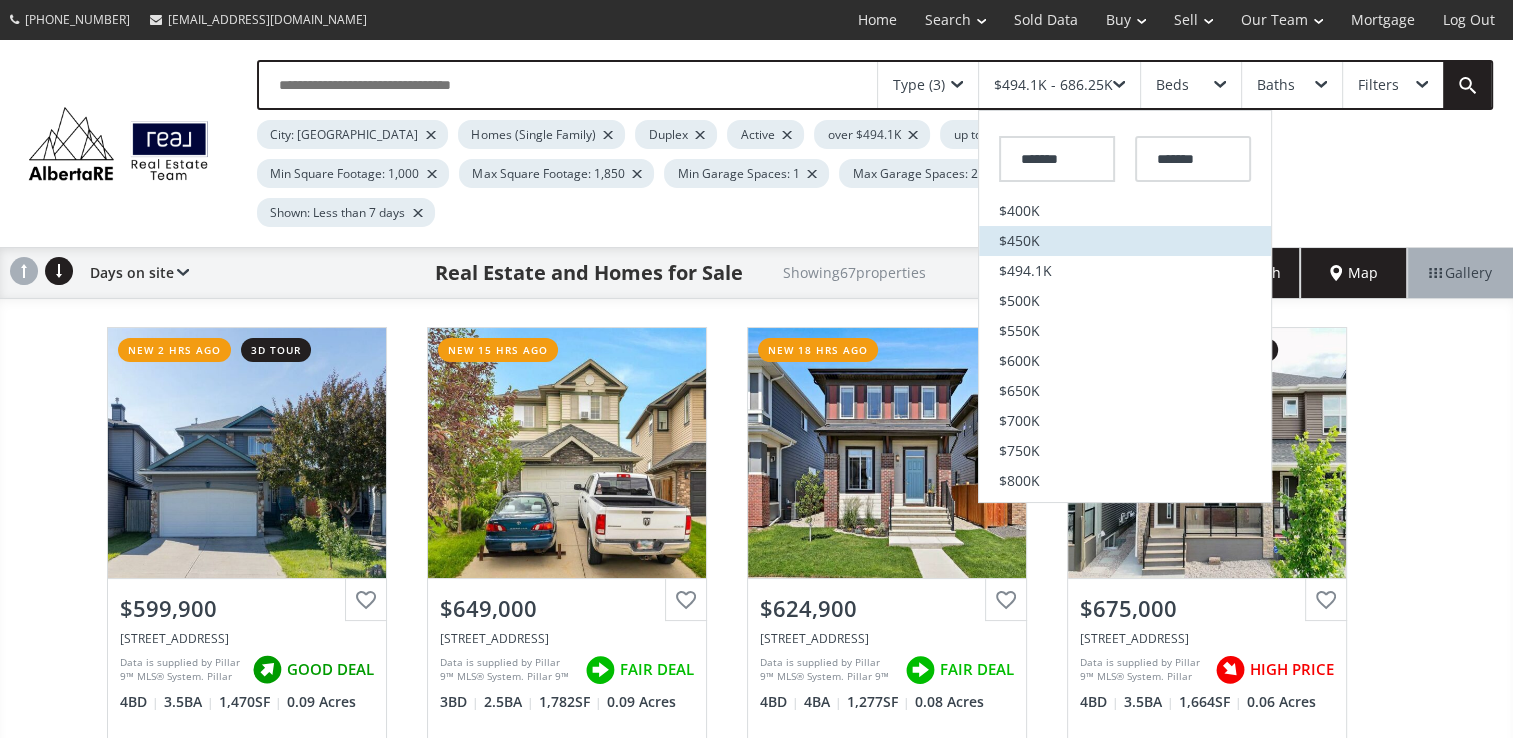 click on "$450K" at bounding box center (1125, 241) 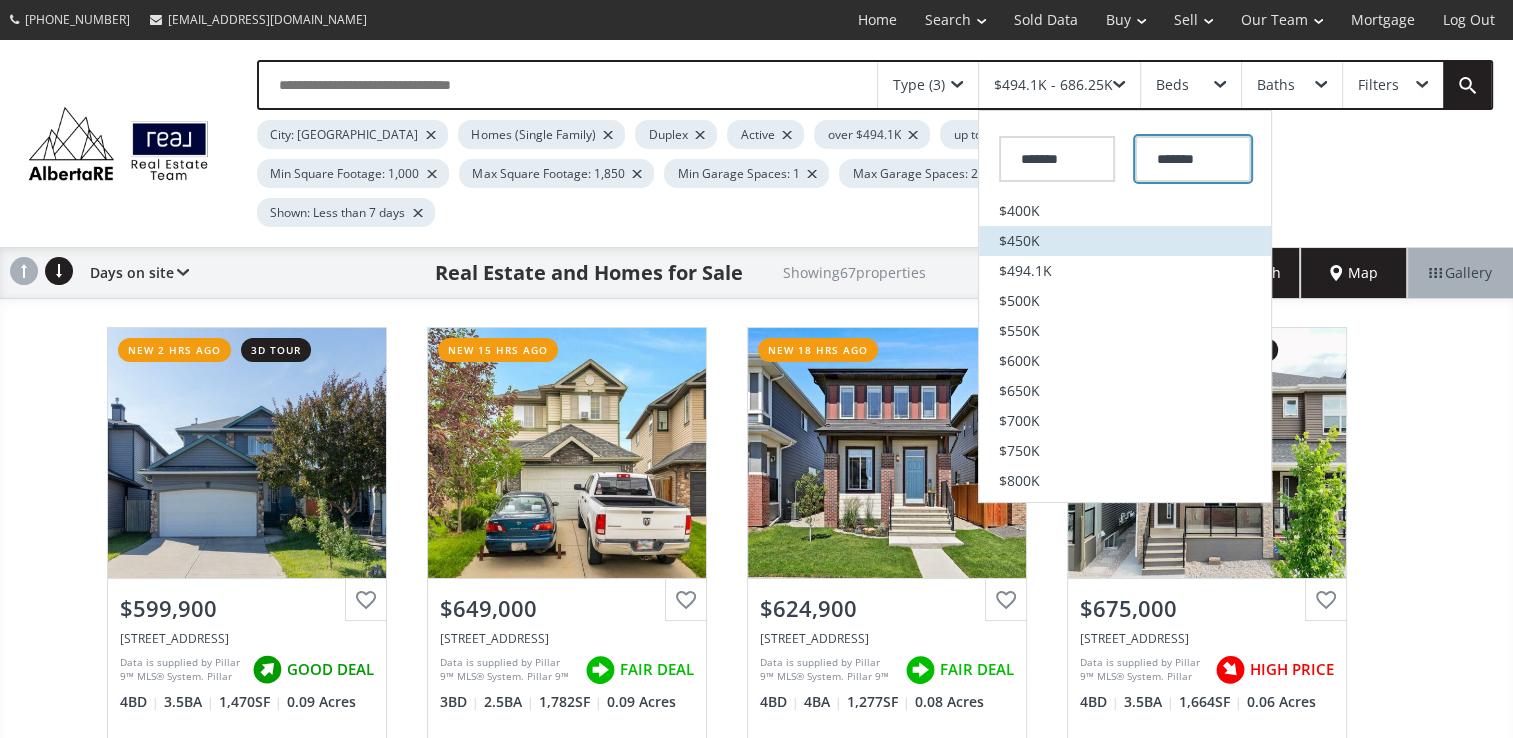 type on "*******" 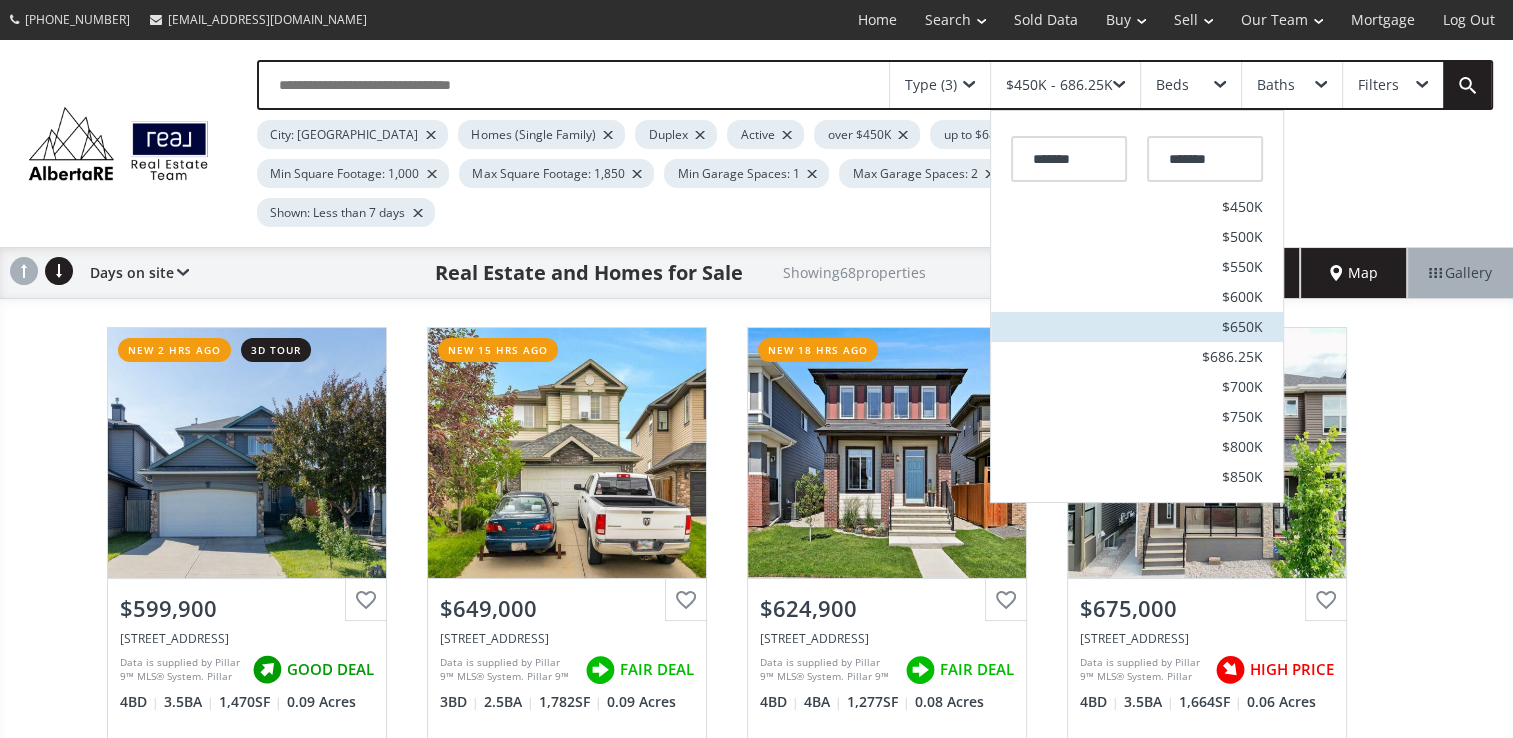 click on "$650K" at bounding box center (1137, 327) 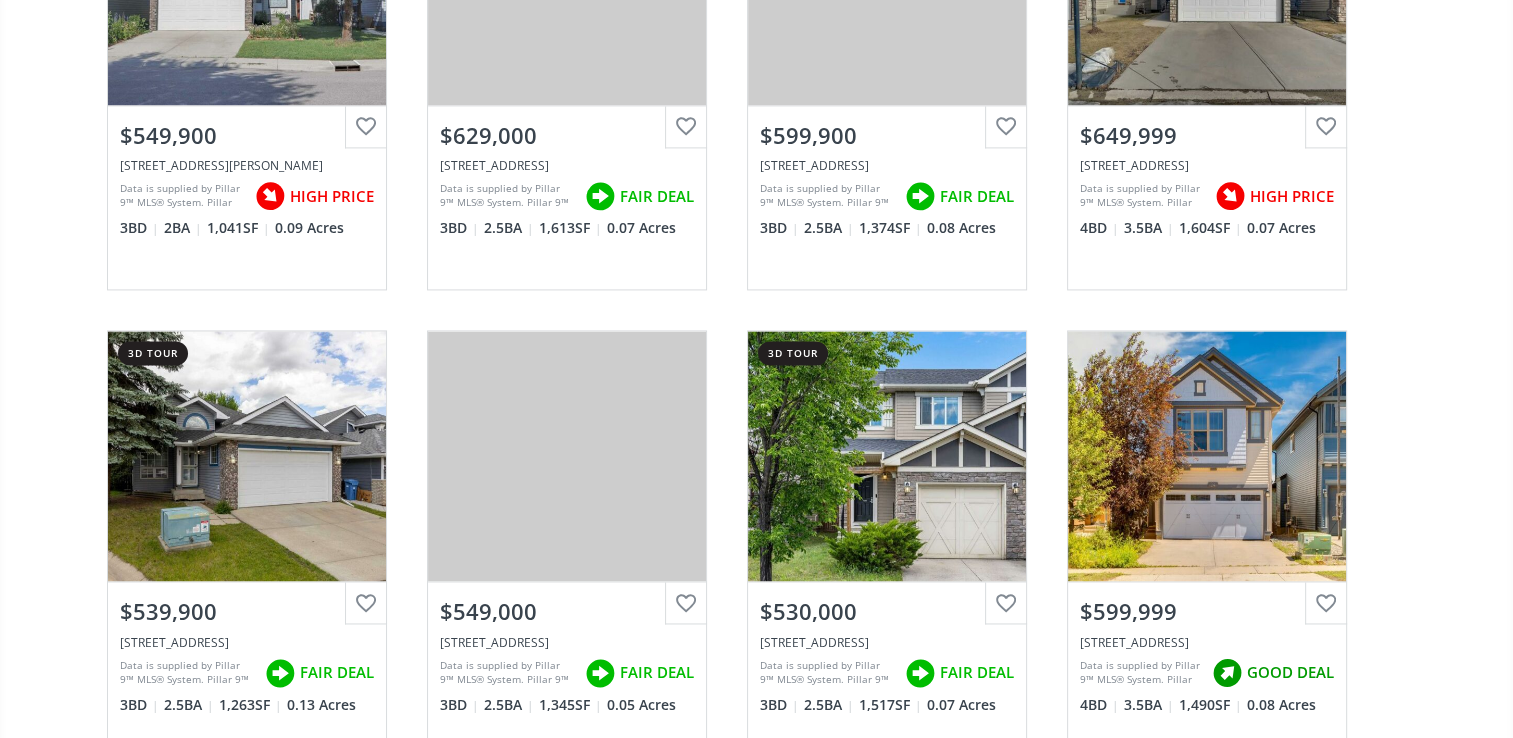 scroll, scrollTop: 2933, scrollLeft: 0, axis: vertical 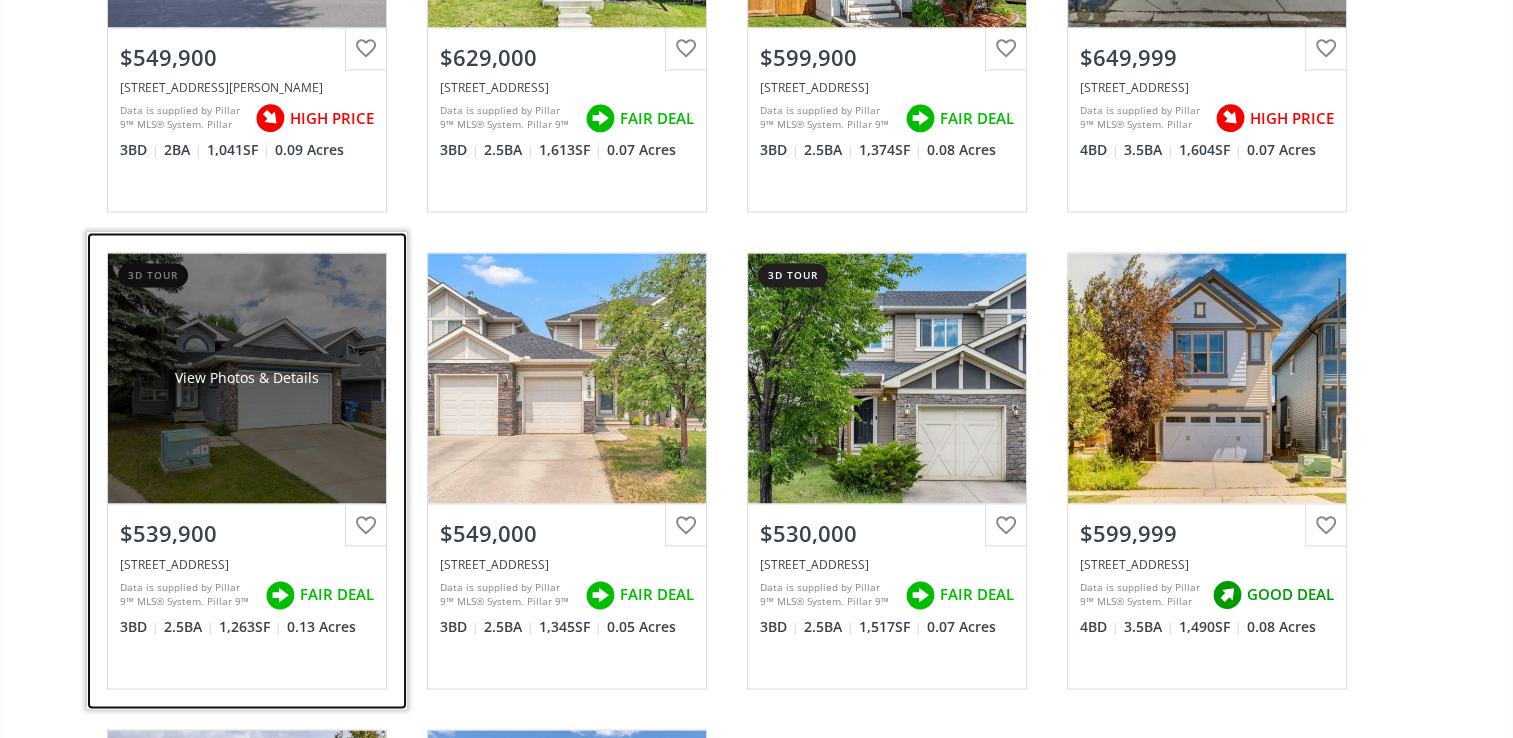 click on "View Photos & Details" at bounding box center [247, 378] 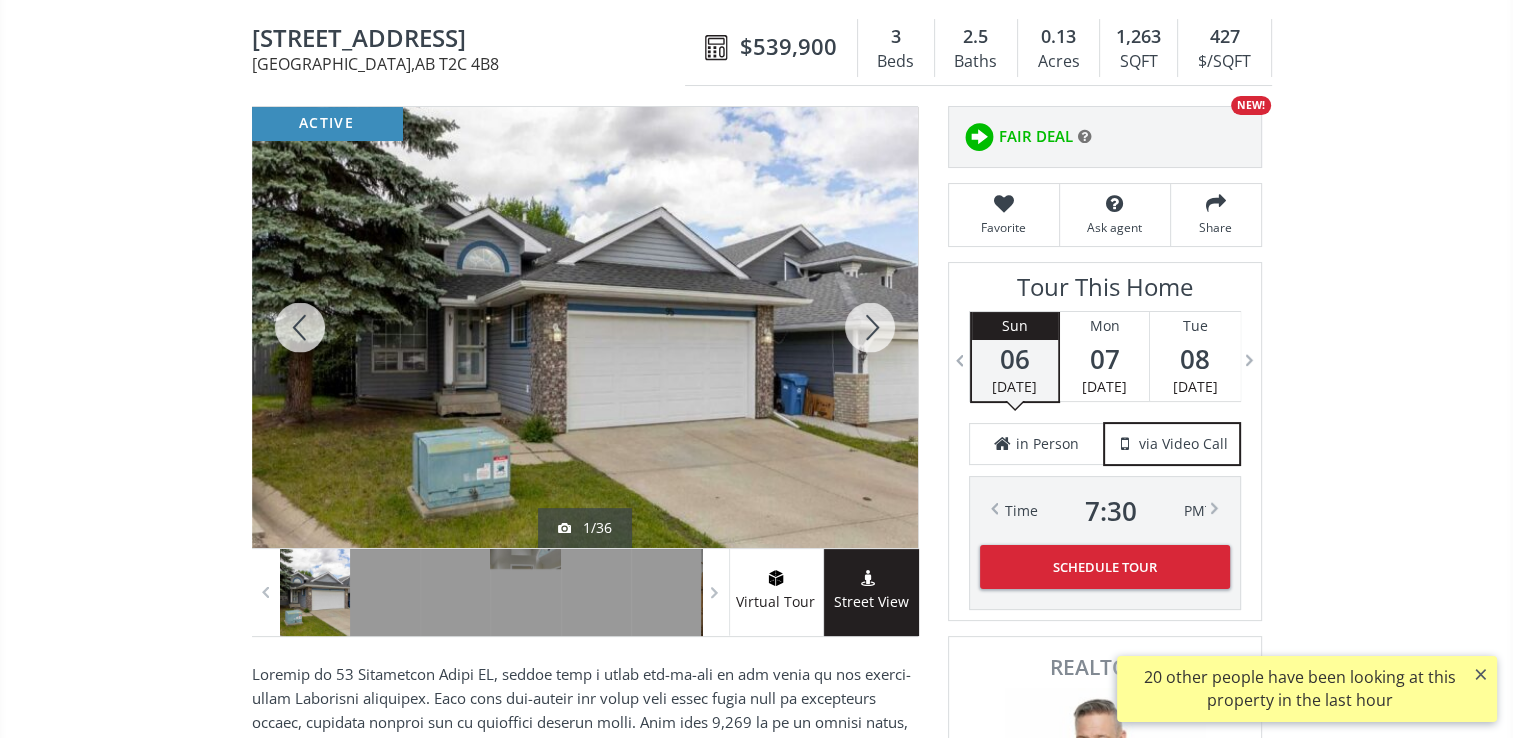 scroll, scrollTop: 266, scrollLeft: 0, axis: vertical 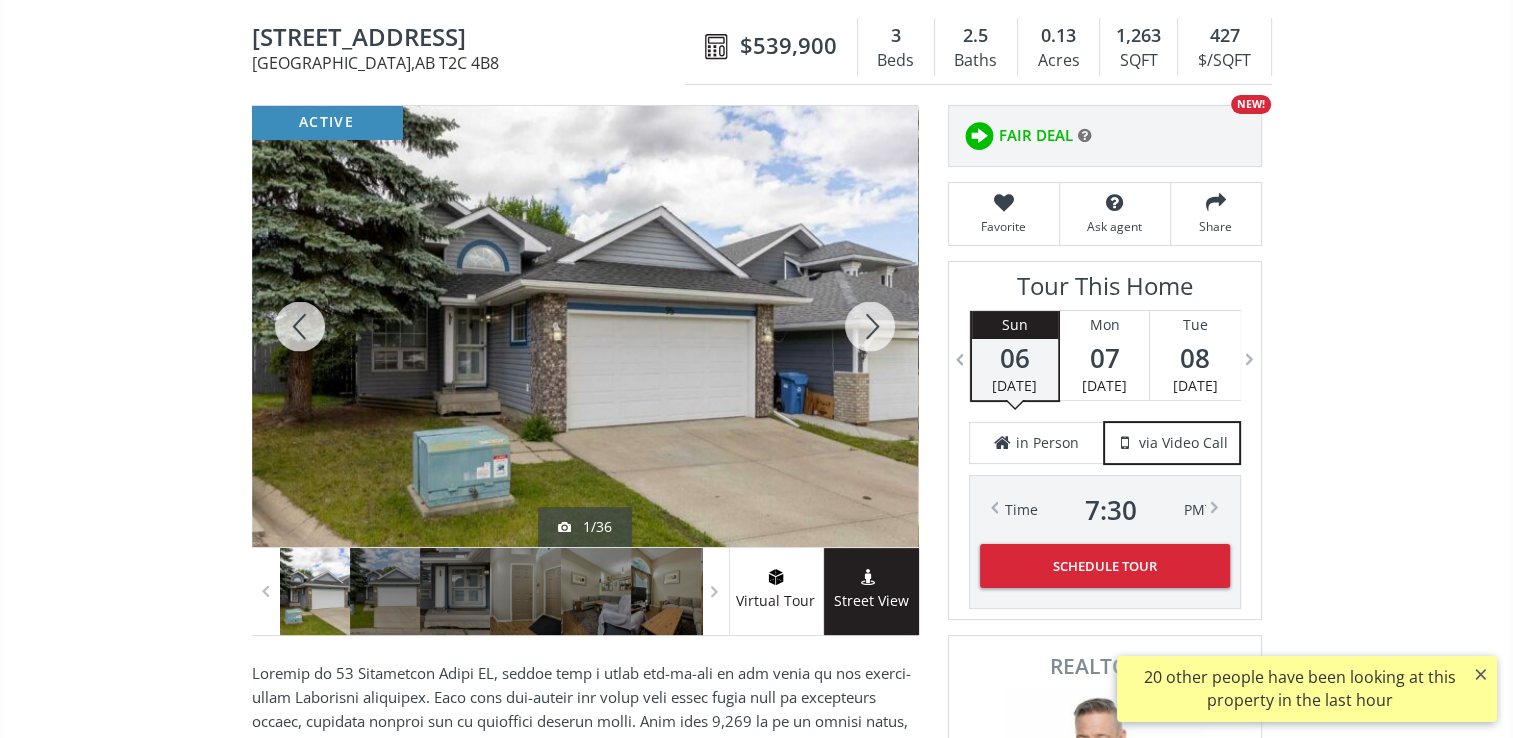 click at bounding box center [870, 326] 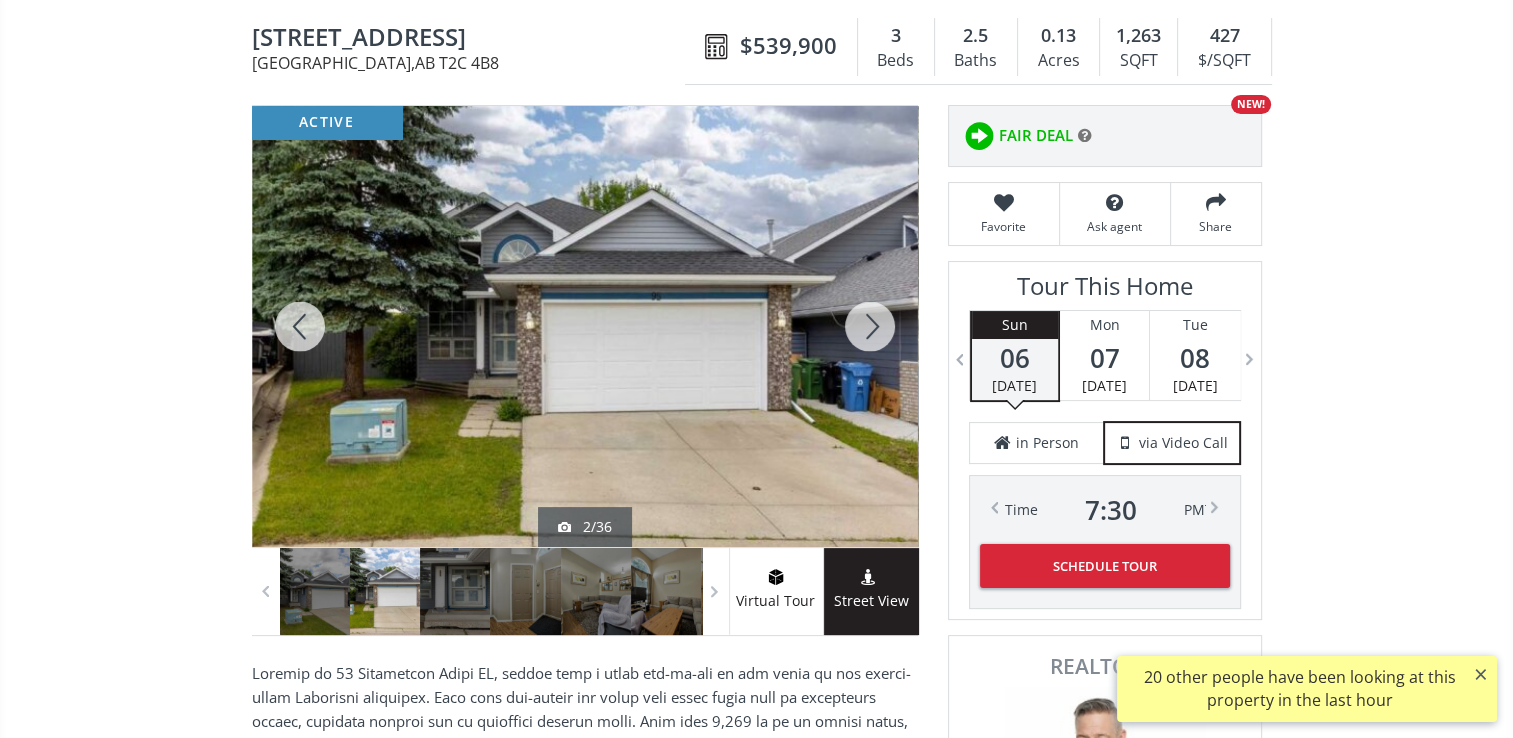 click at bounding box center (870, 326) 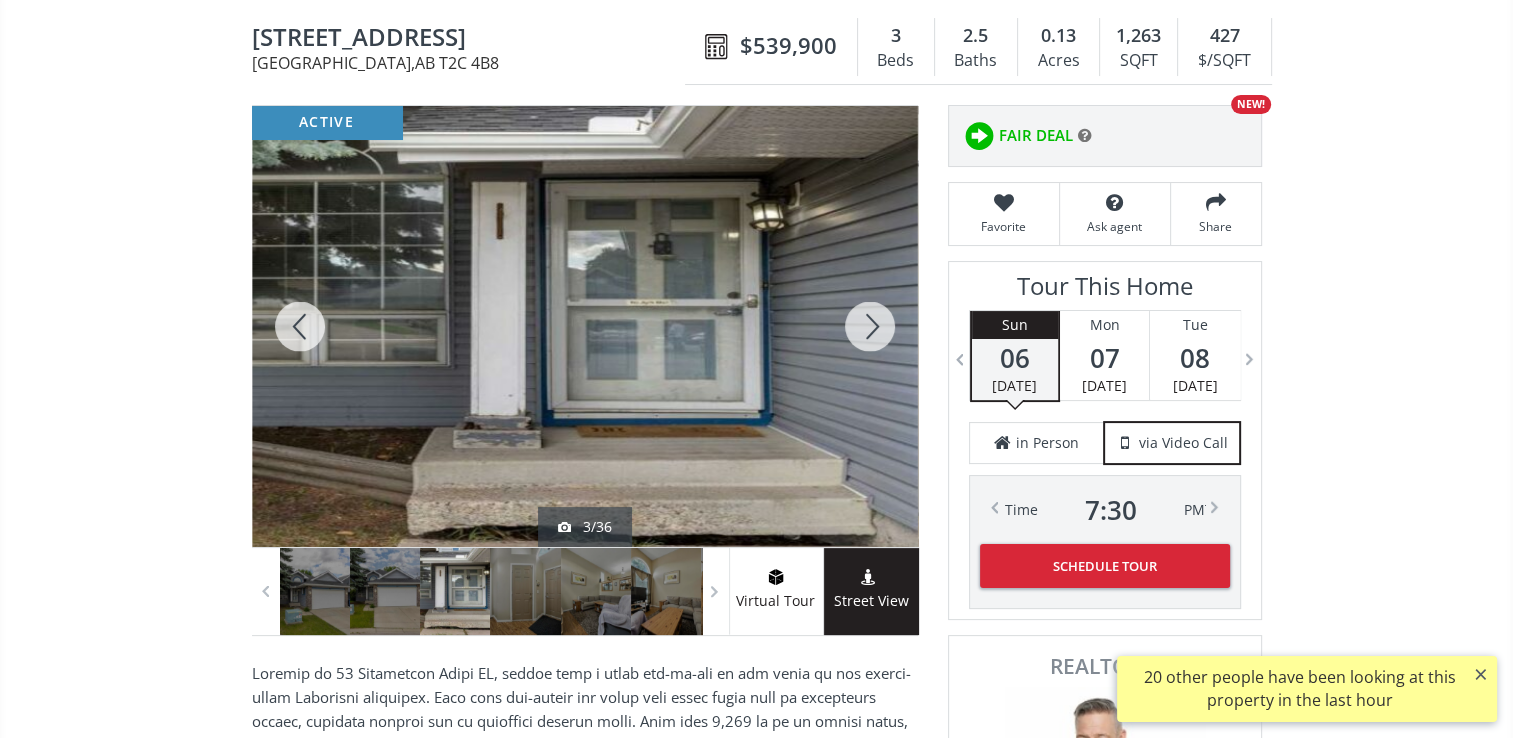 click at bounding box center (870, 326) 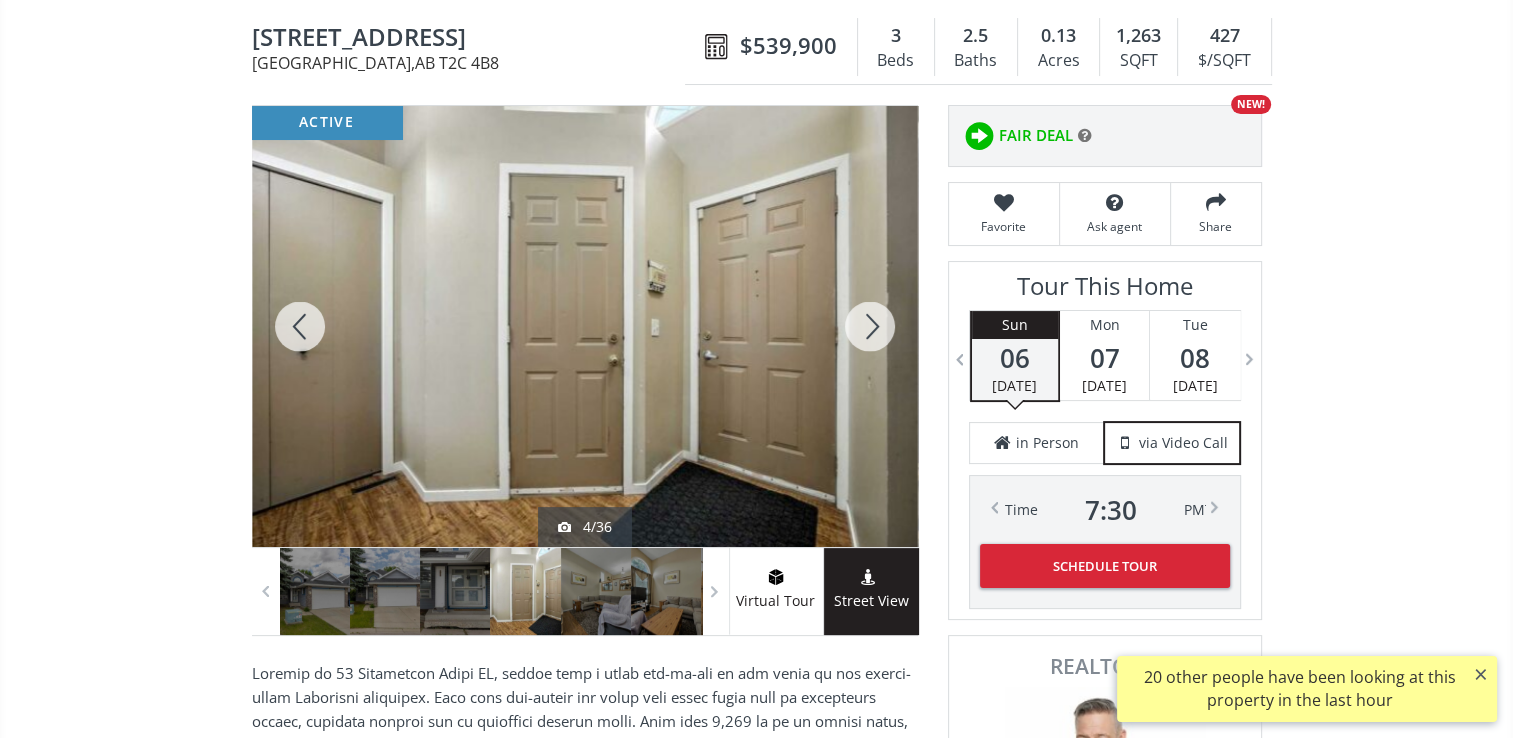click at bounding box center (870, 326) 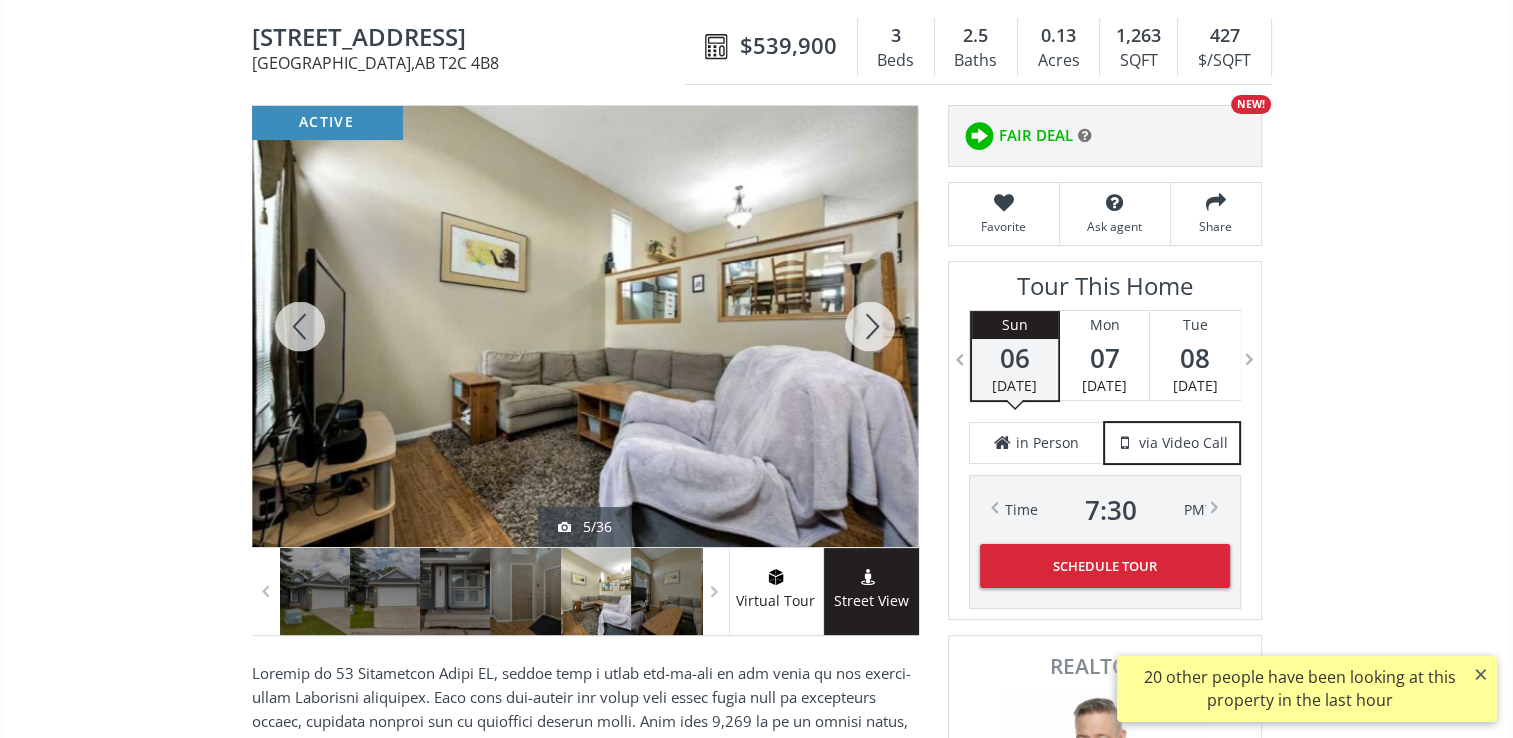 click at bounding box center (870, 326) 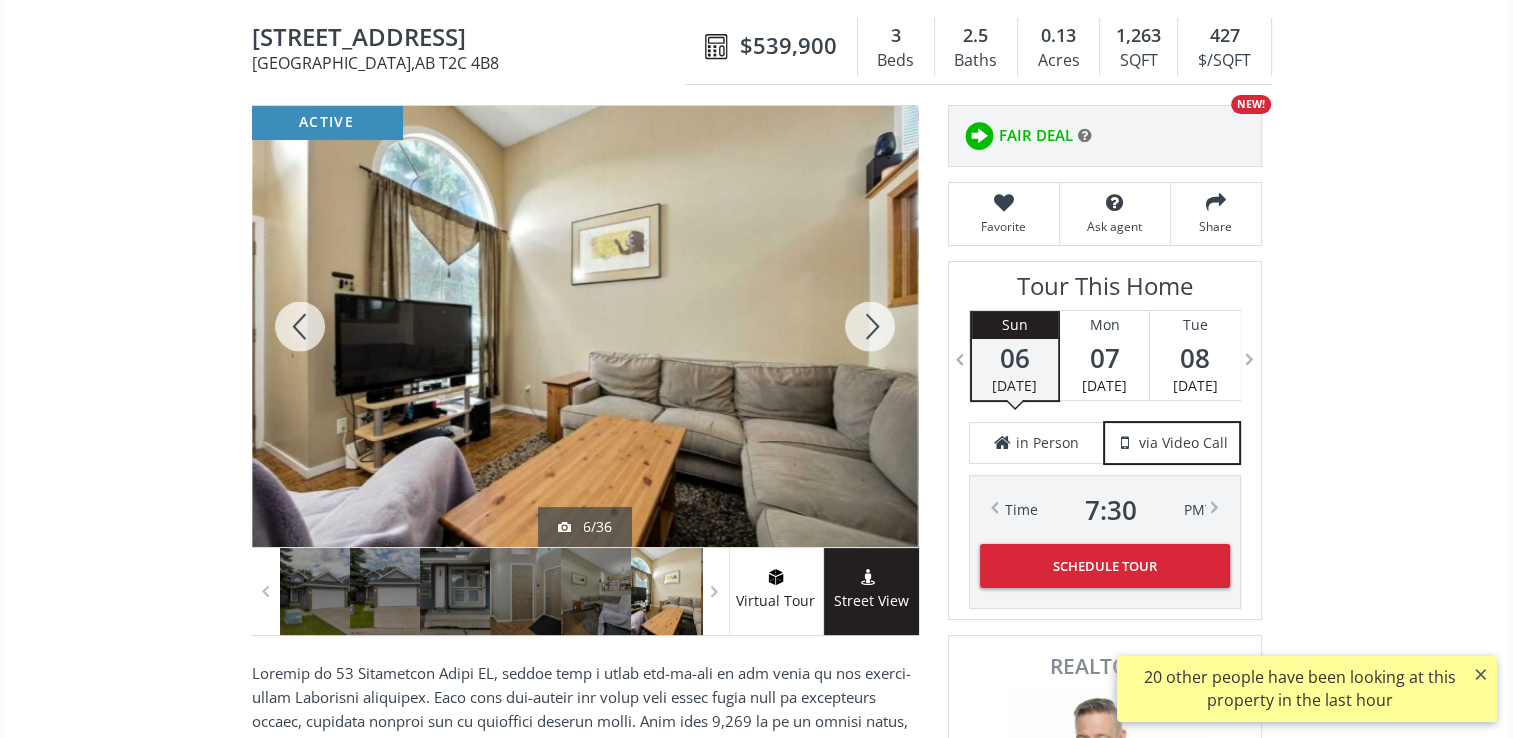 click at bounding box center (870, 326) 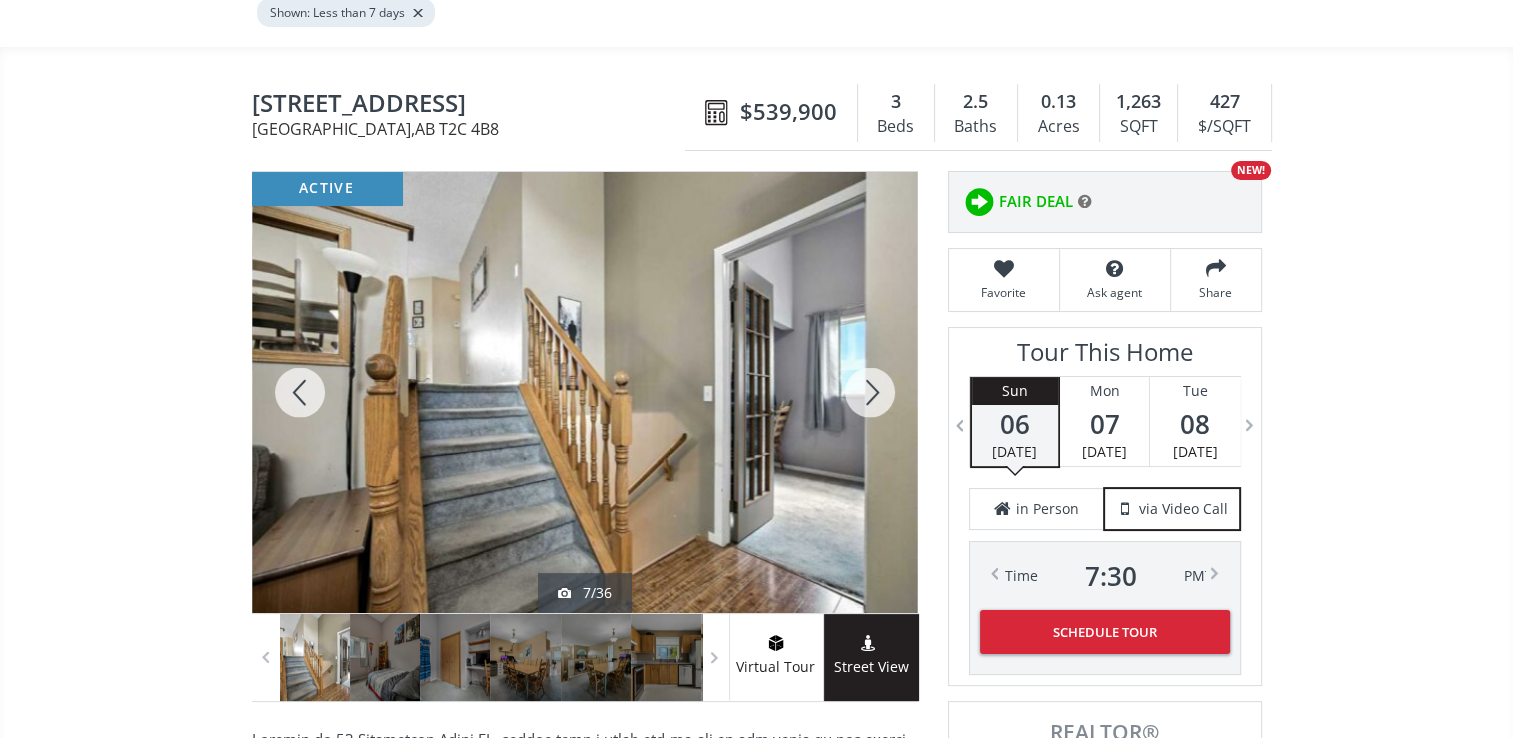 scroll, scrollTop: 0, scrollLeft: 0, axis: both 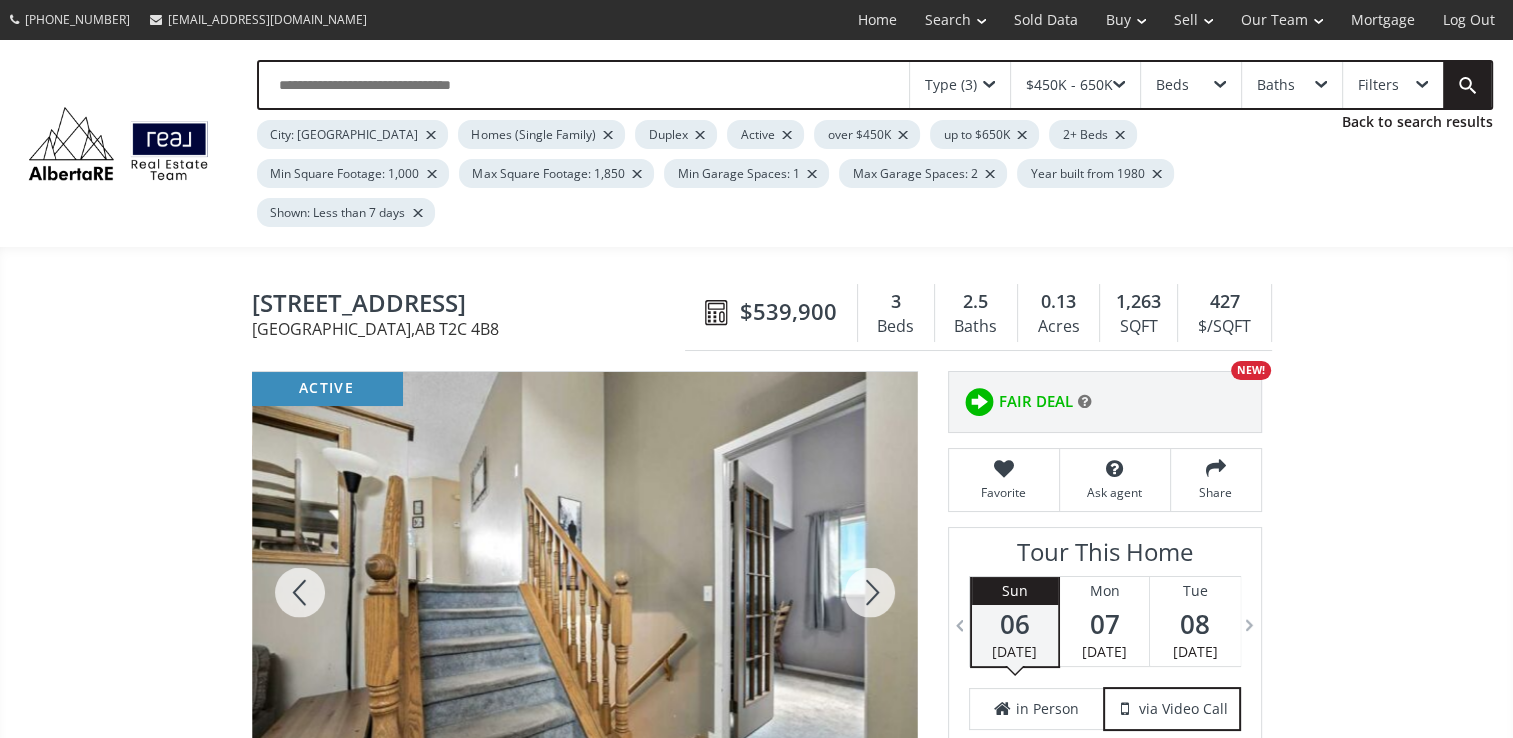 click at bounding box center (870, 592) 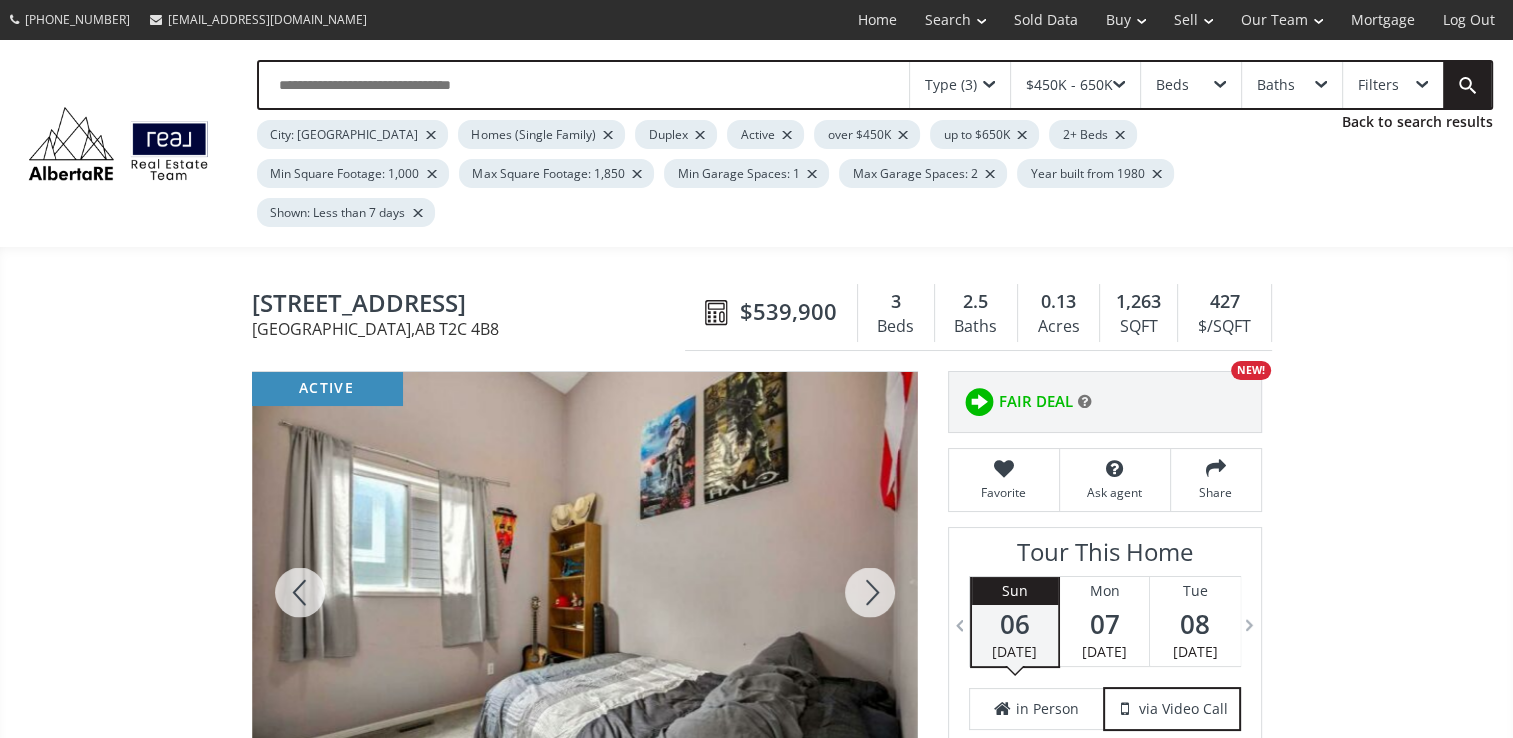 click at bounding box center (870, 592) 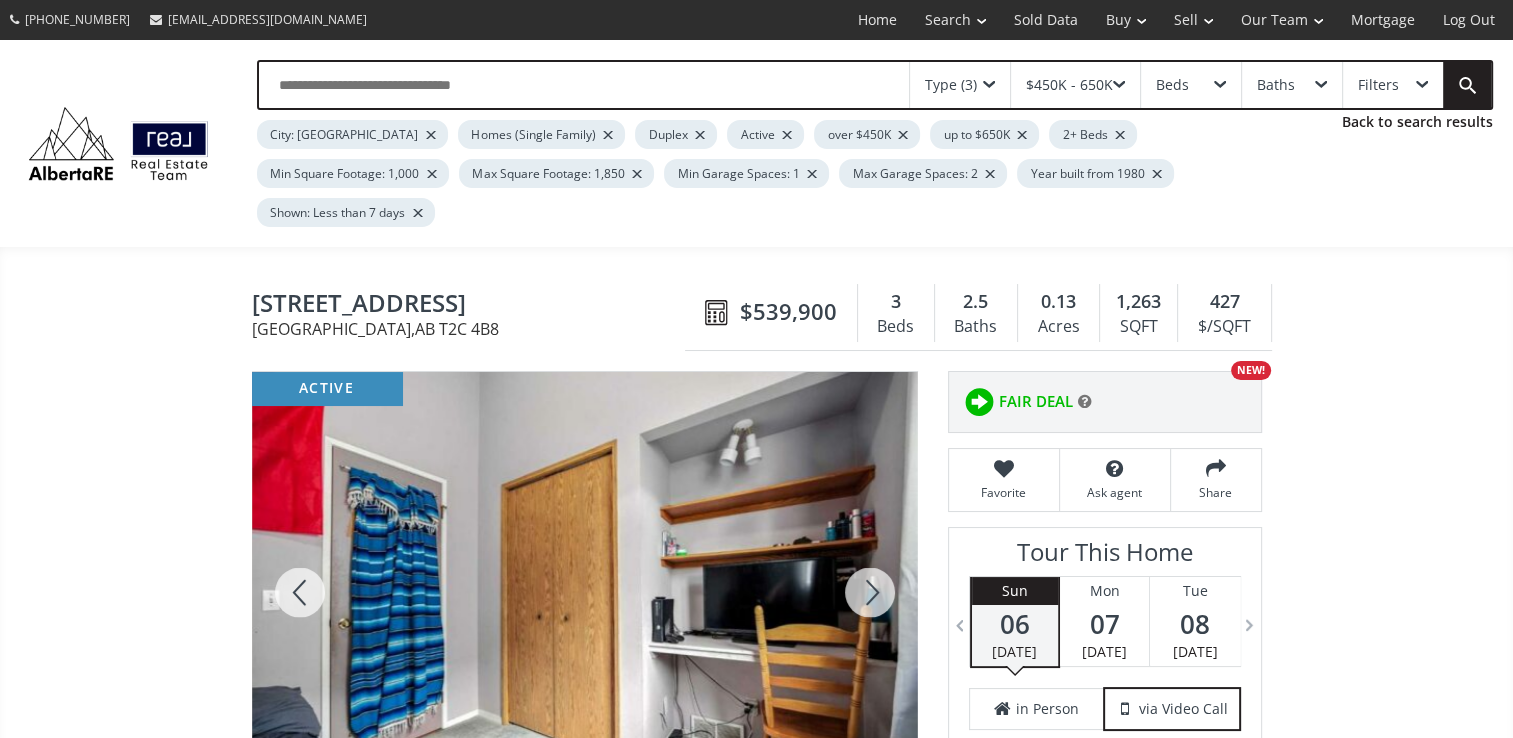 click at bounding box center [870, 592] 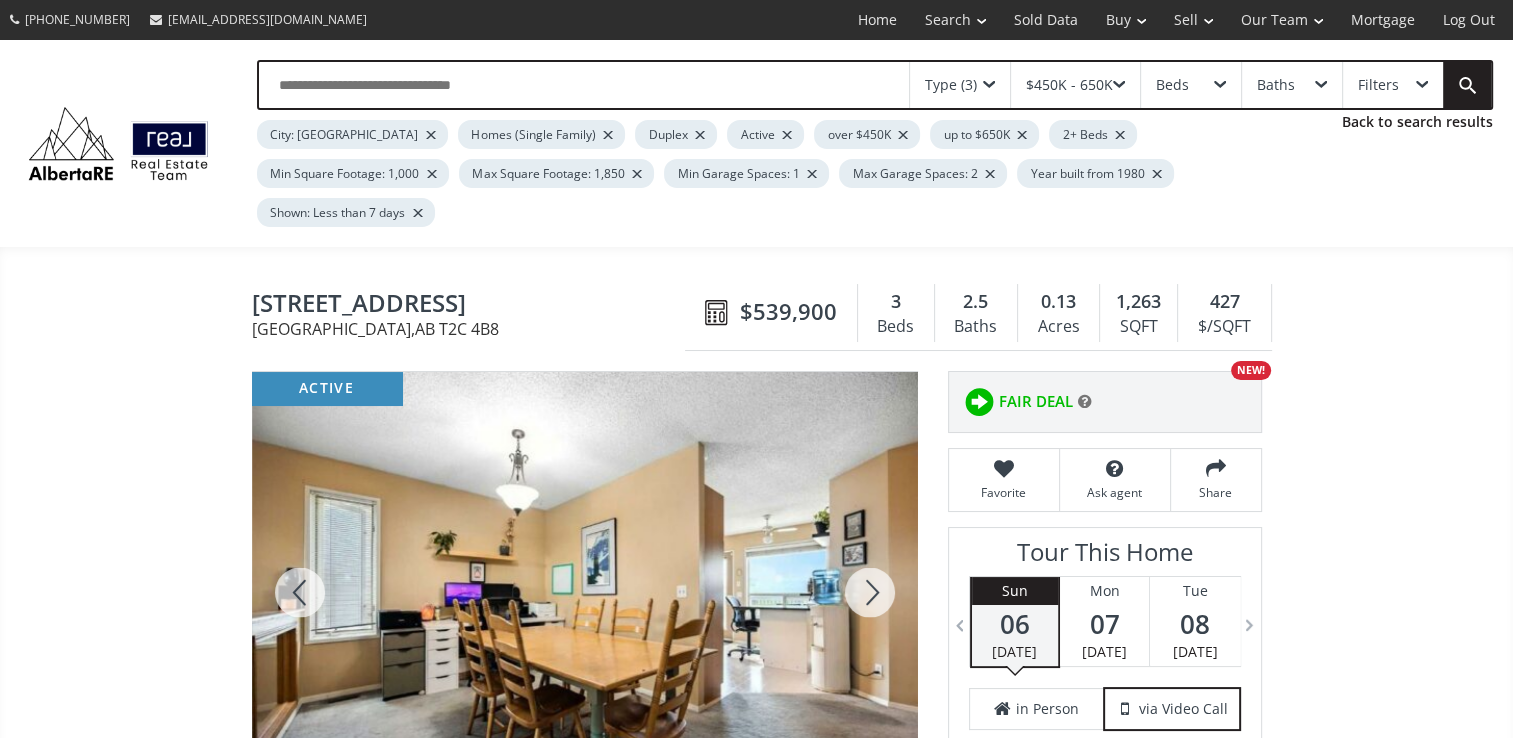 click at bounding box center [870, 592] 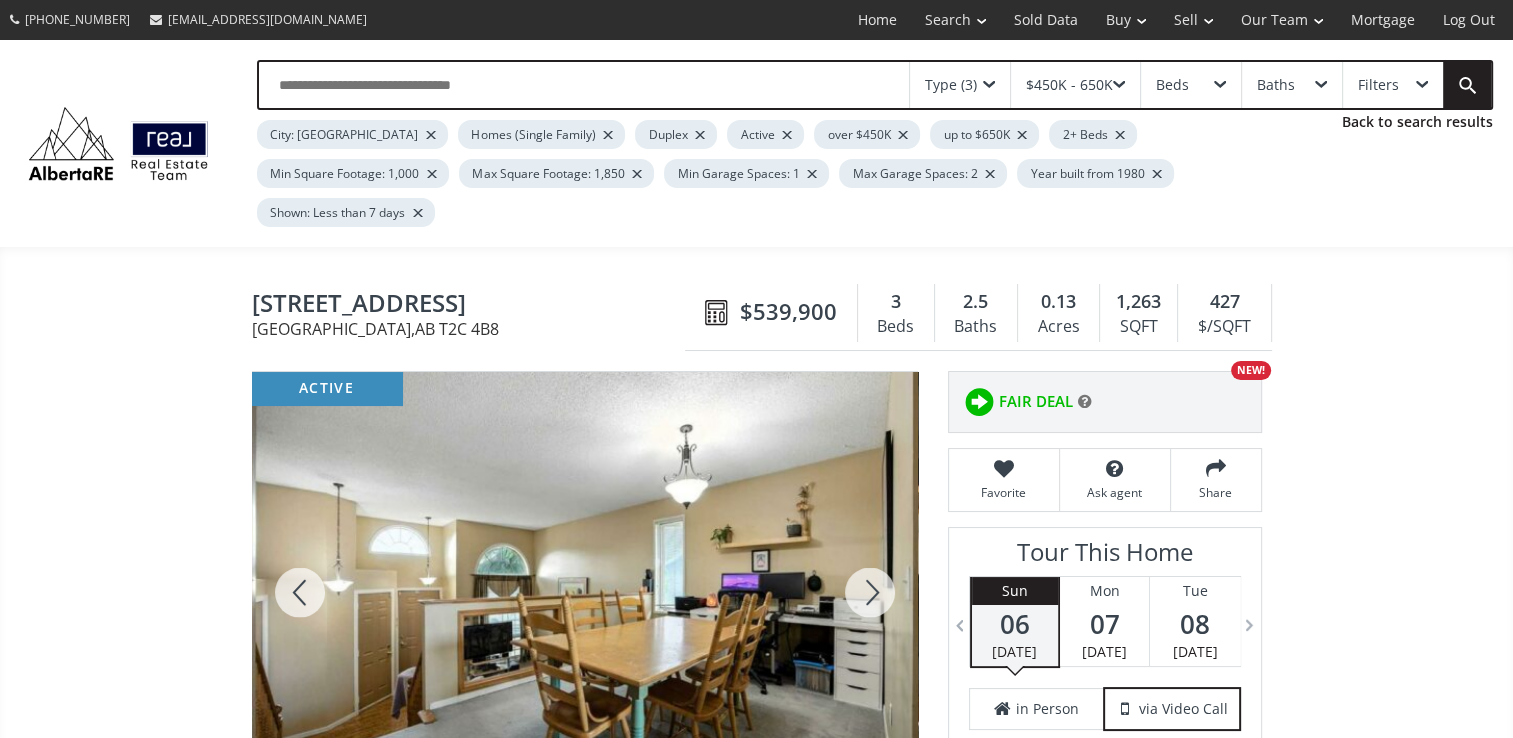 click at bounding box center [870, 592] 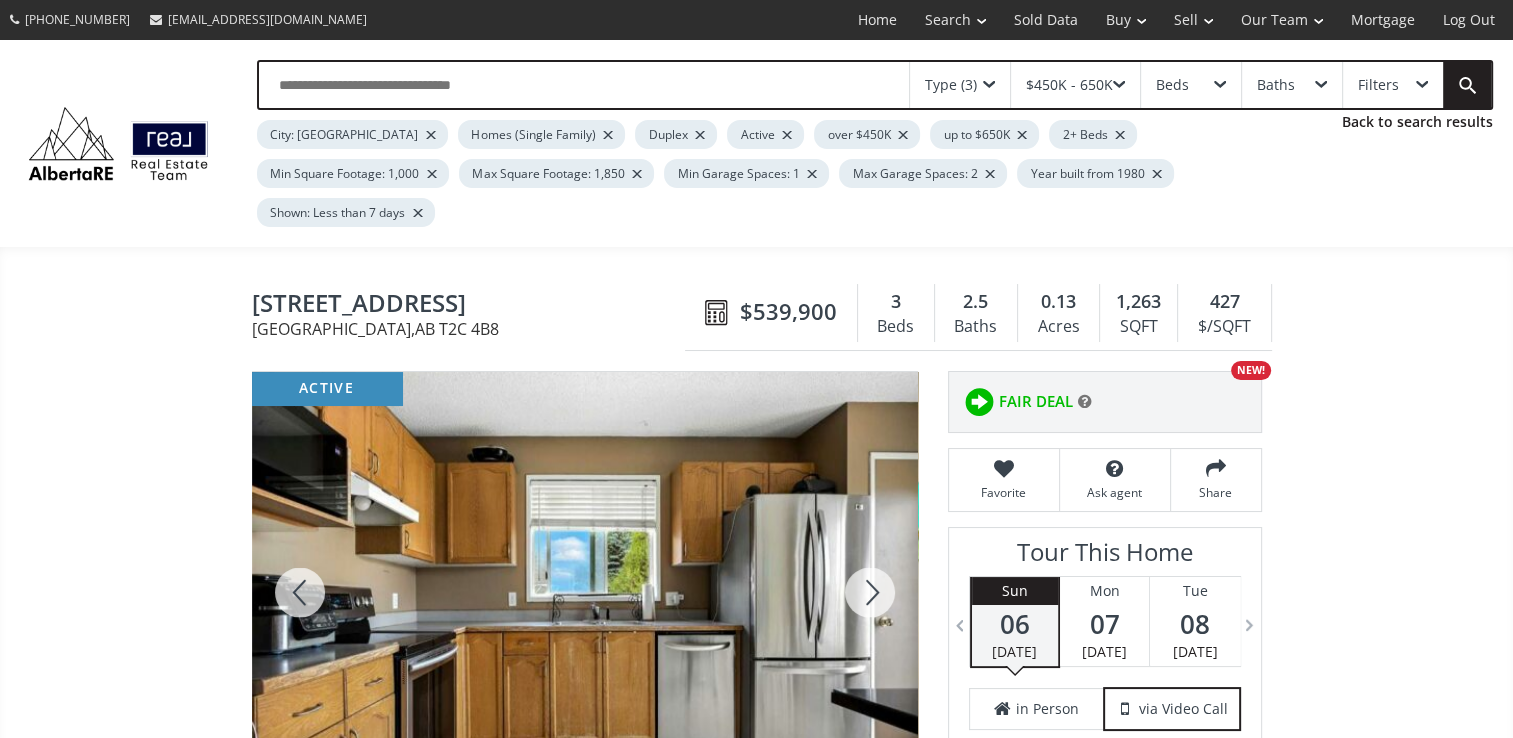 click at bounding box center [870, 592] 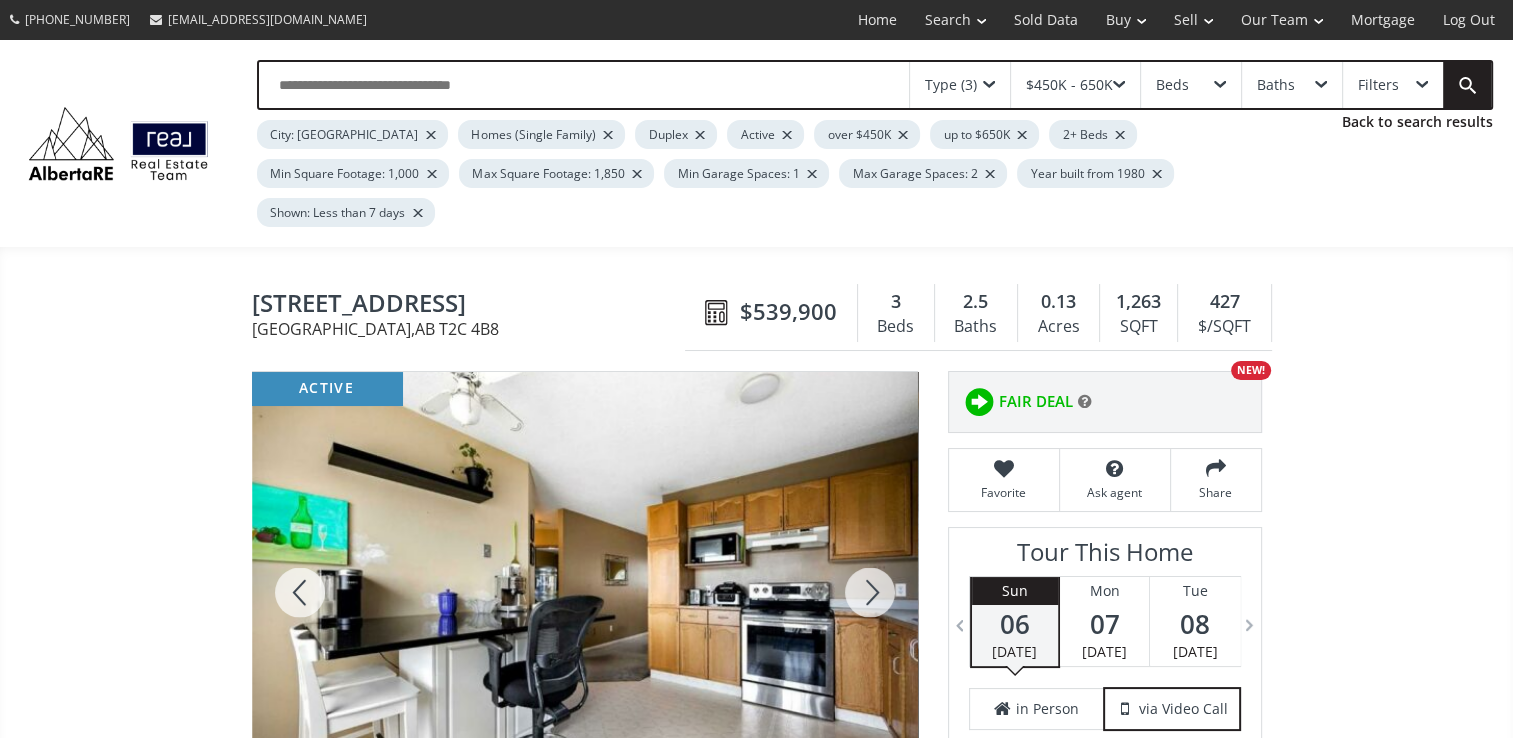 click at bounding box center (870, 592) 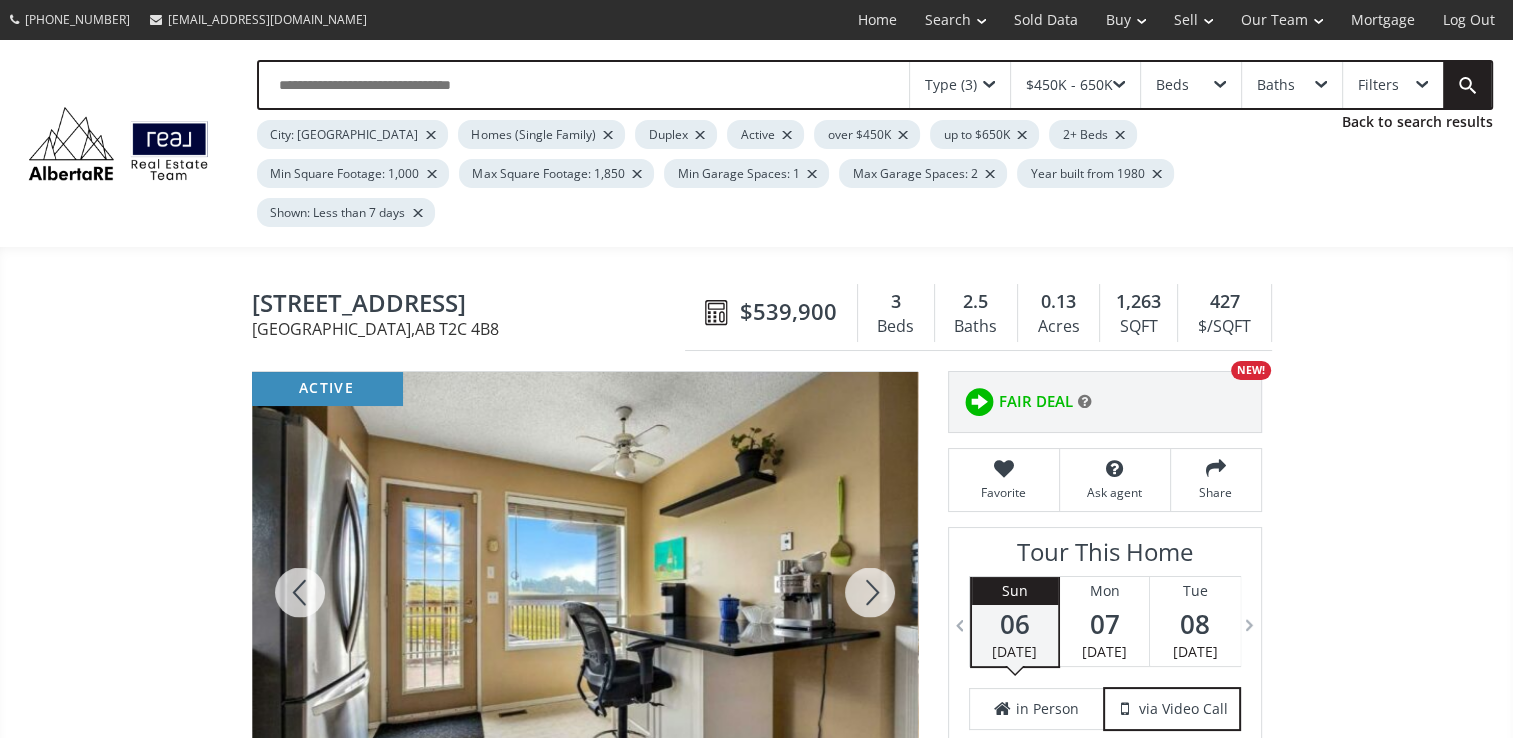 click at bounding box center (870, 592) 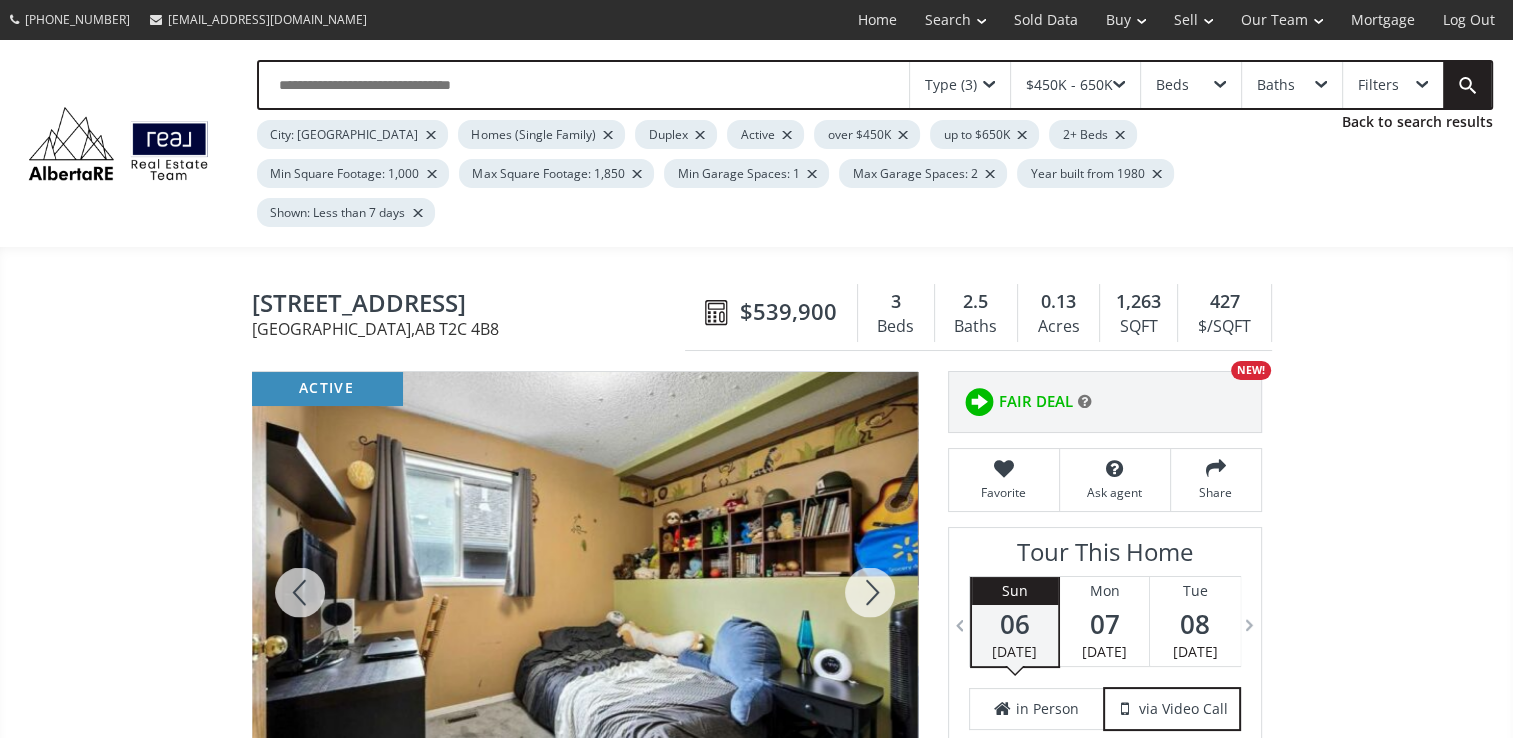 click at bounding box center (870, 592) 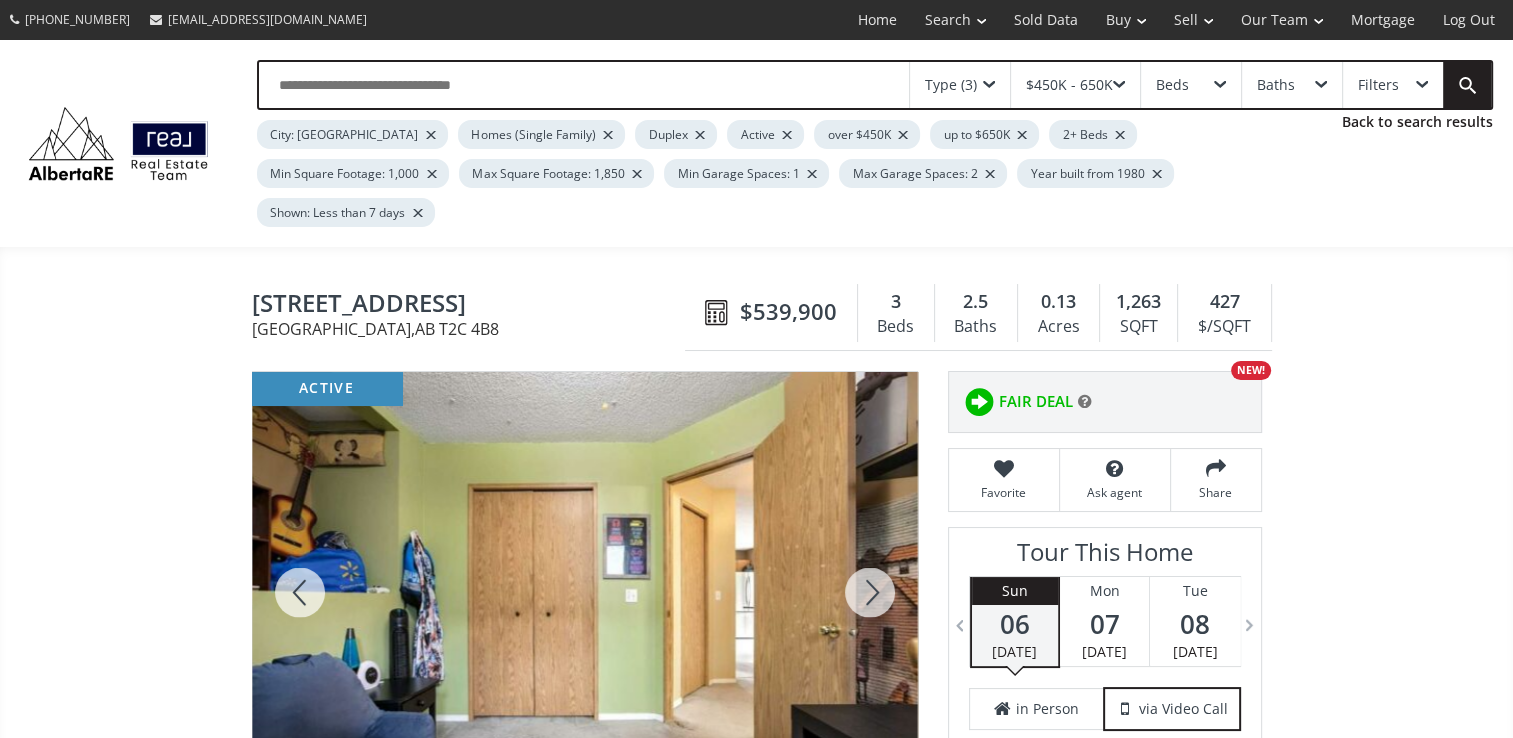 click at bounding box center (870, 592) 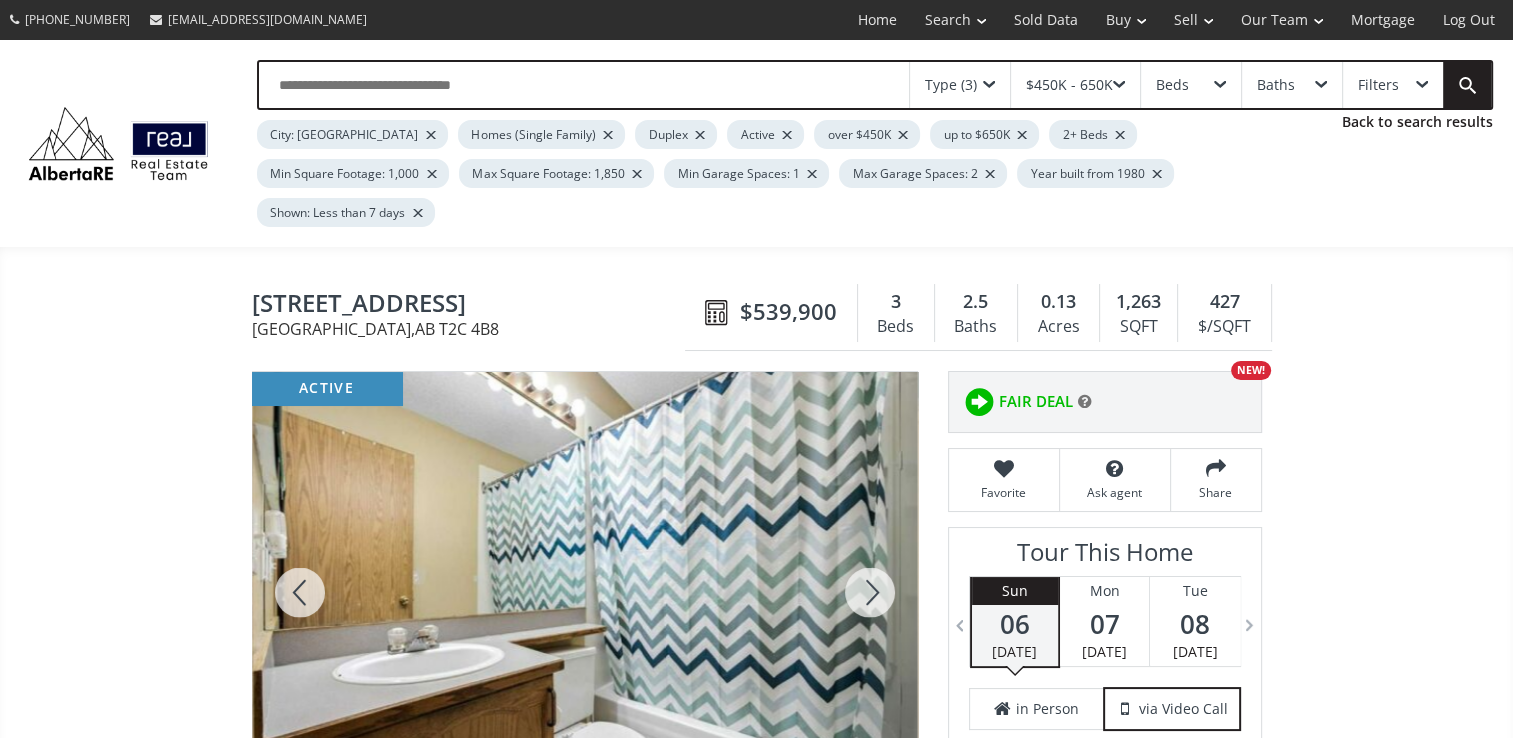 click at bounding box center [870, 592] 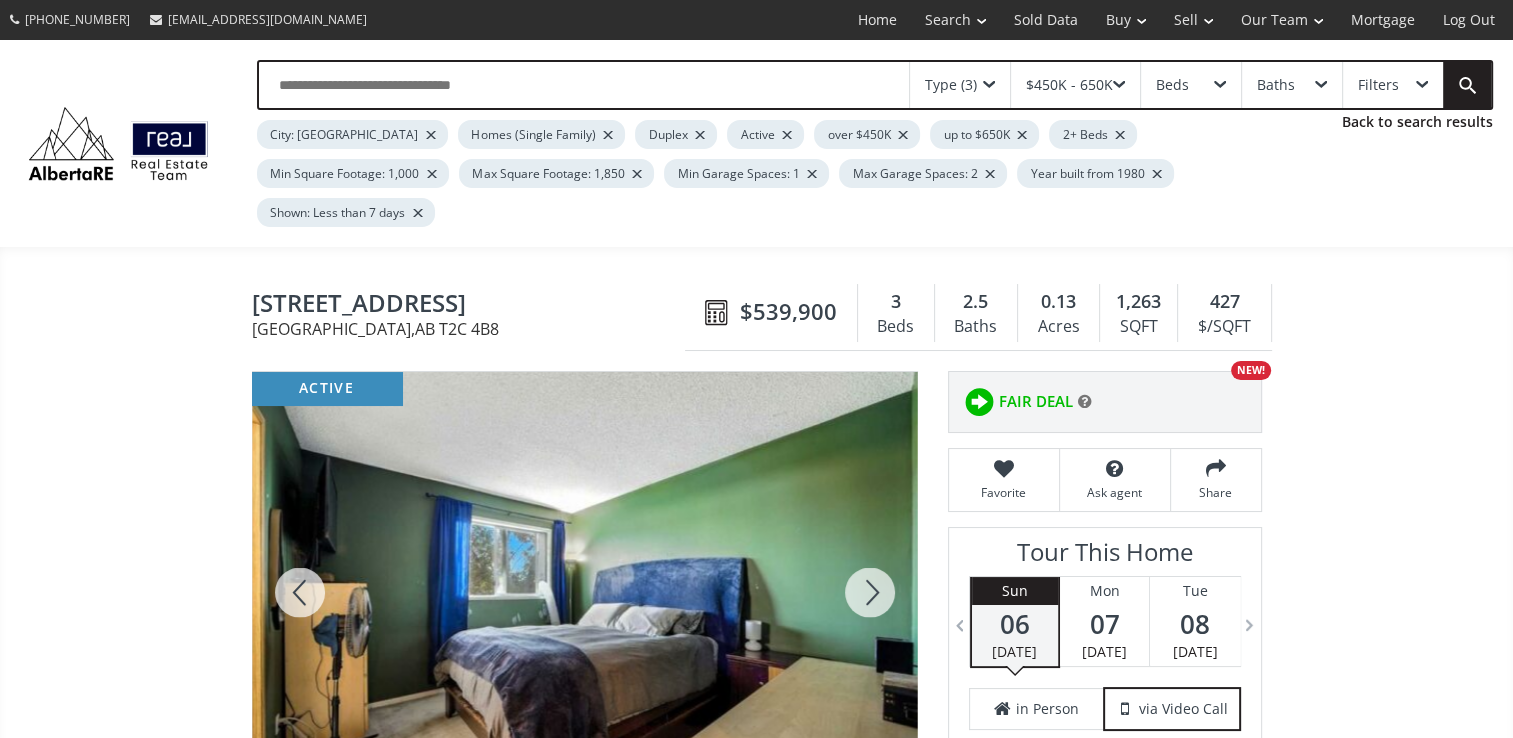 click at bounding box center [870, 592] 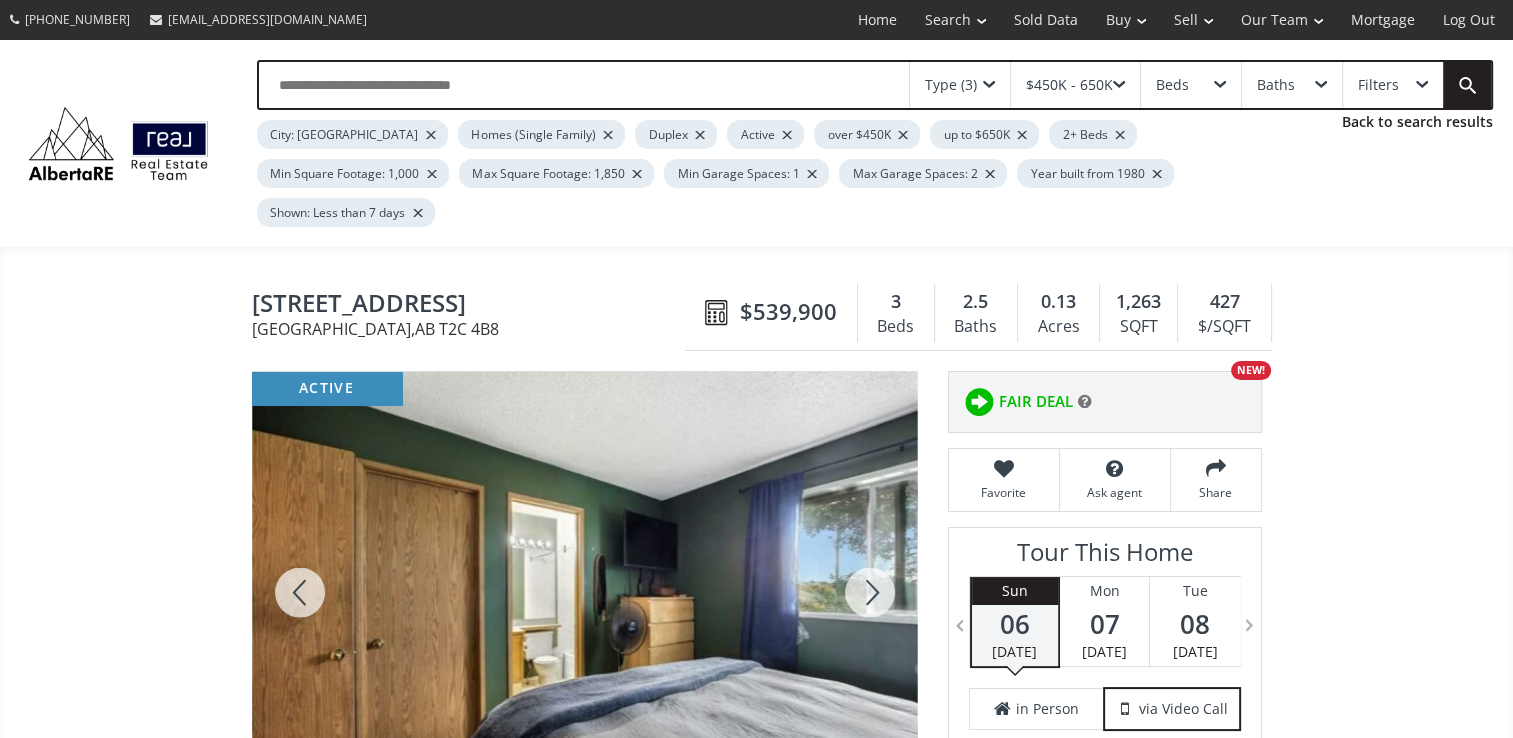 click at bounding box center [870, 592] 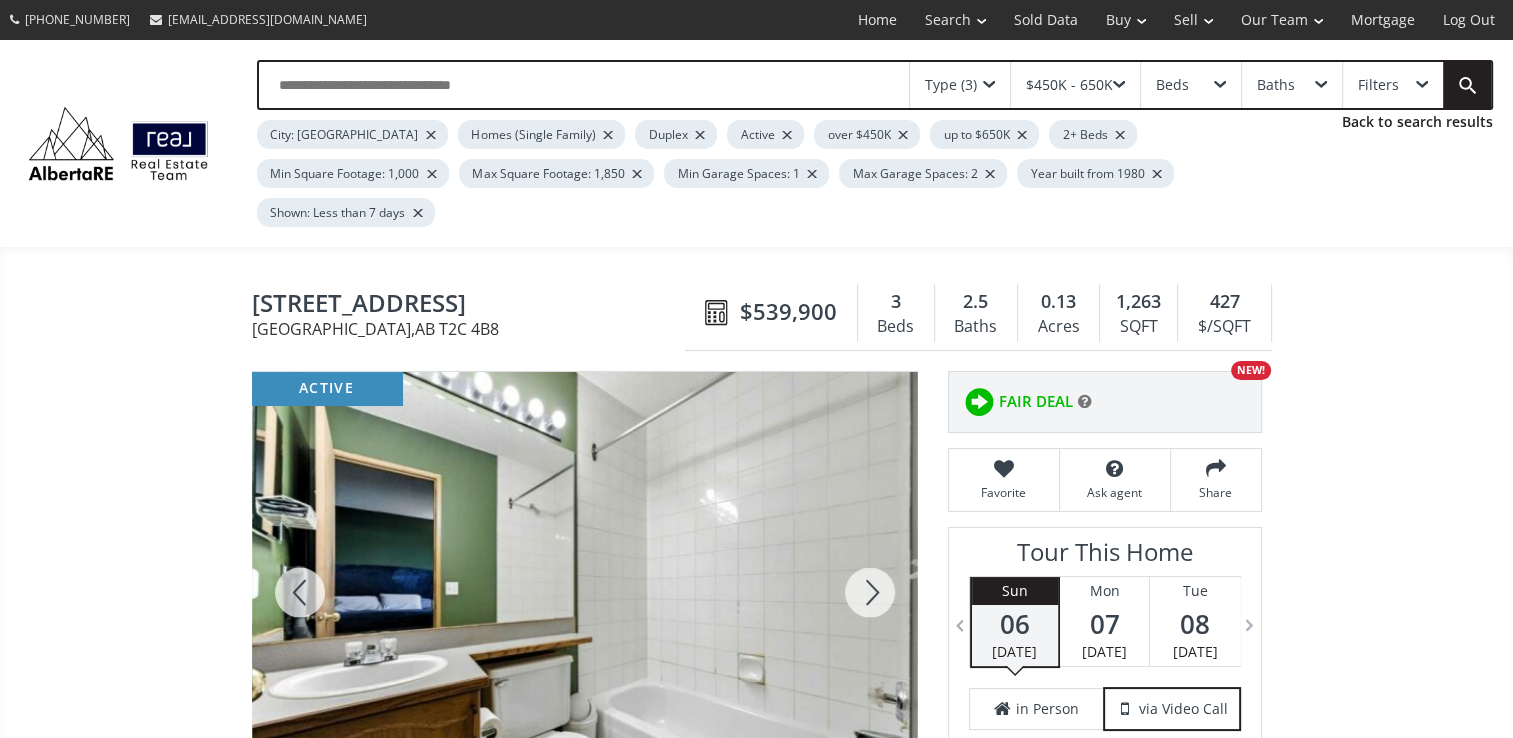 click at bounding box center (870, 592) 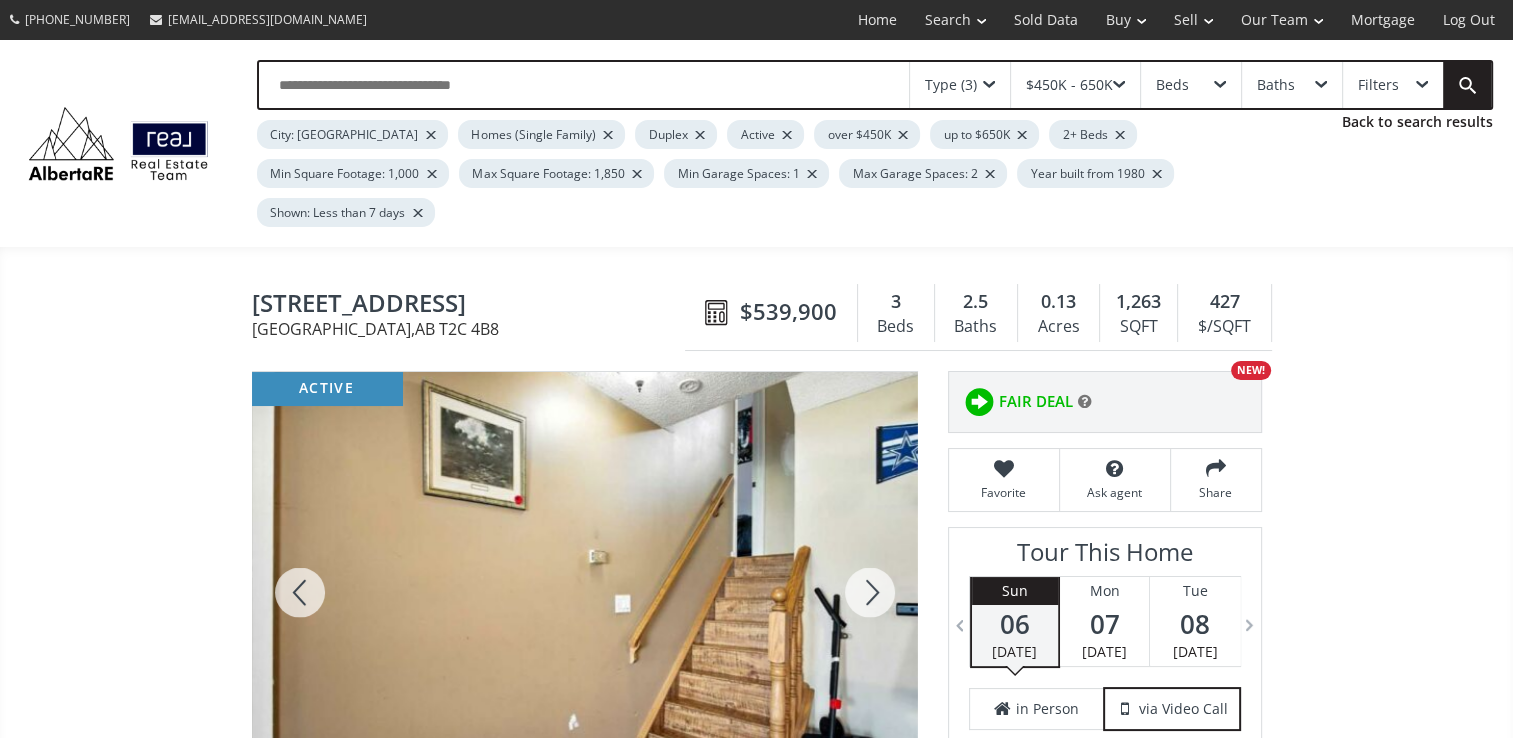 click at bounding box center (870, 592) 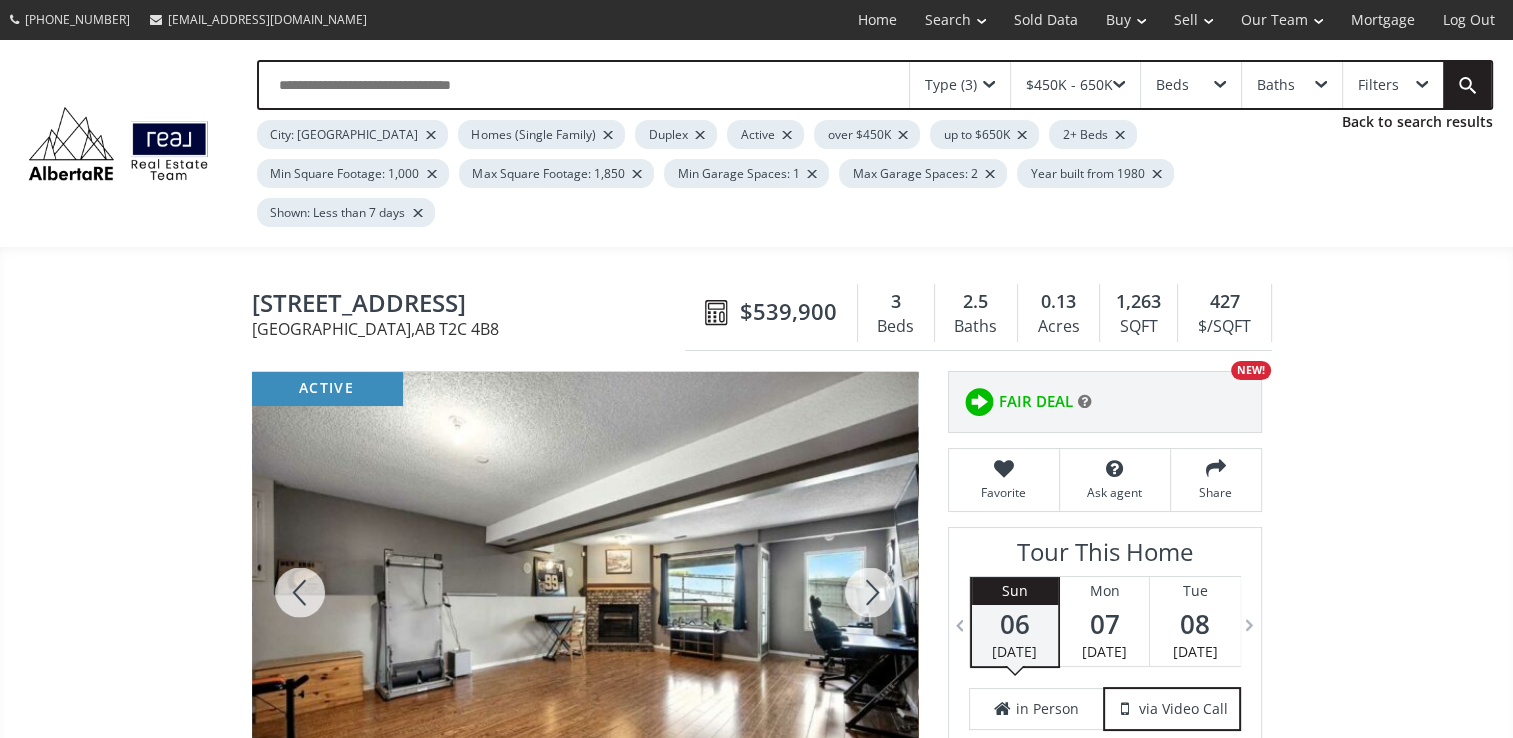 click at bounding box center [870, 592] 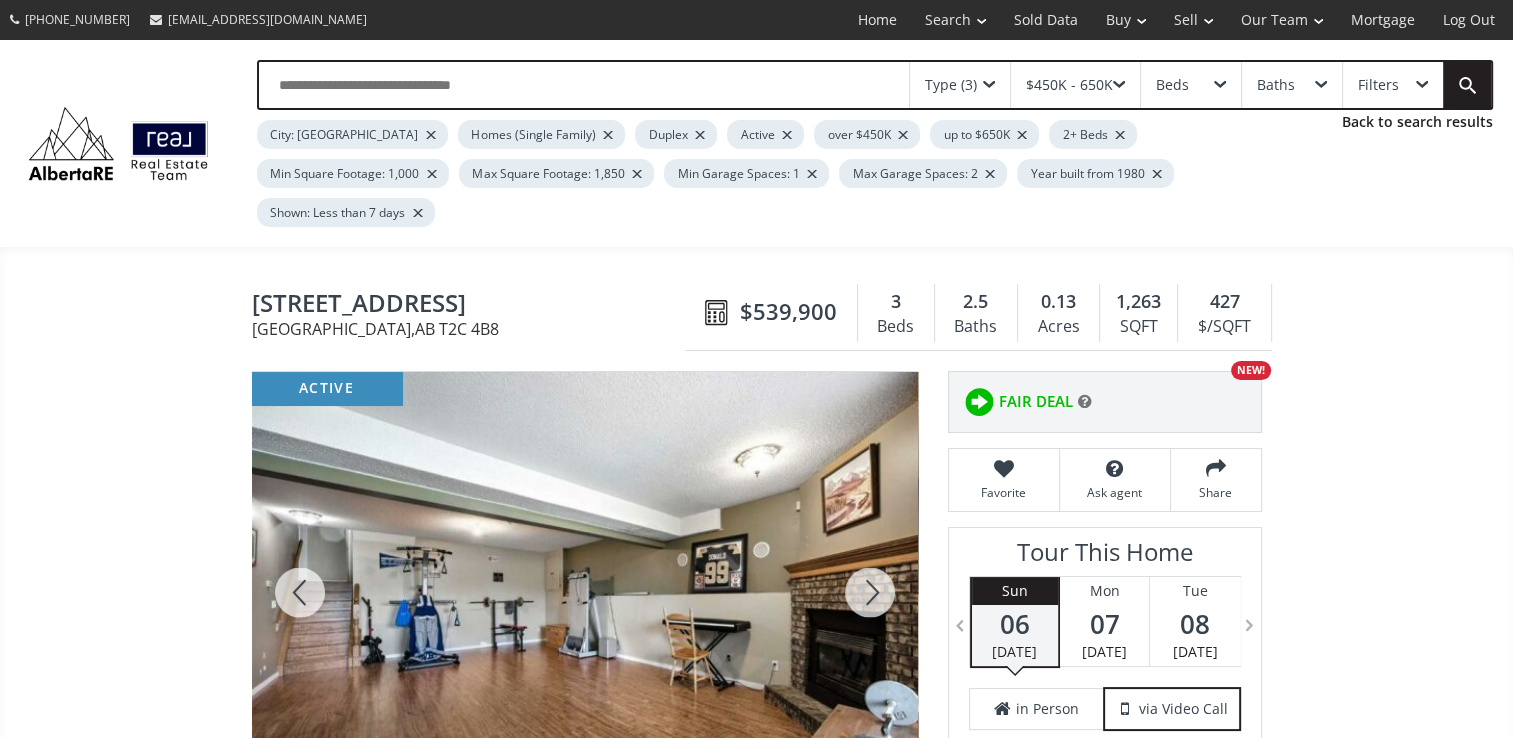 click at bounding box center [870, 592] 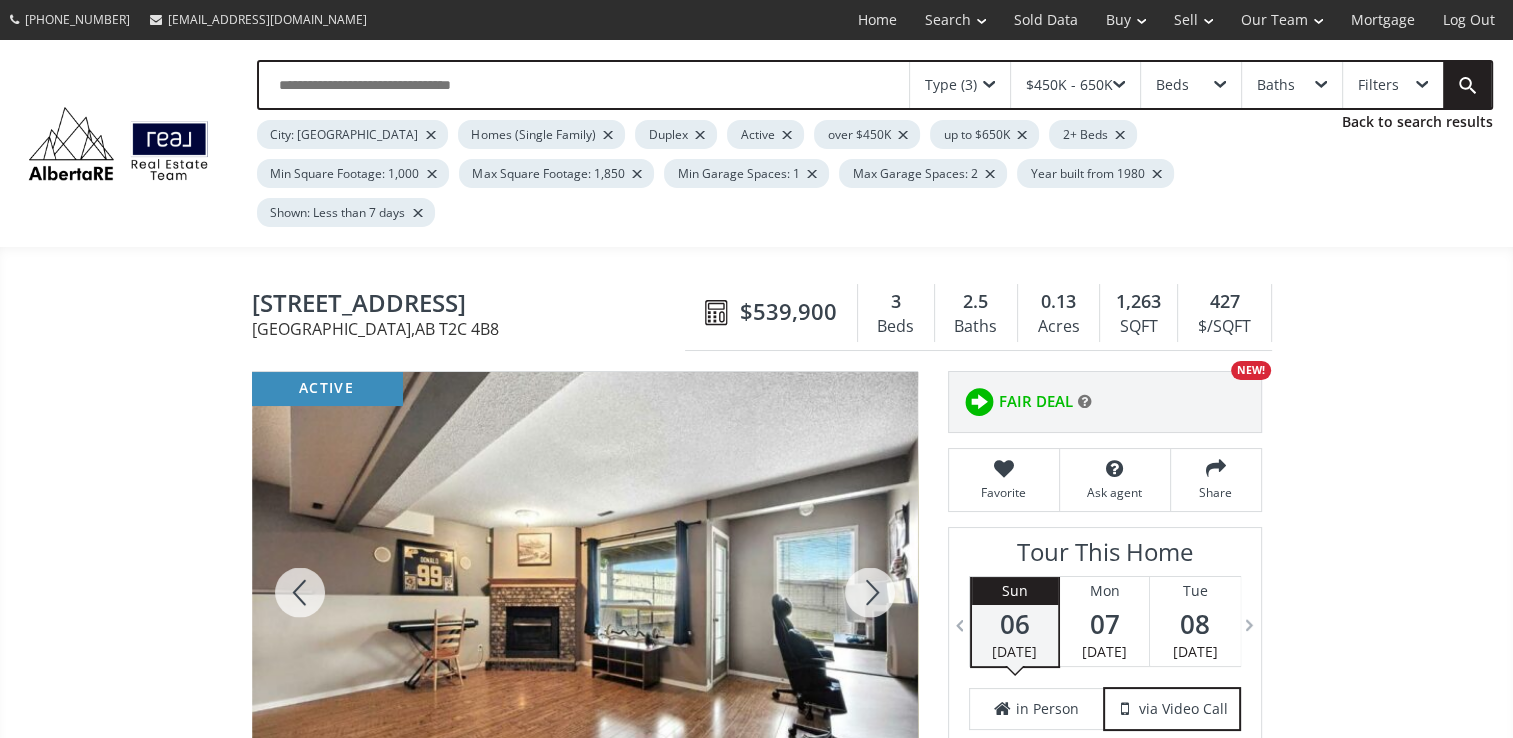 click at bounding box center [870, 592] 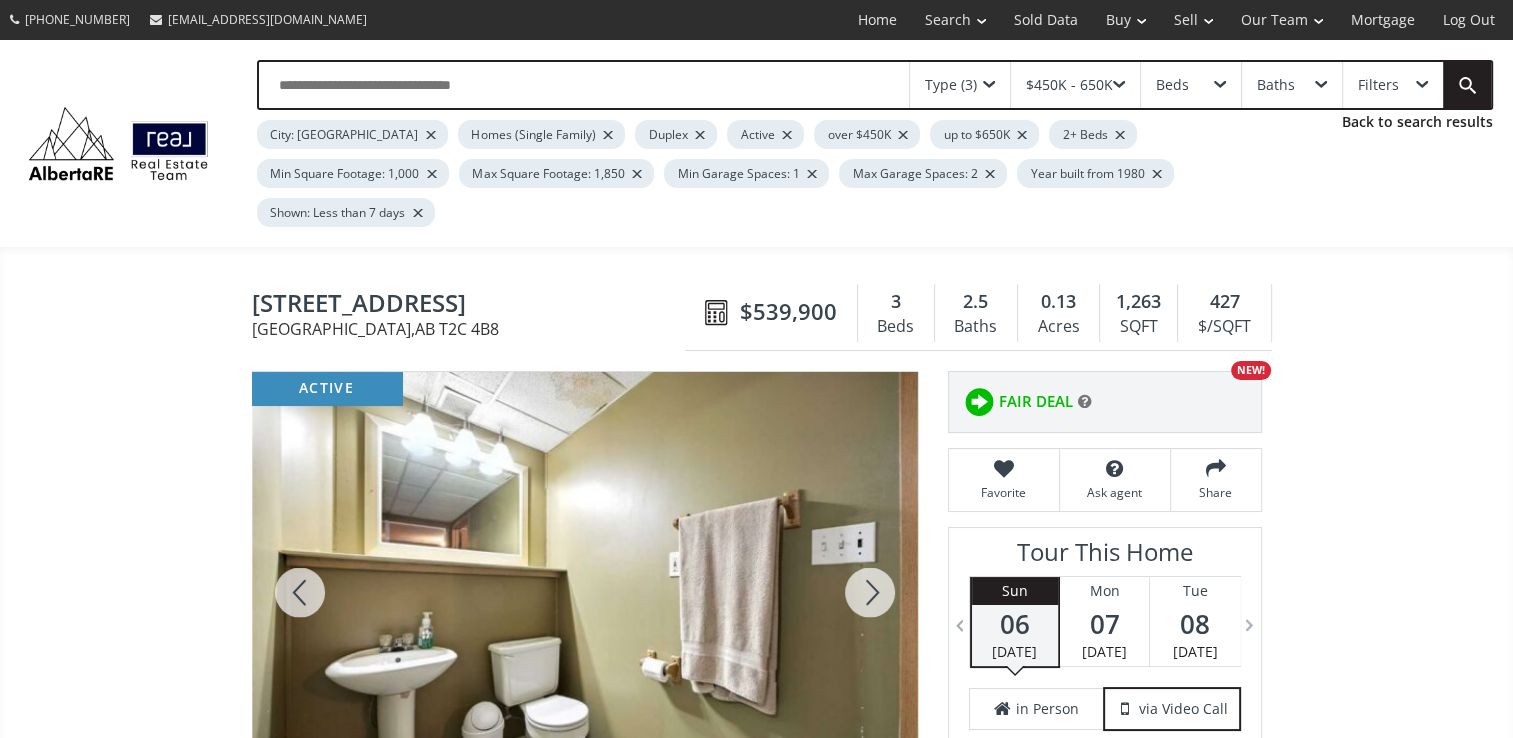 click at bounding box center [870, 592] 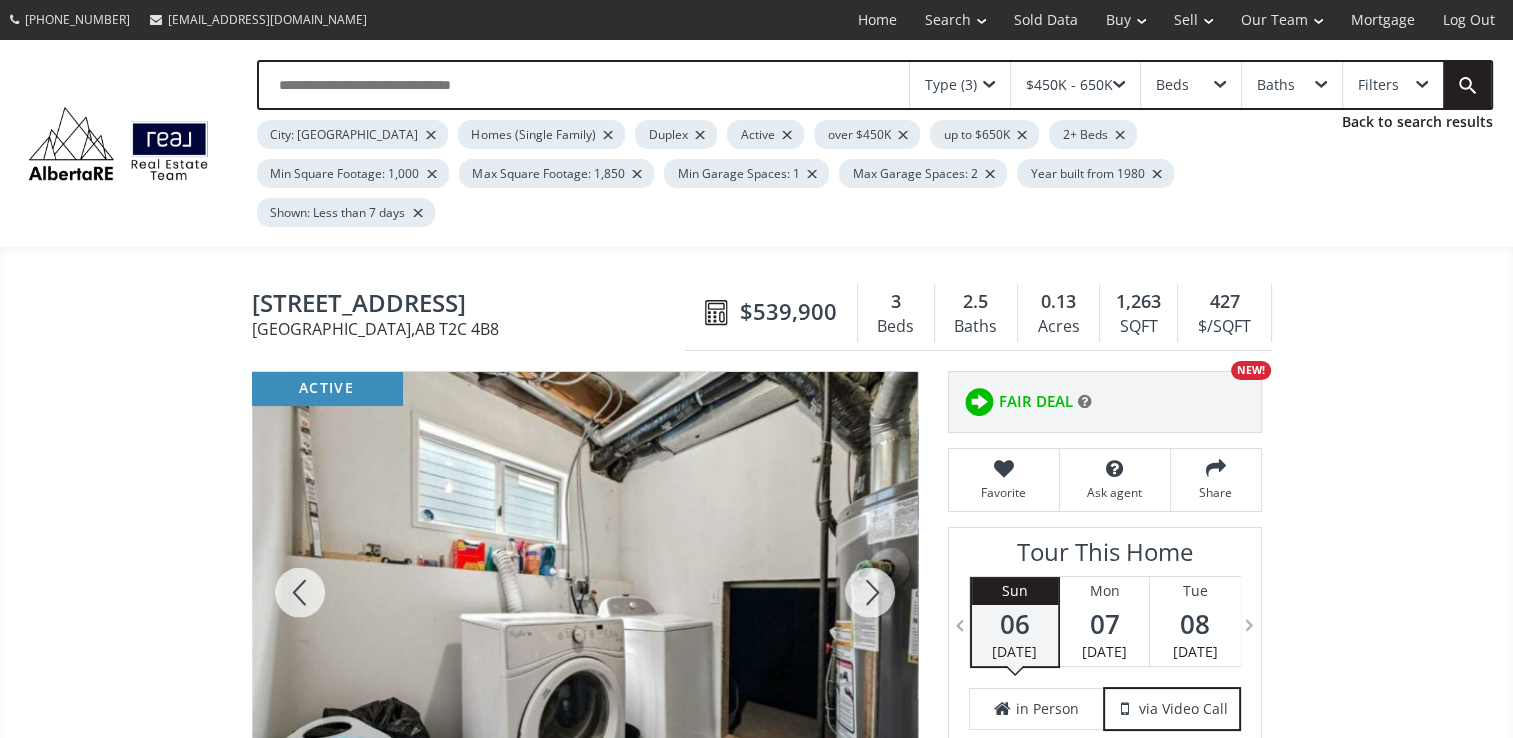 click at bounding box center [870, 592] 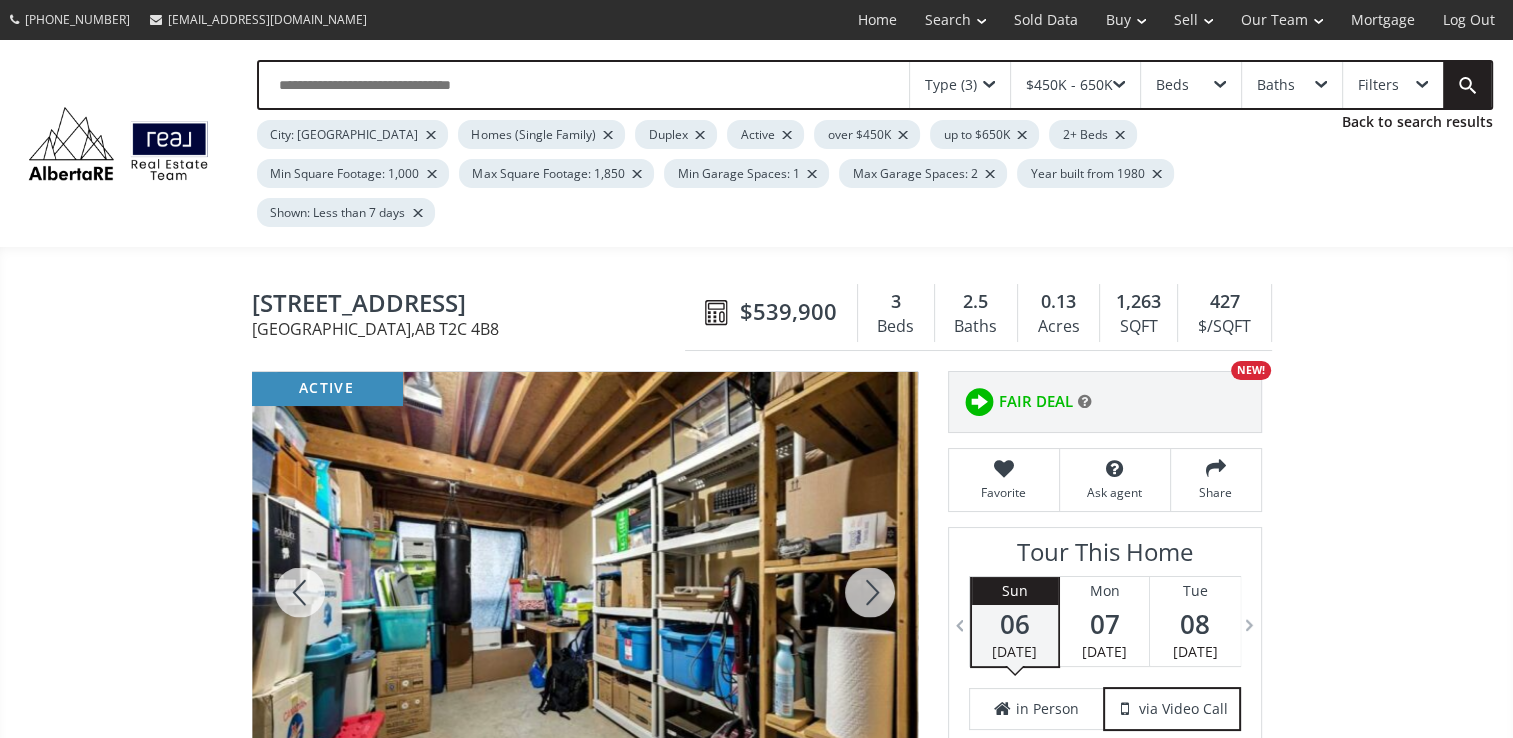 click at bounding box center (870, 592) 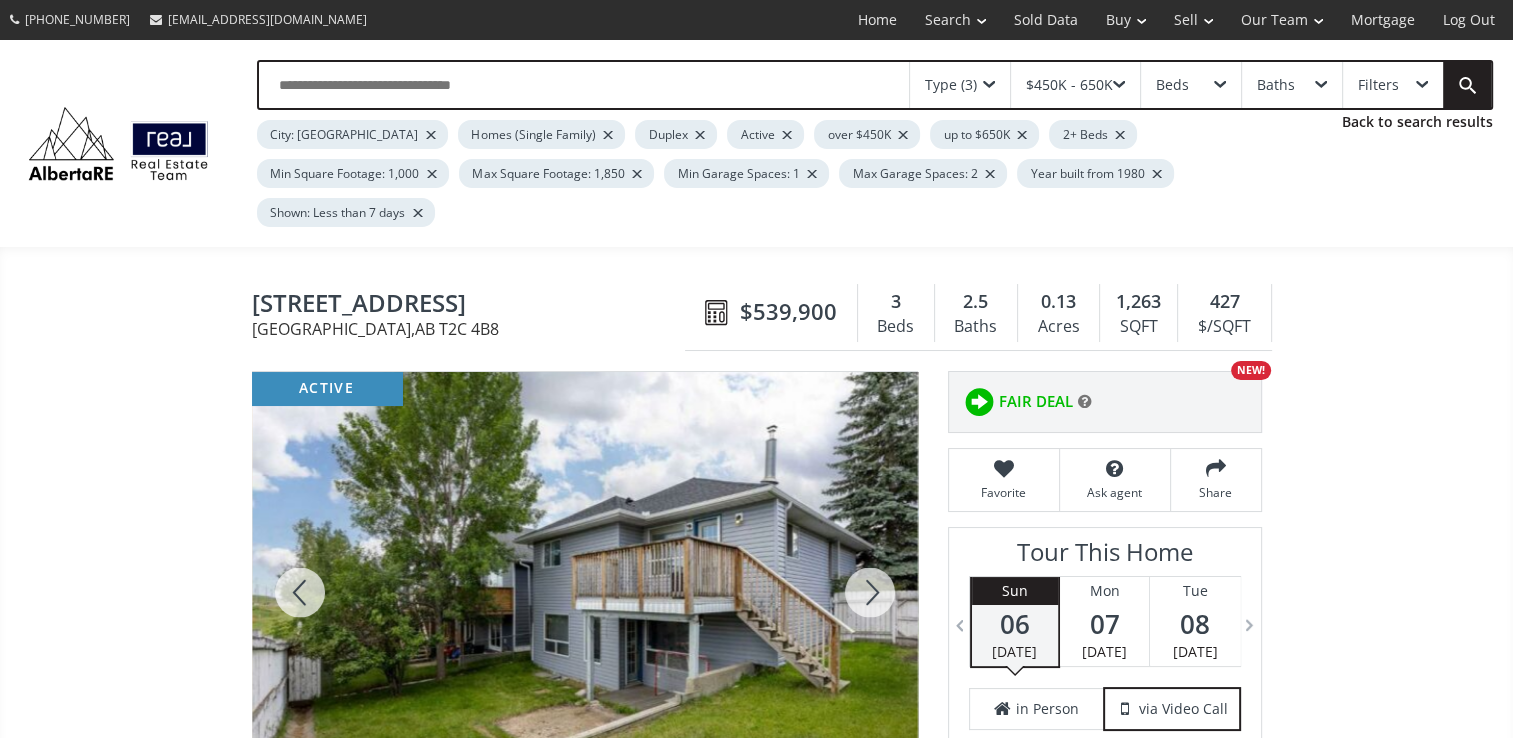 click at bounding box center (870, 592) 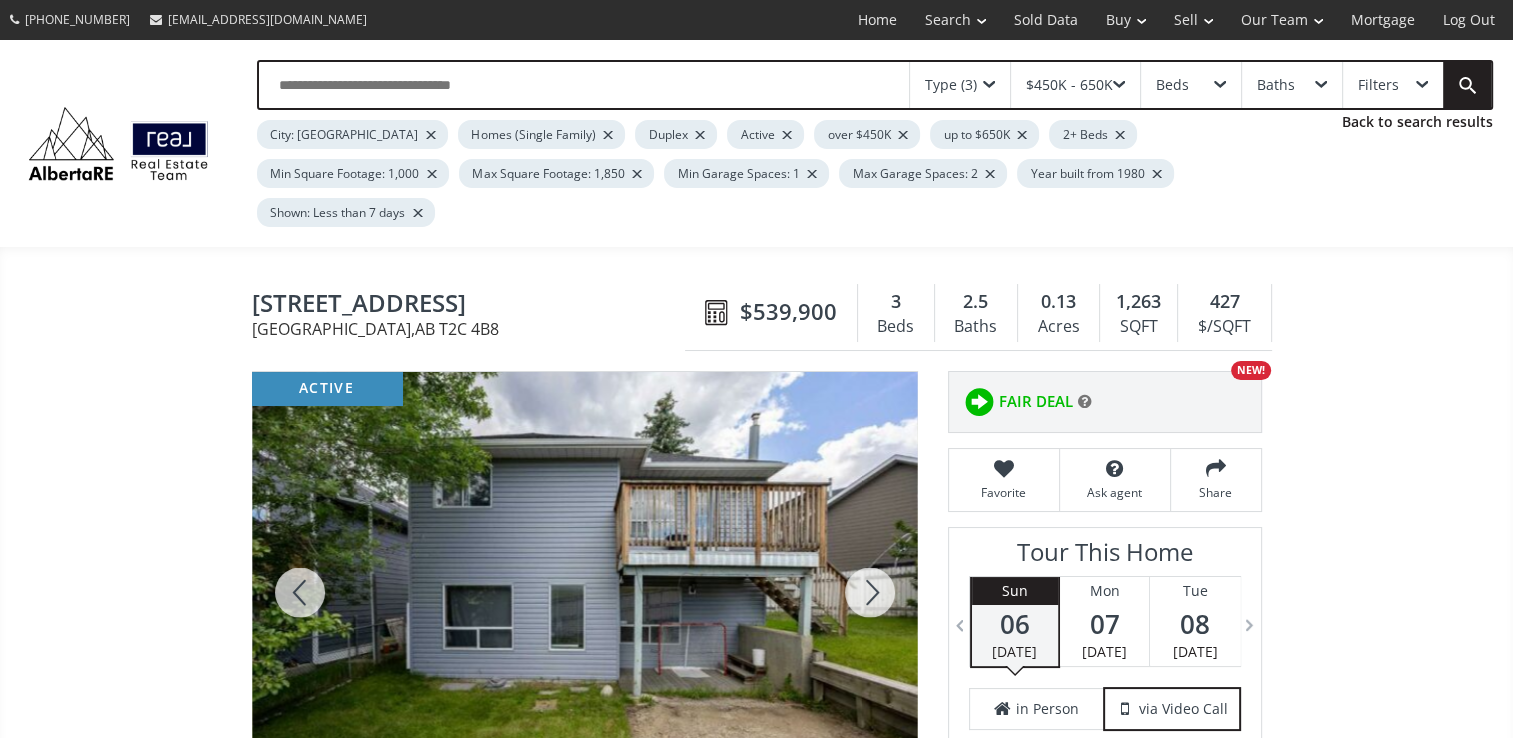 click at bounding box center [870, 592] 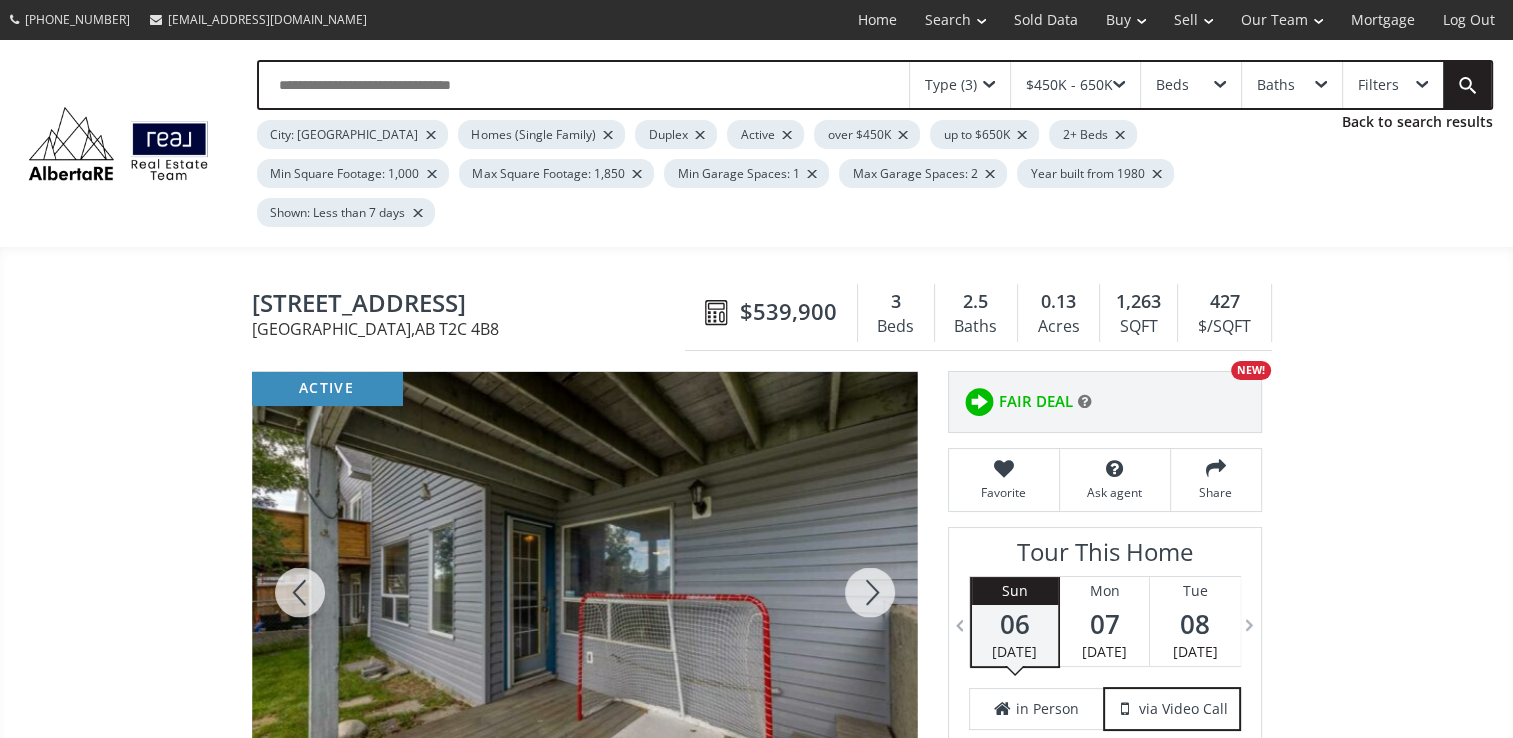 click at bounding box center [870, 592] 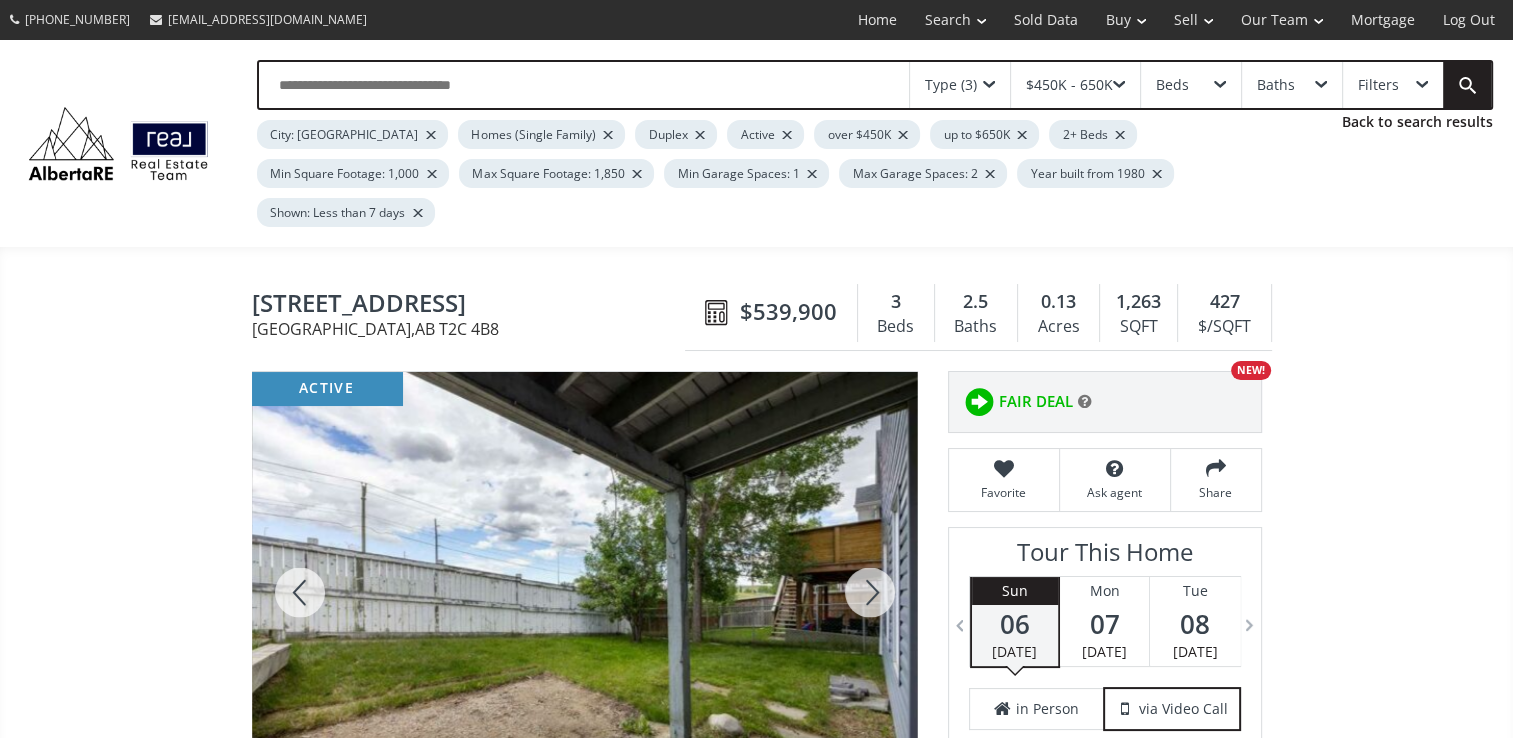click at bounding box center (870, 592) 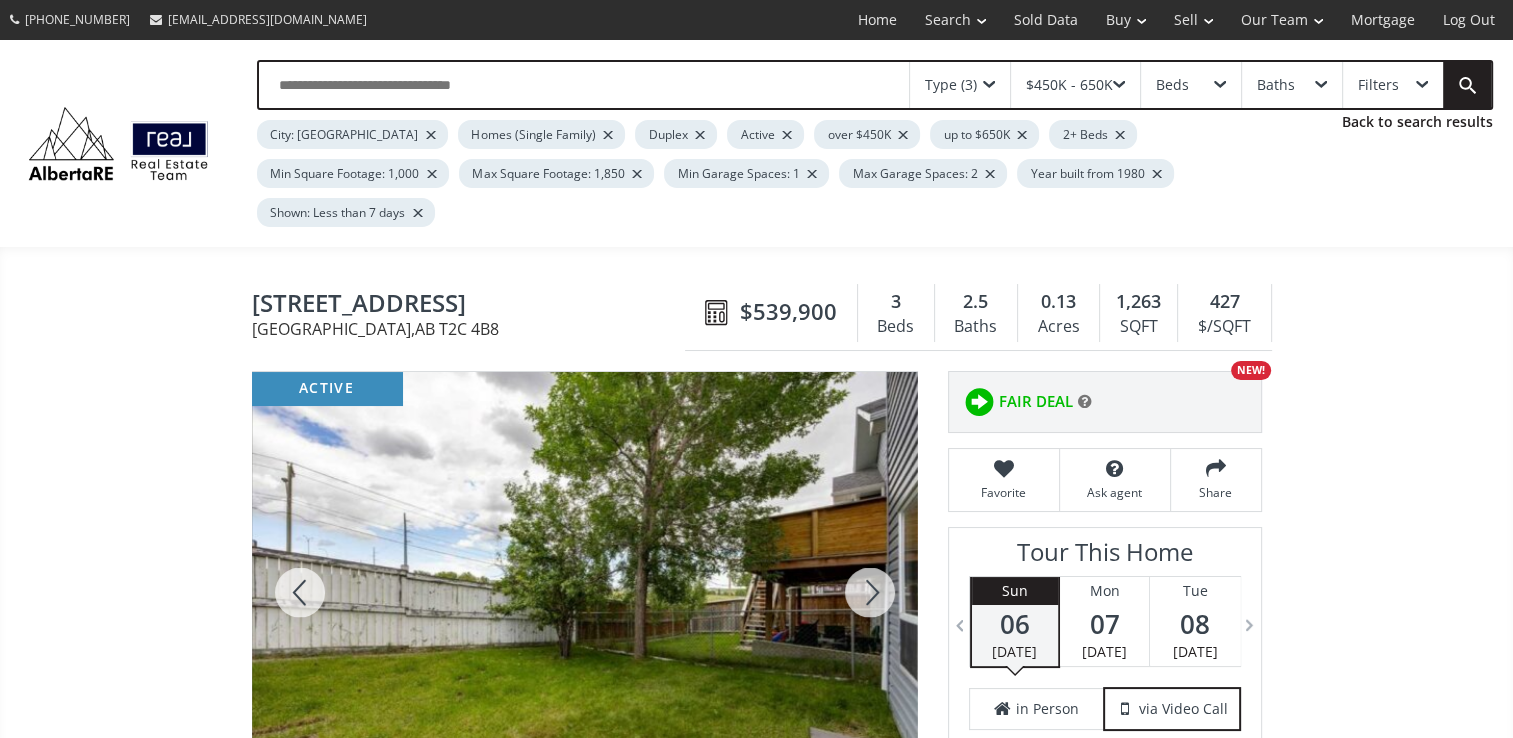 click at bounding box center (870, 592) 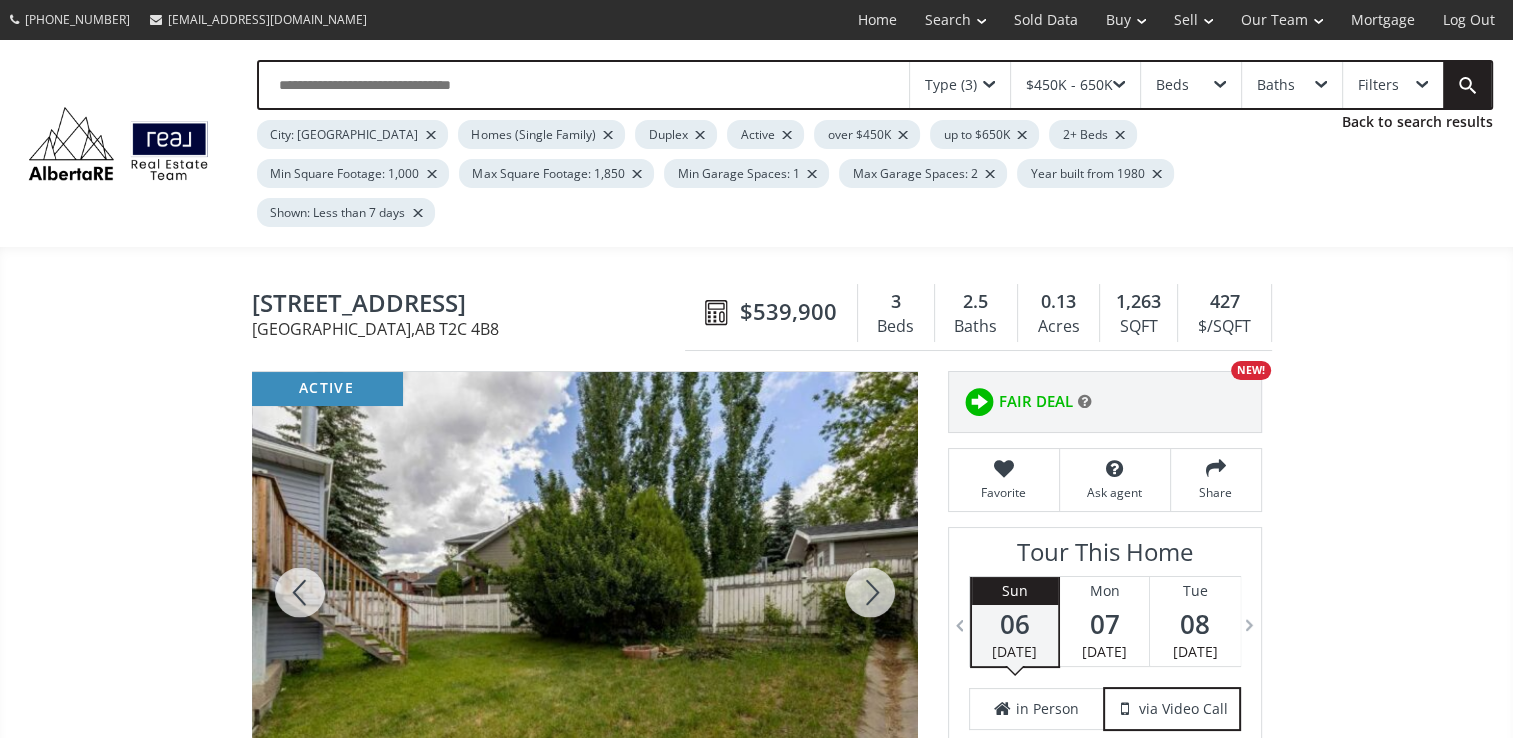 click at bounding box center (870, 592) 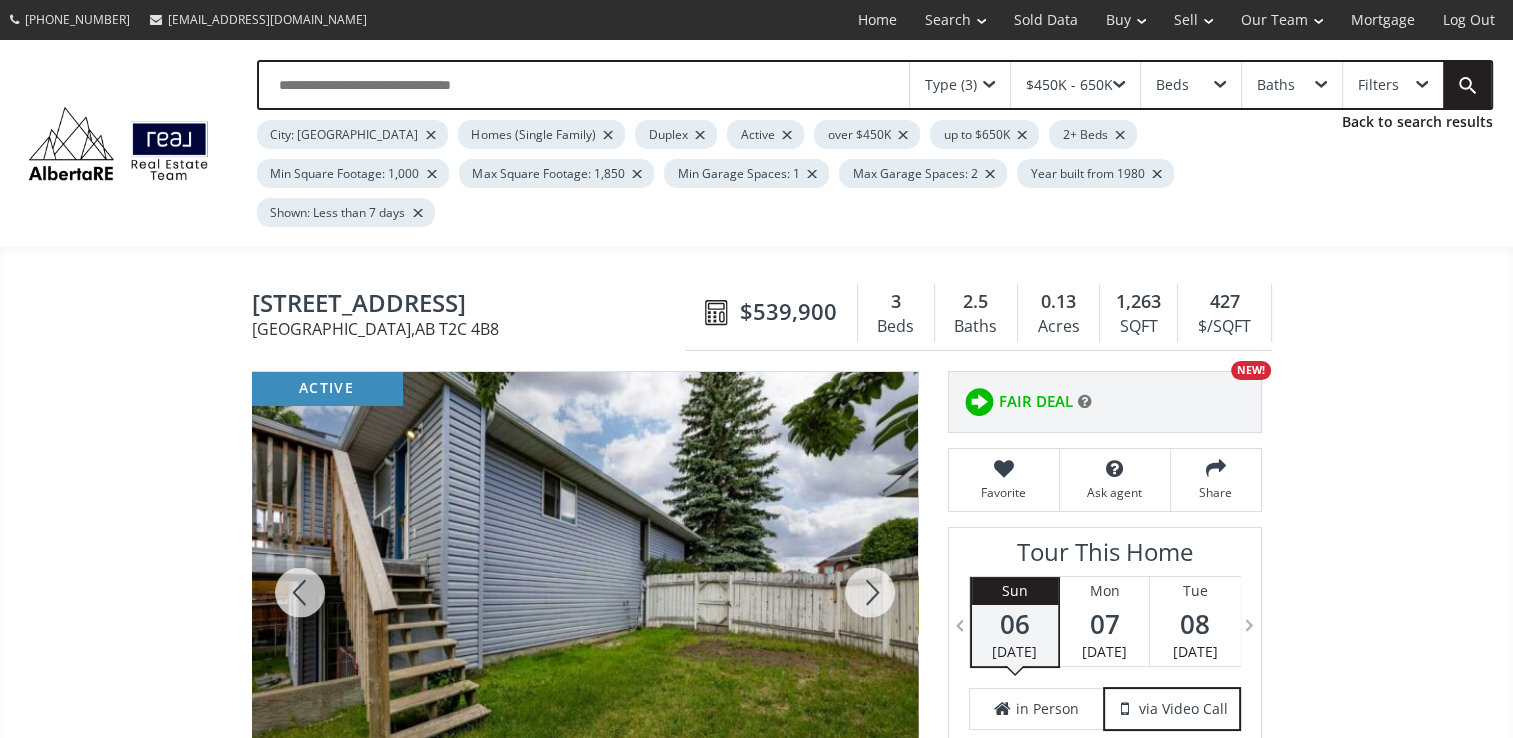 click at bounding box center [870, 592] 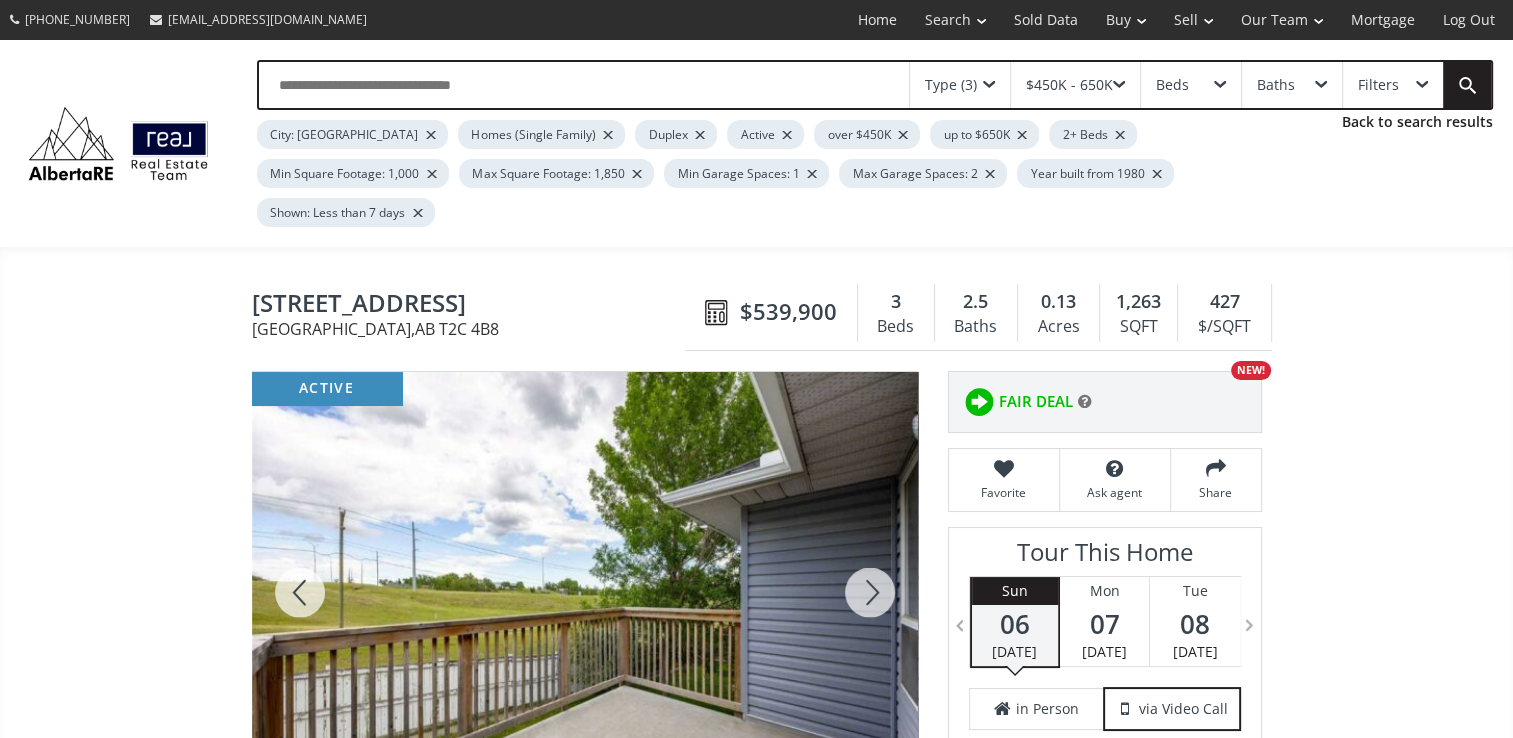 click at bounding box center [870, 592] 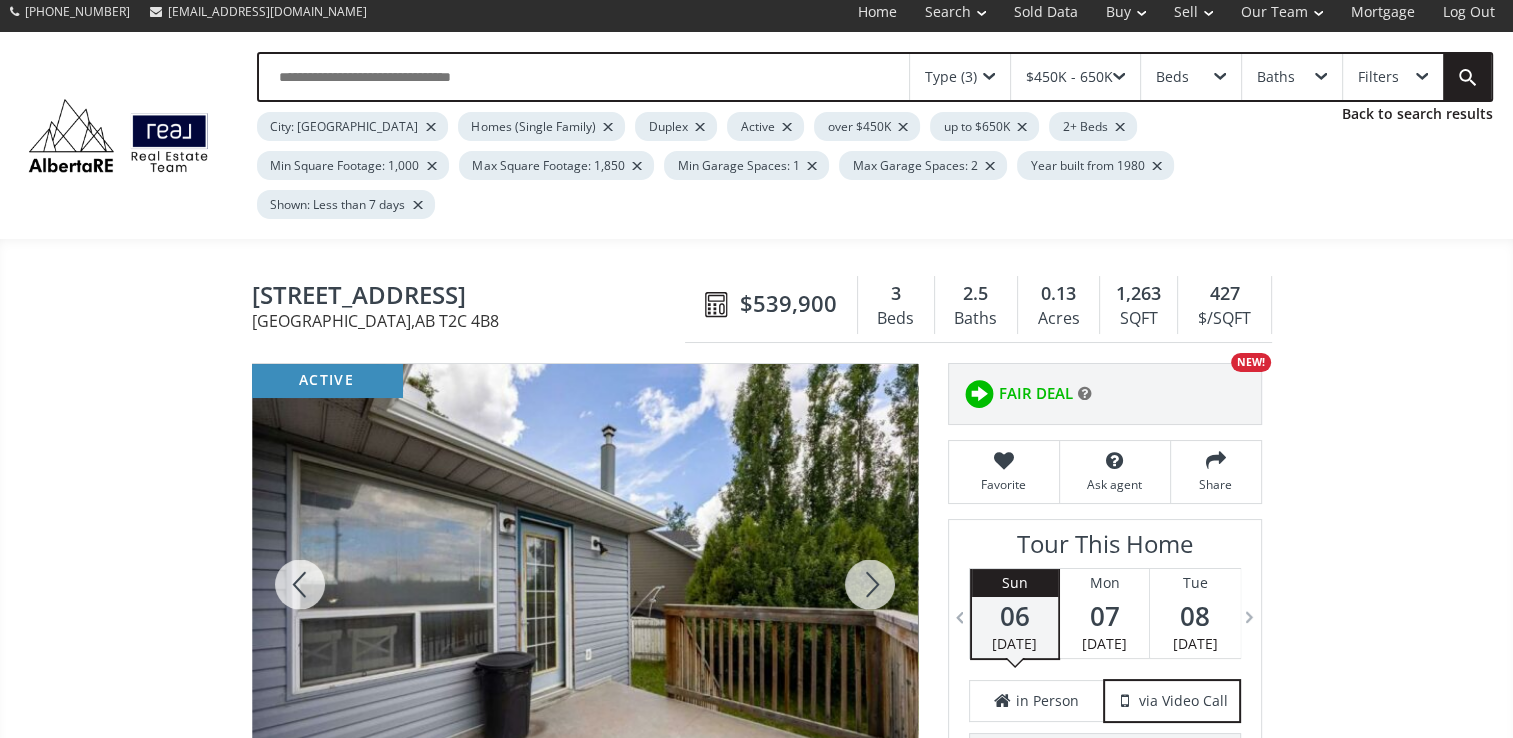 scroll, scrollTop: 0, scrollLeft: 0, axis: both 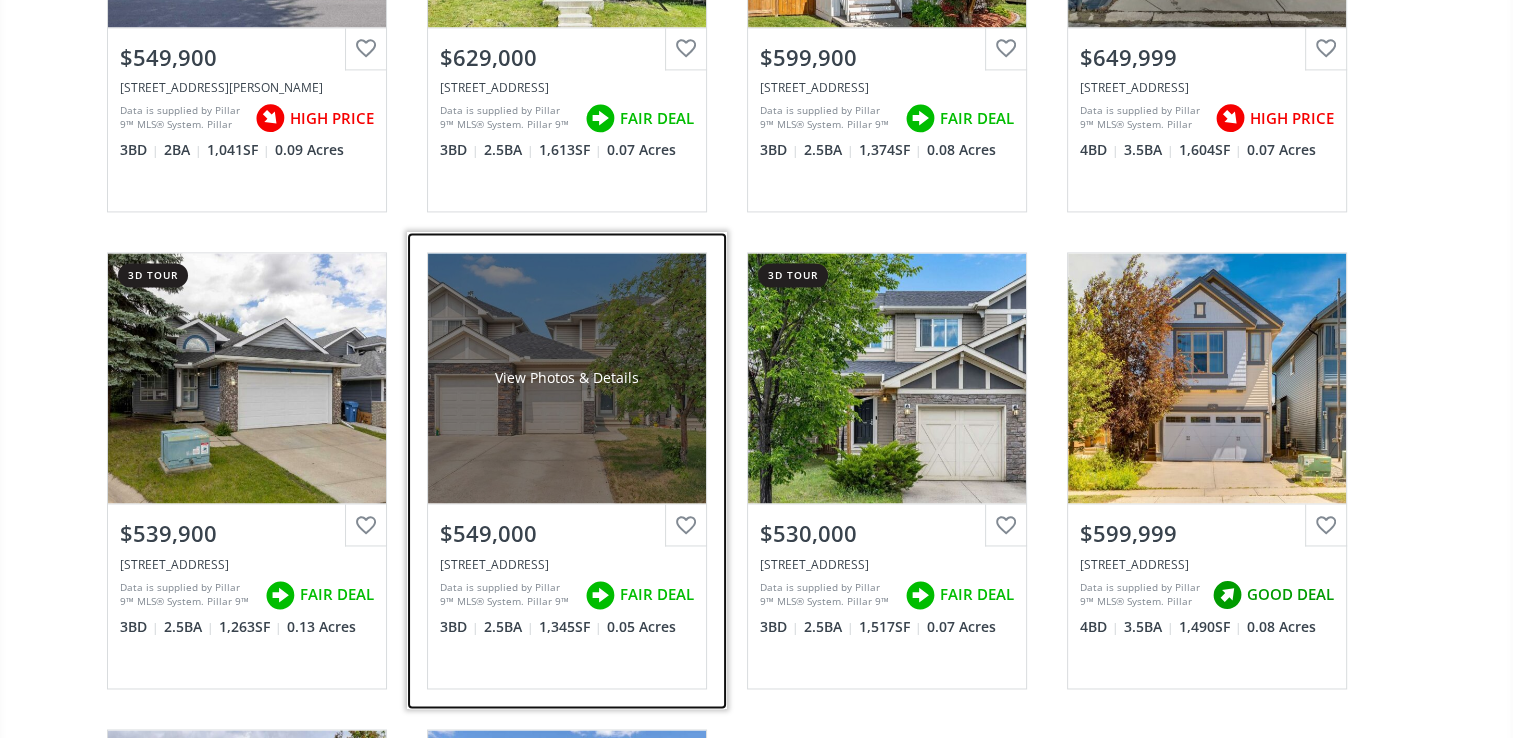 click on "View Photos & Details" at bounding box center [567, 378] 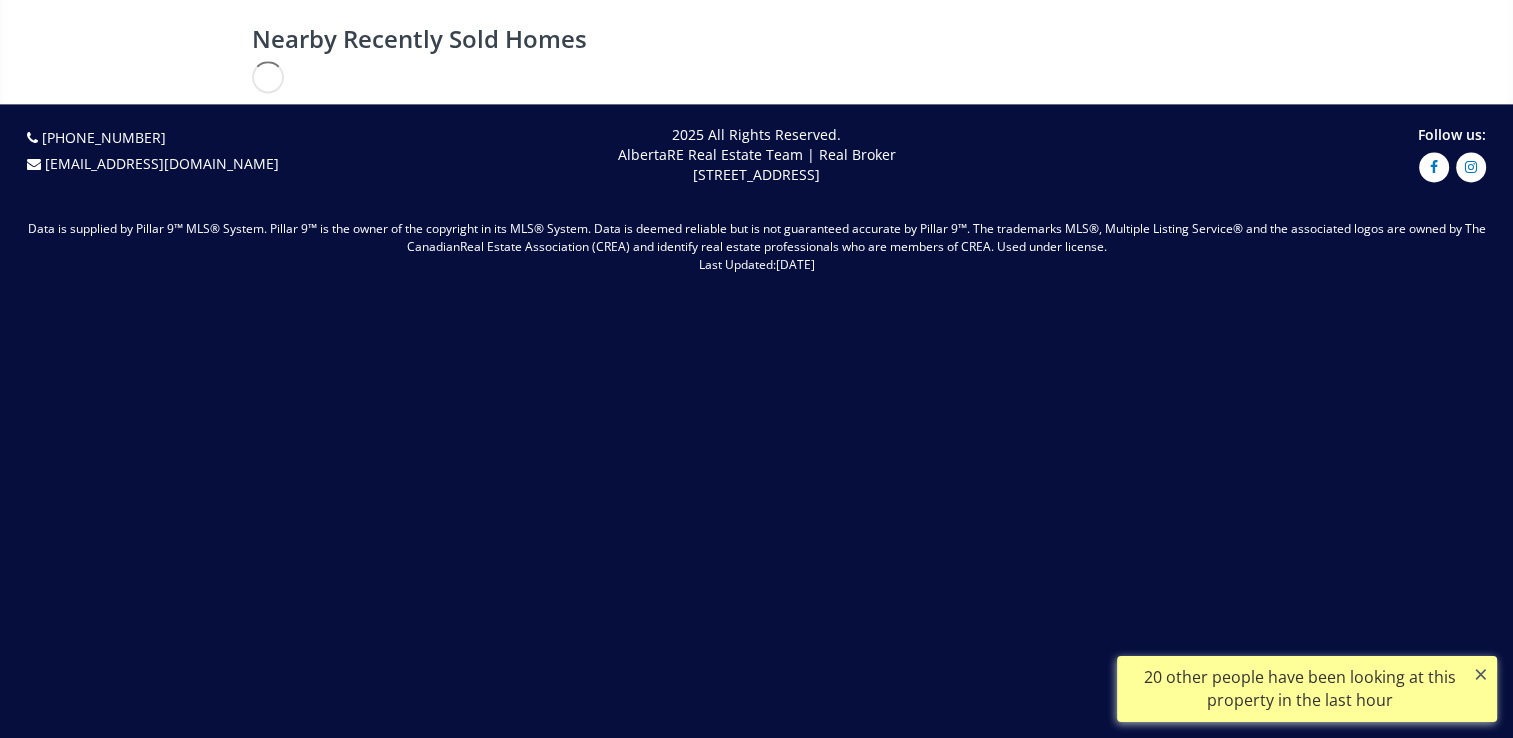 scroll, scrollTop: 0, scrollLeft: 0, axis: both 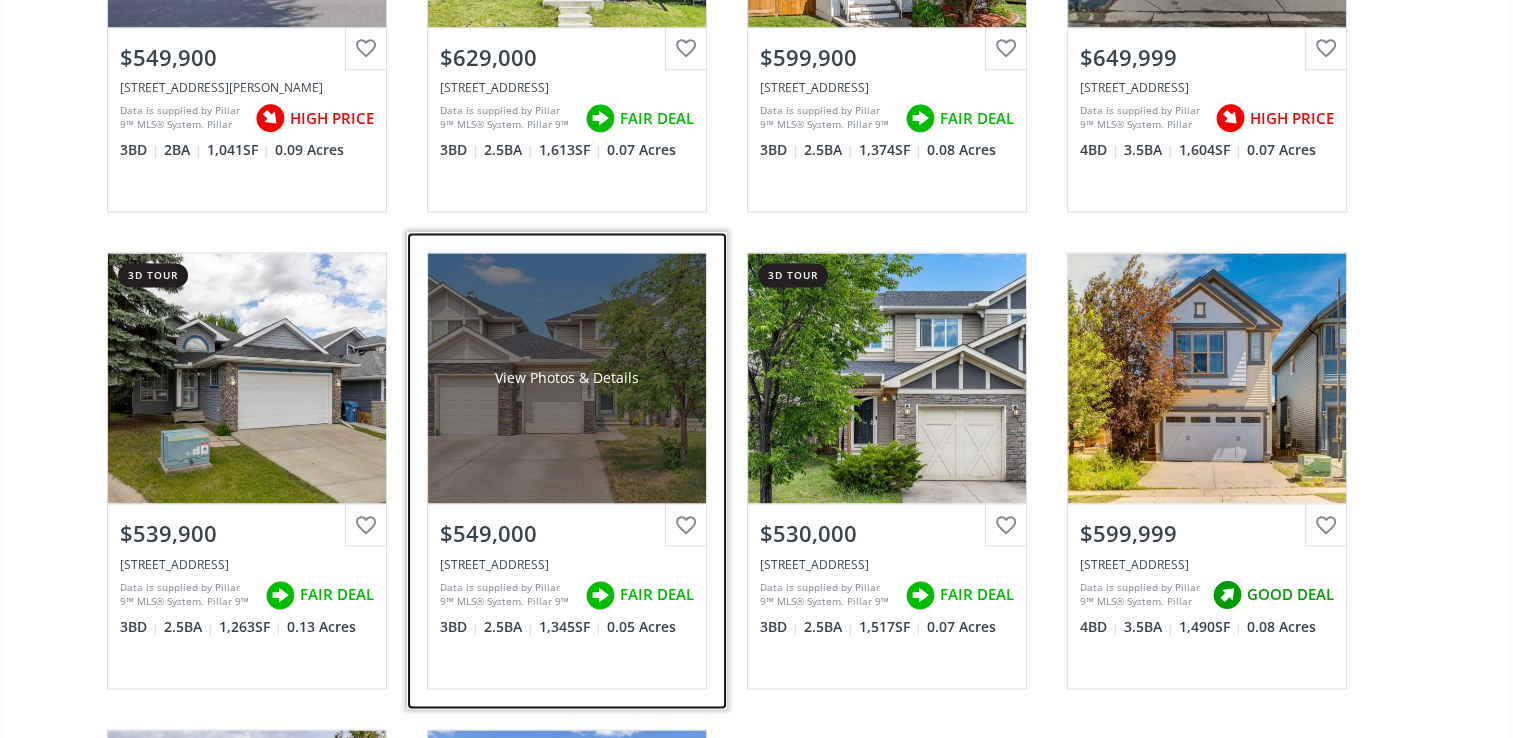 click on "View Photos & Details" at bounding box center (567, 378) 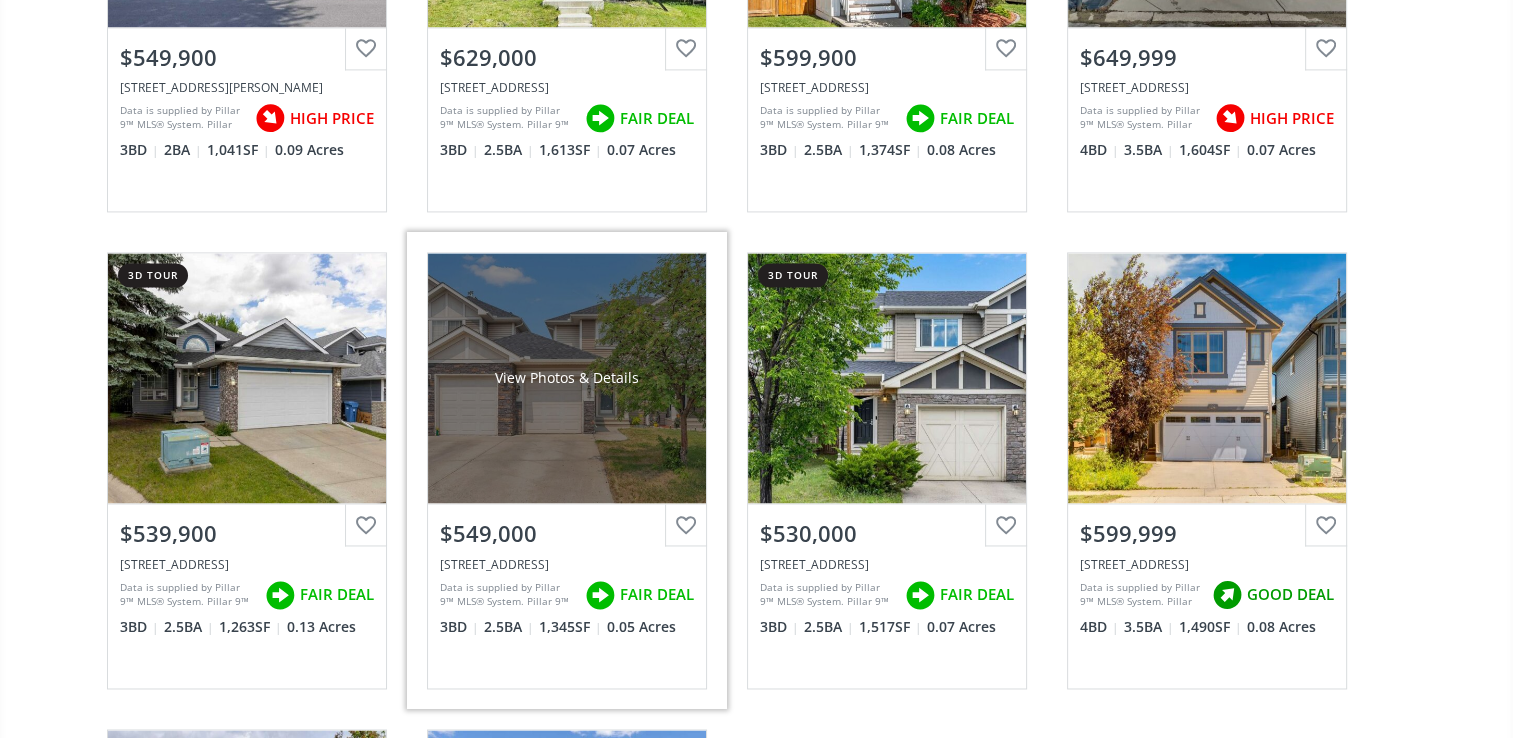 scroll, scrollTop: 0, scrollLeft: 0, axis: both 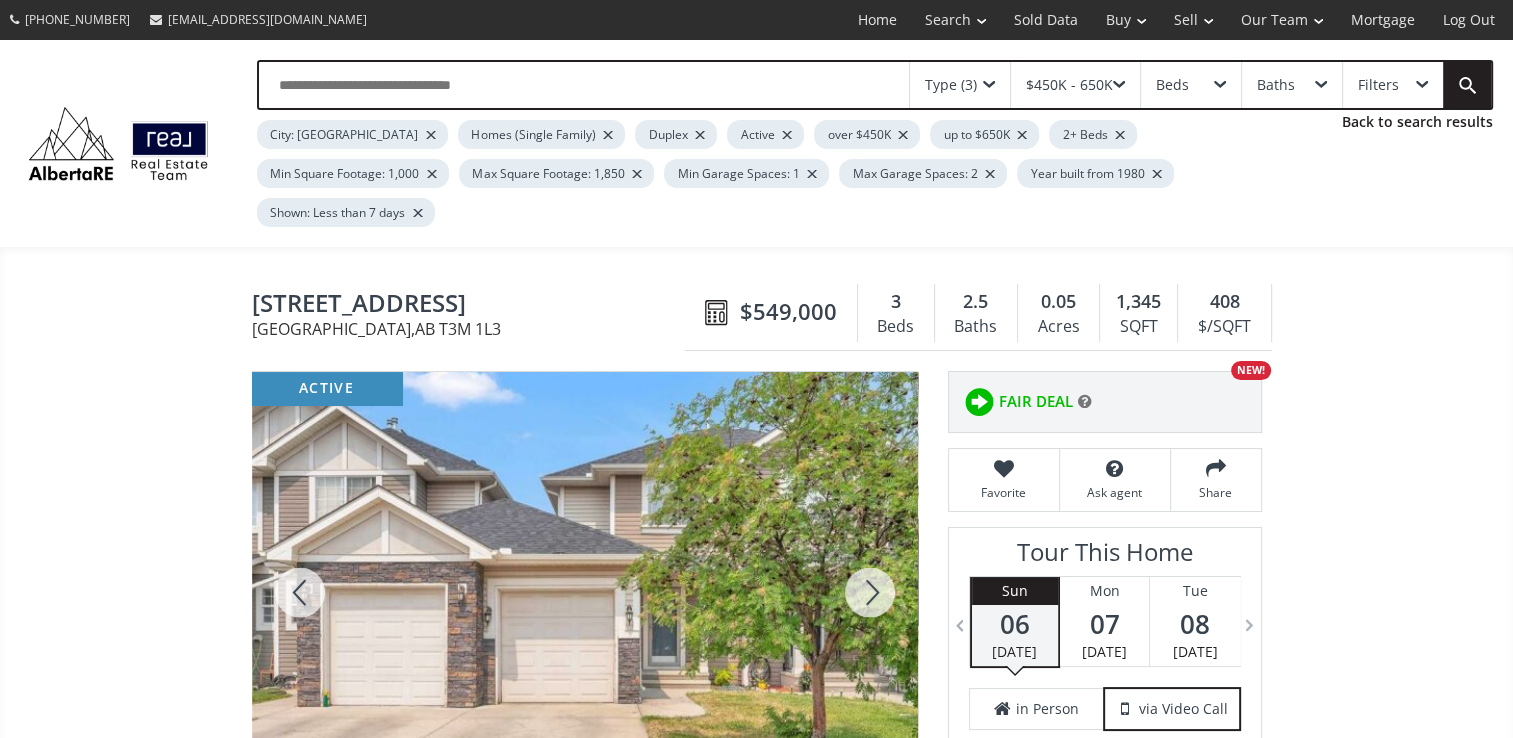 drag, startPoint x: 523, startPoint y: 262, endPoint x: 198, endPoint y: 246, distance: 325.39362 